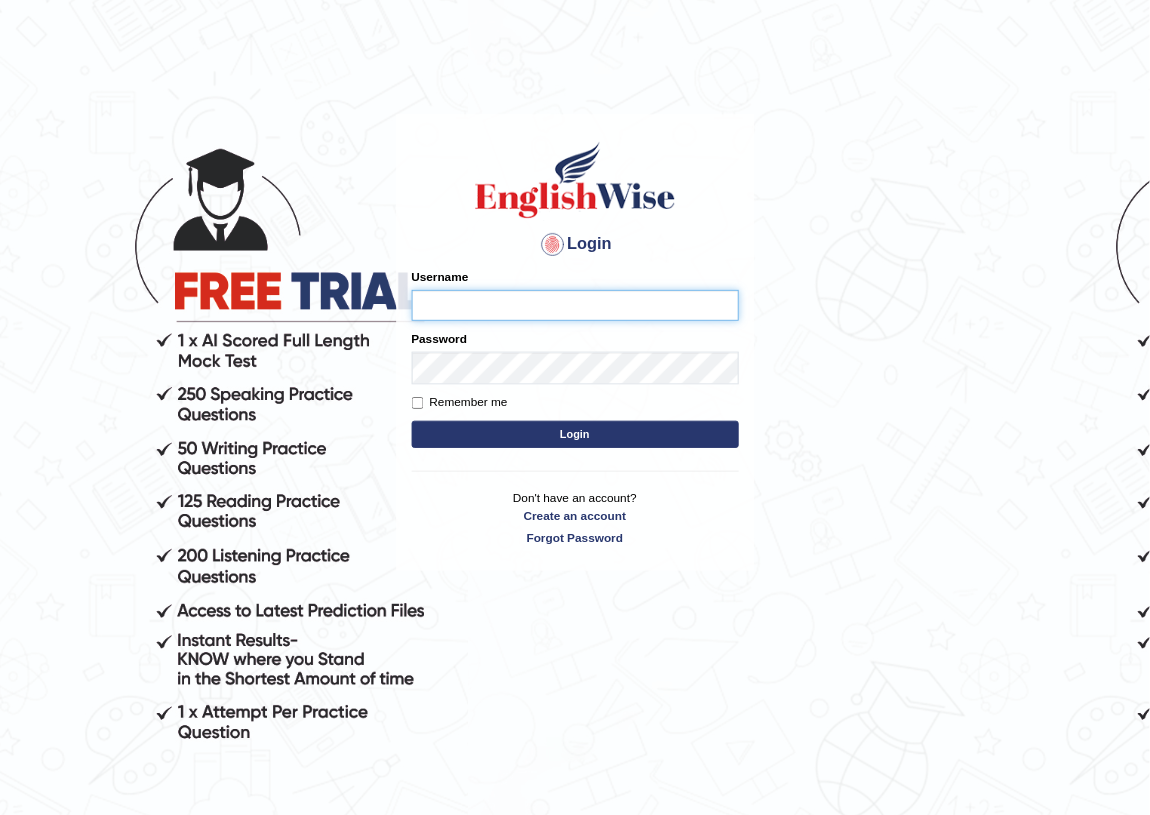 scroll, scrollTop: 0, scrollLeft: 0, axis: both 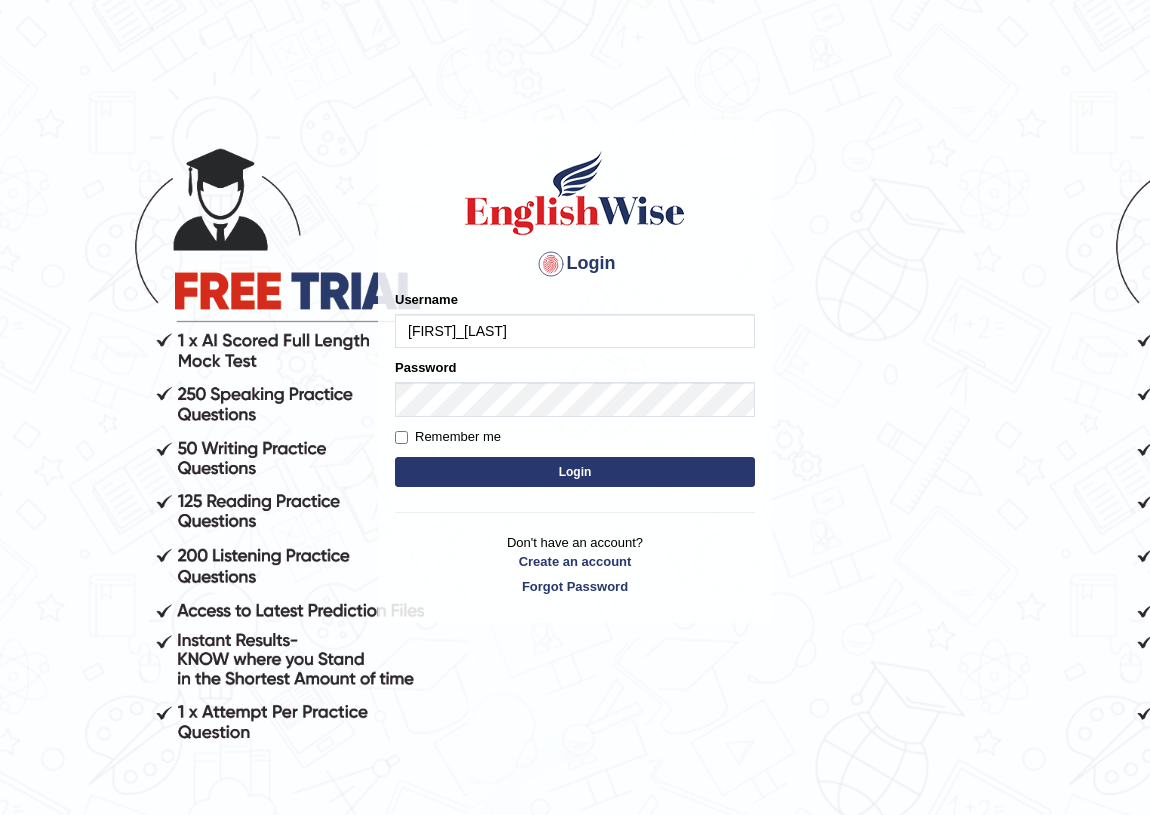 click on "jitender_parramatta" at bounding box center (575, 331) 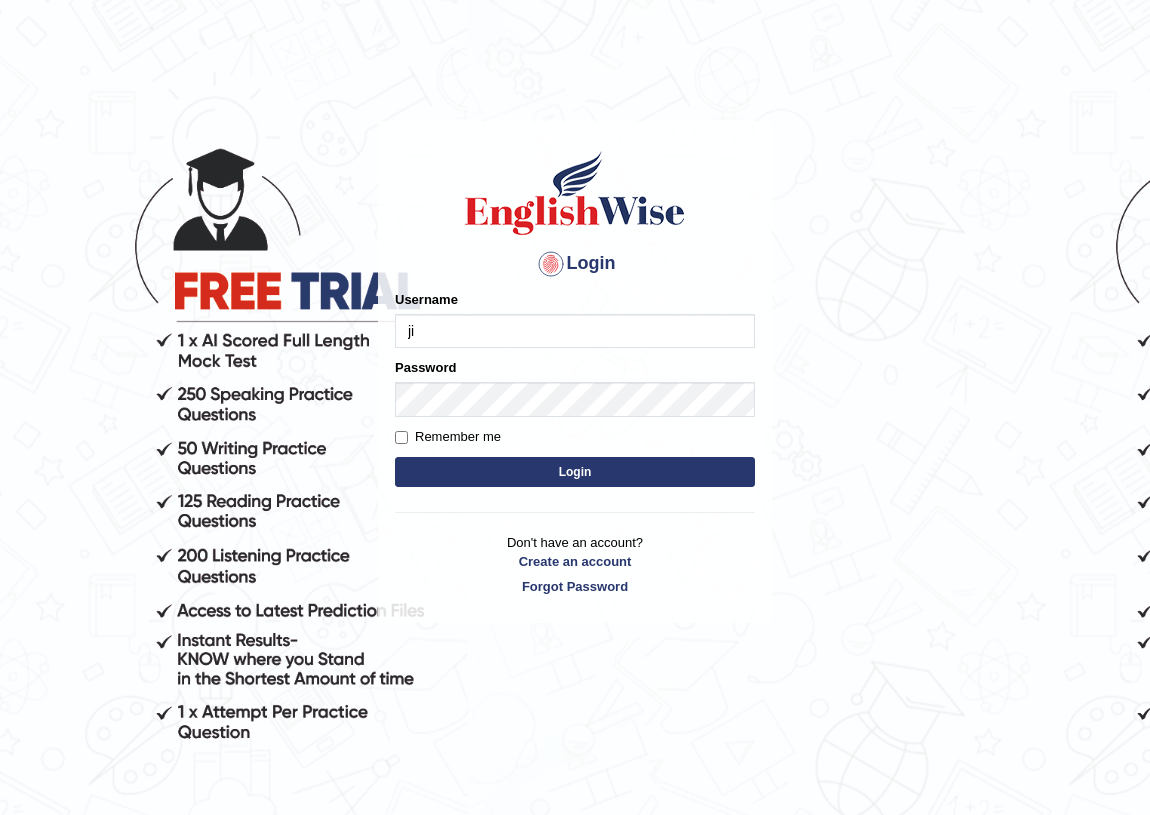 type on "j" 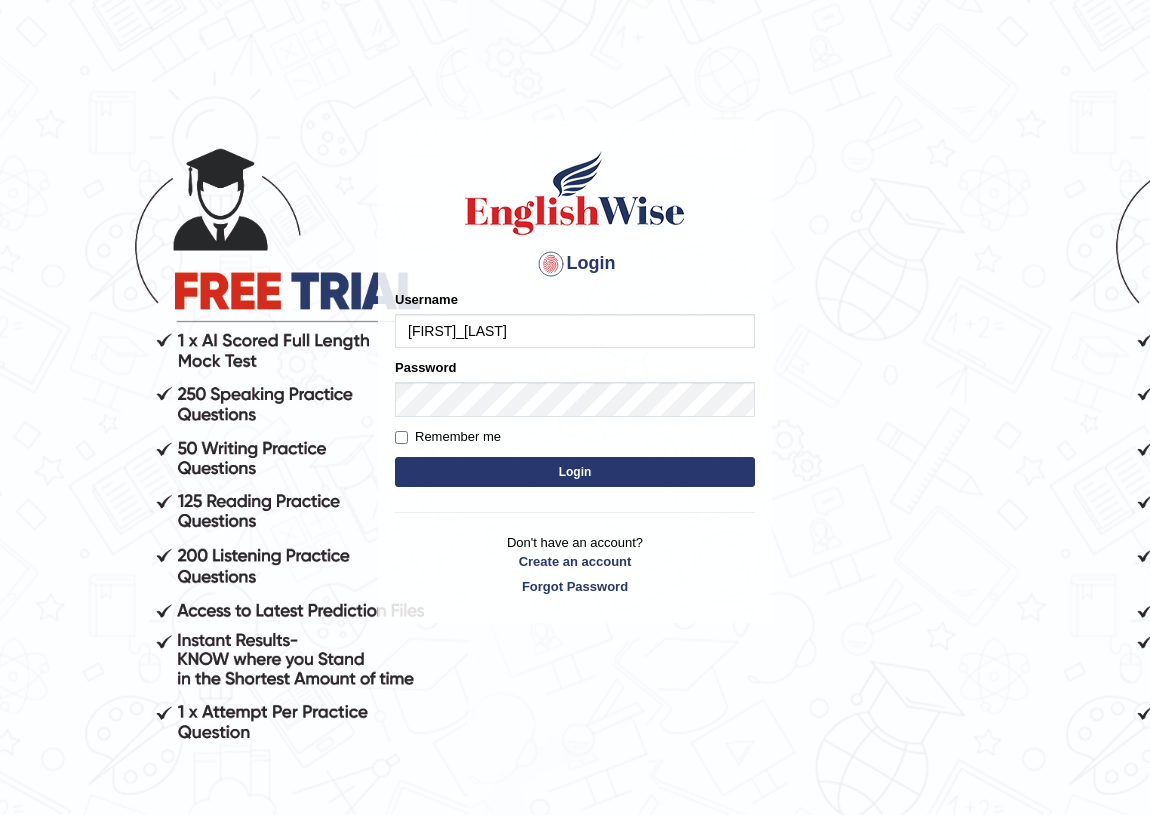 type on "arnel_parramatta" 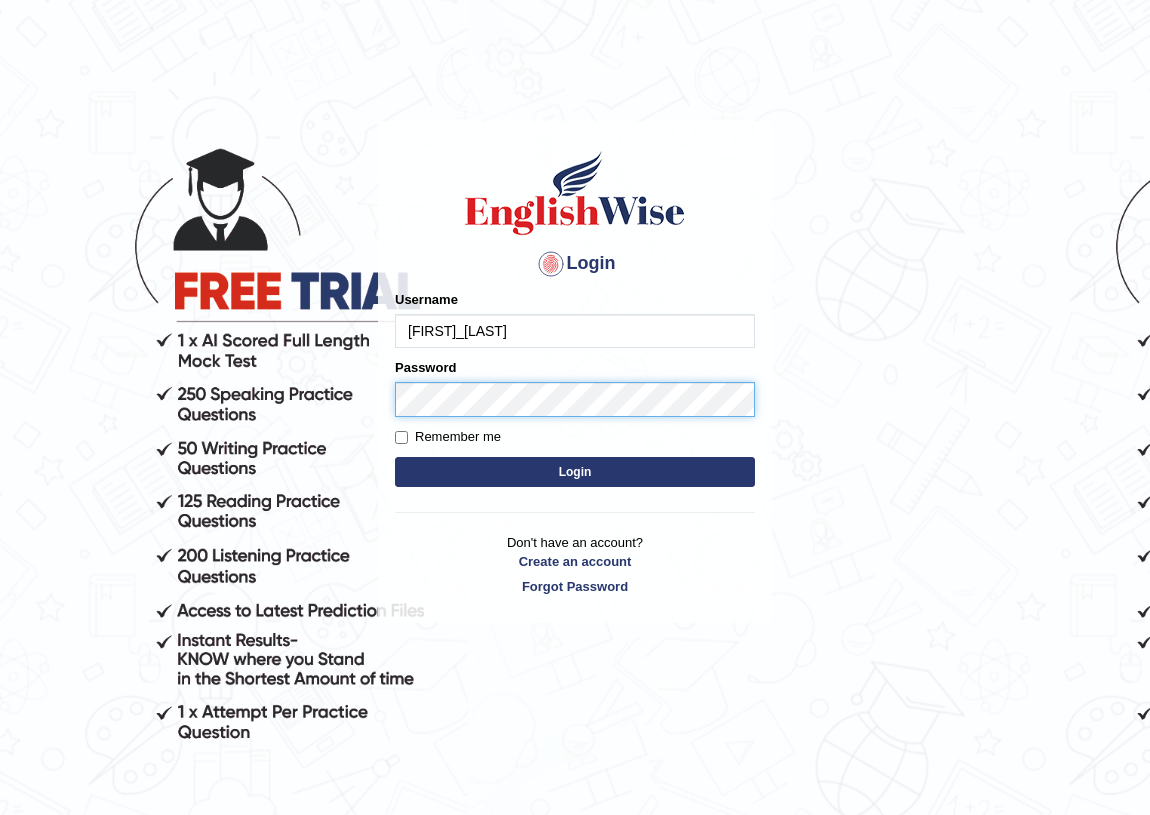 click on "Login" at bounding box center [575, 472] 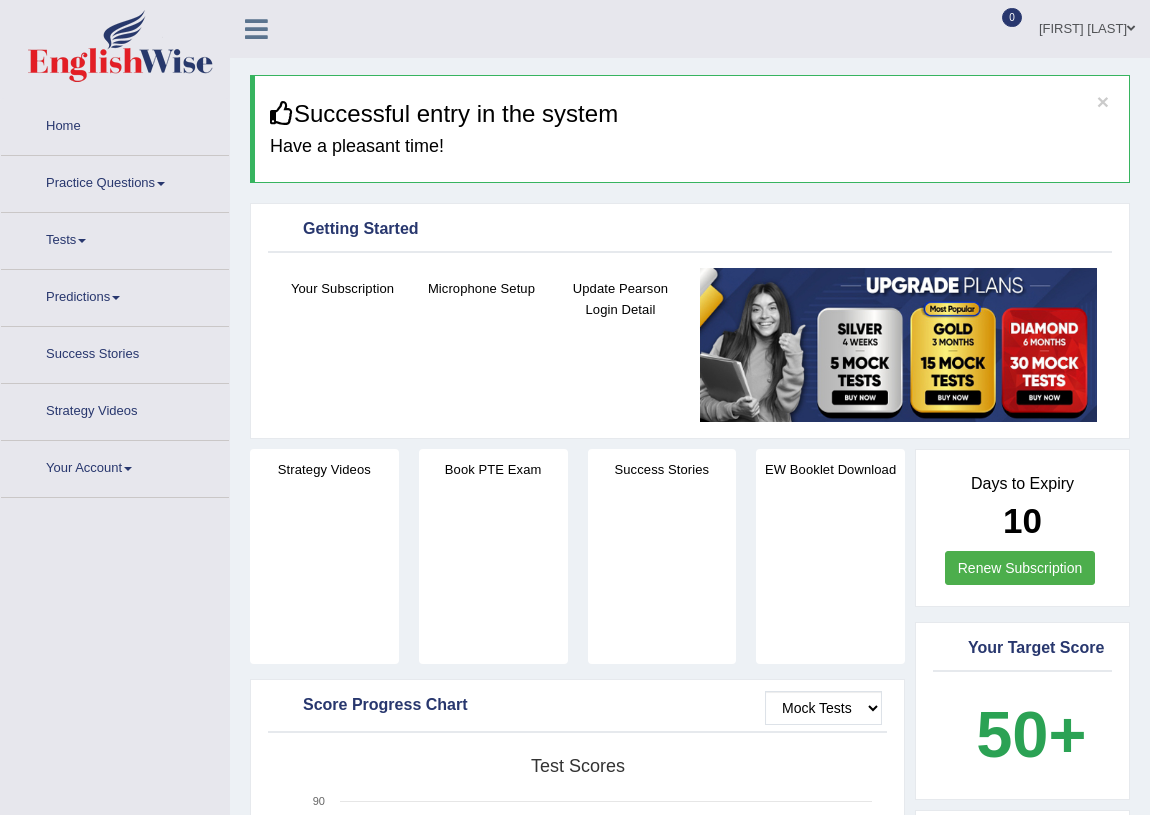 scroll, scrollTop: 0, scrollLeft: 0, axis: both 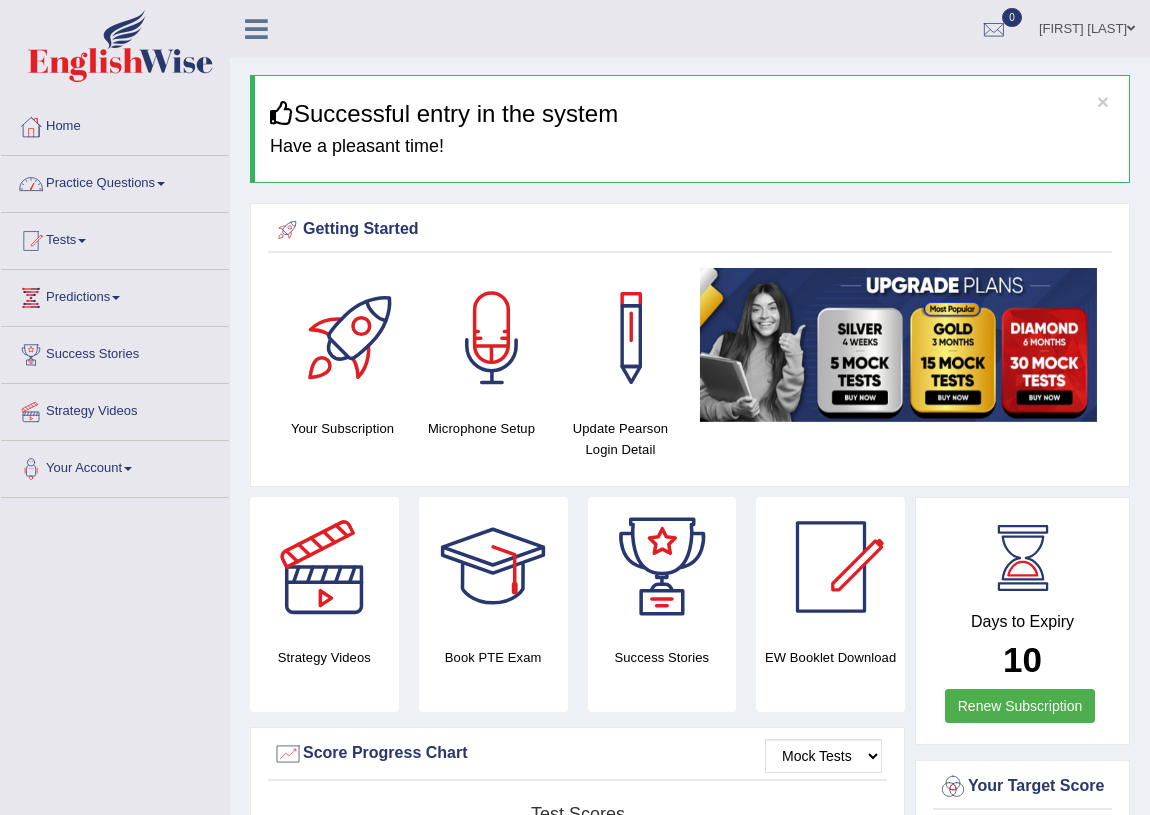 click on "Practice Questions" at bounding box center (115, 181) 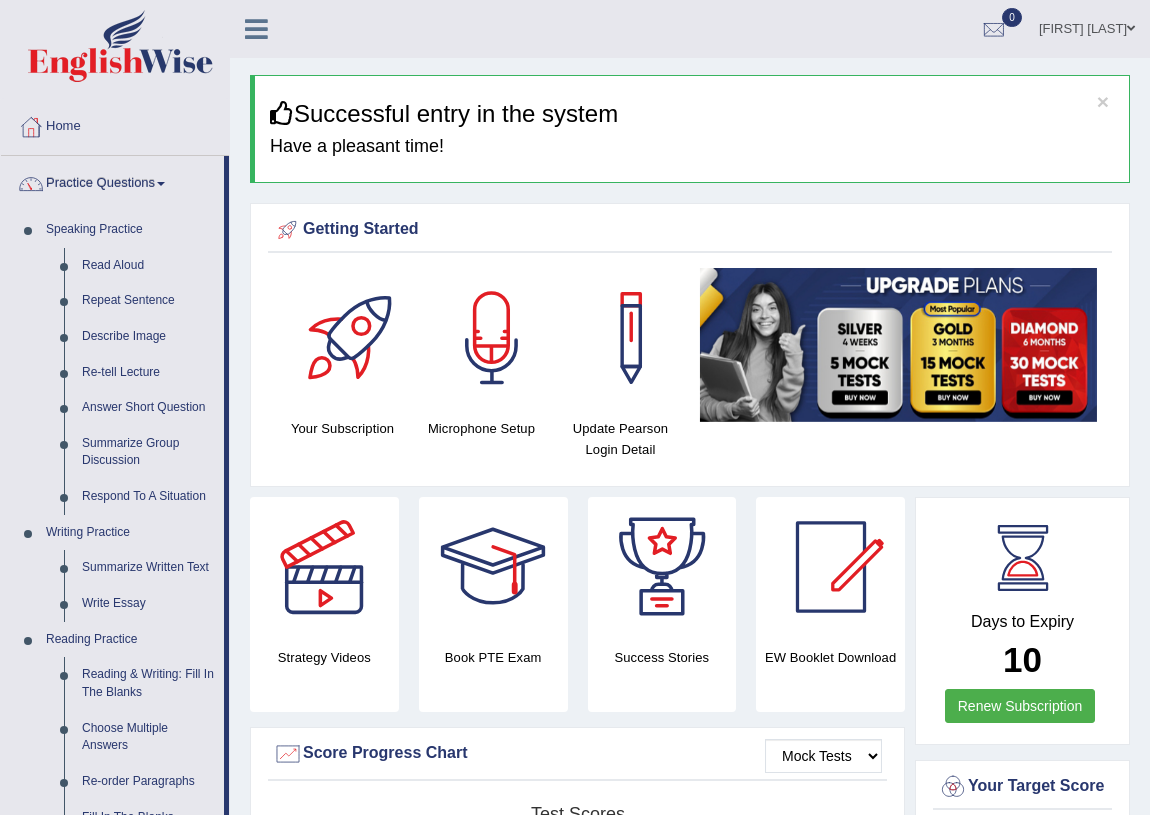 click on "Practice Questions" at bounding box center [112, 181] 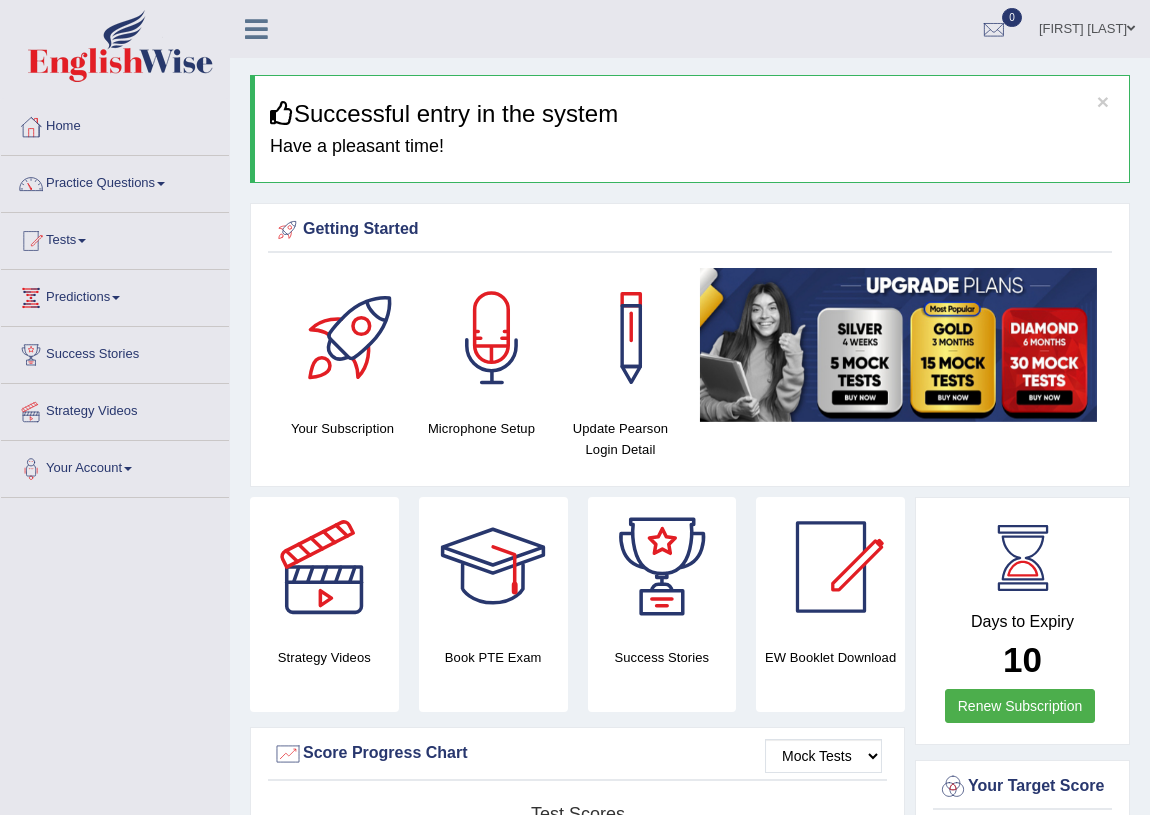 click on "Practice Questions" at bounding box center [115, 181] 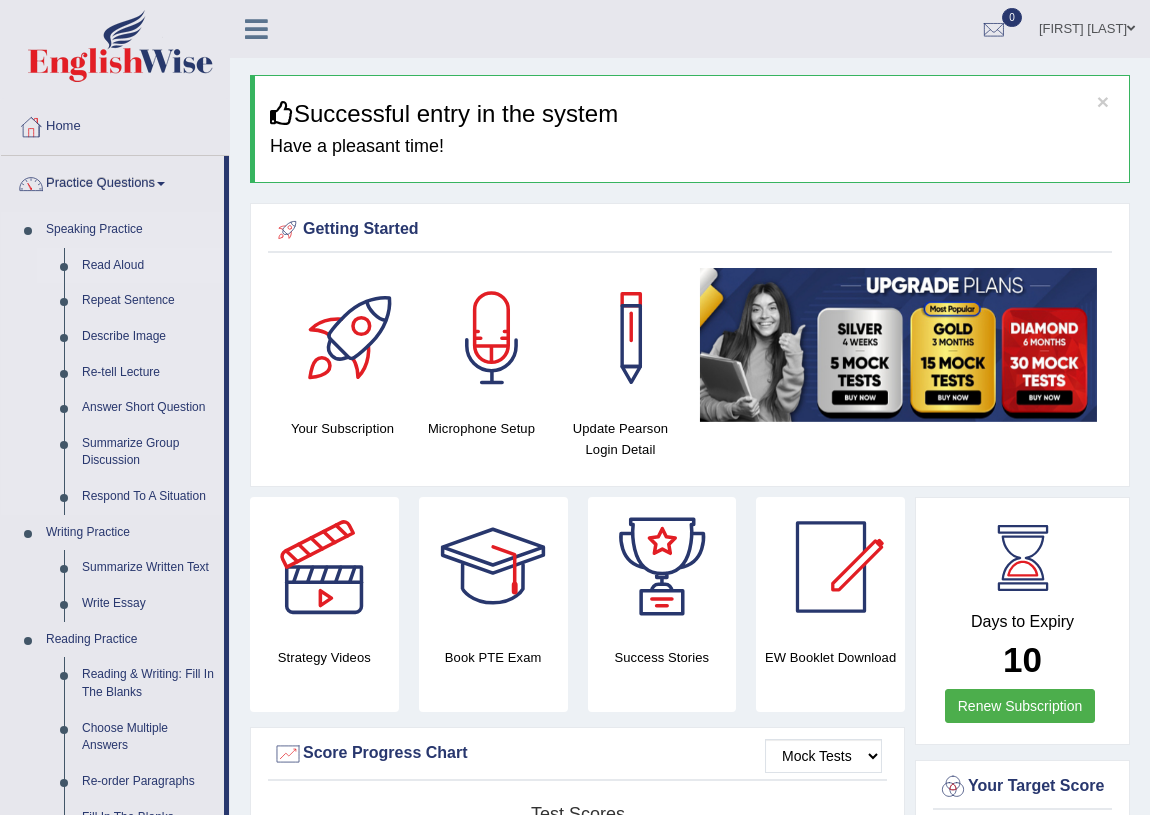 click on "Read Aloud" at bounding box center [148, 266] 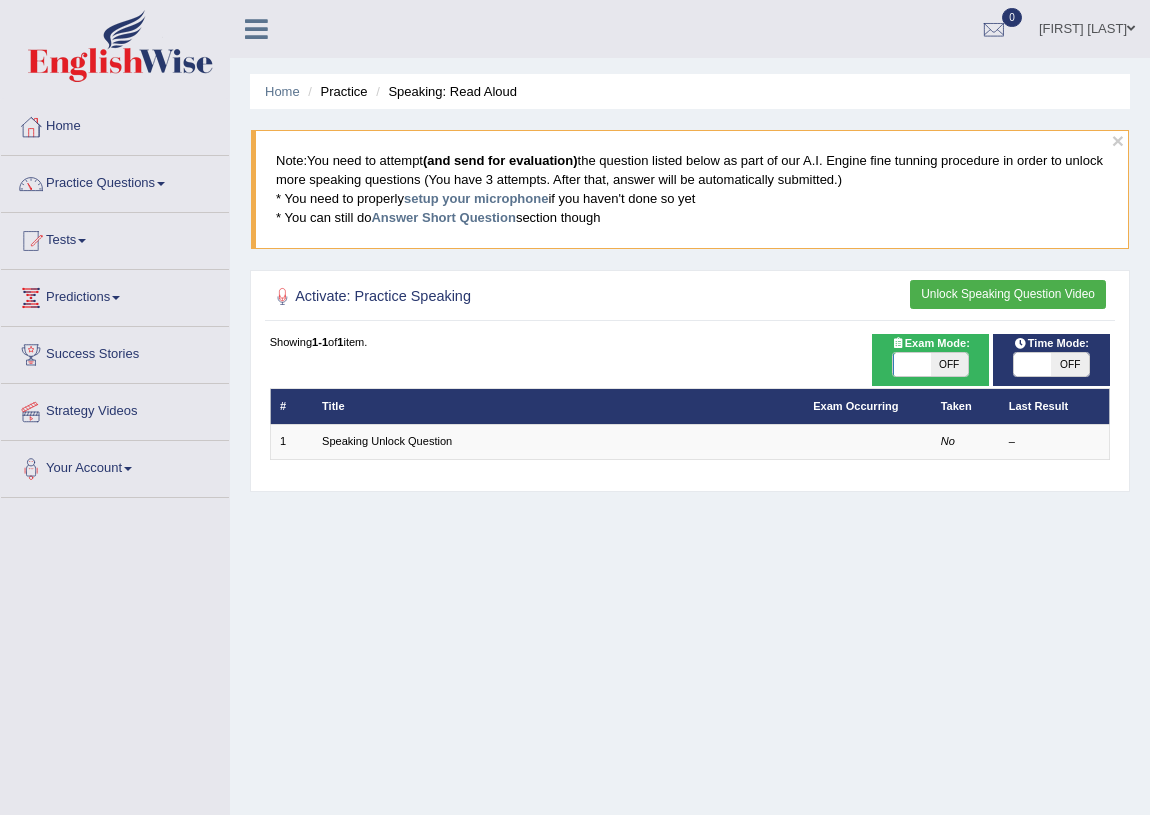 scroll, scrollTop: 0, scrollLeft: 0, axis: both 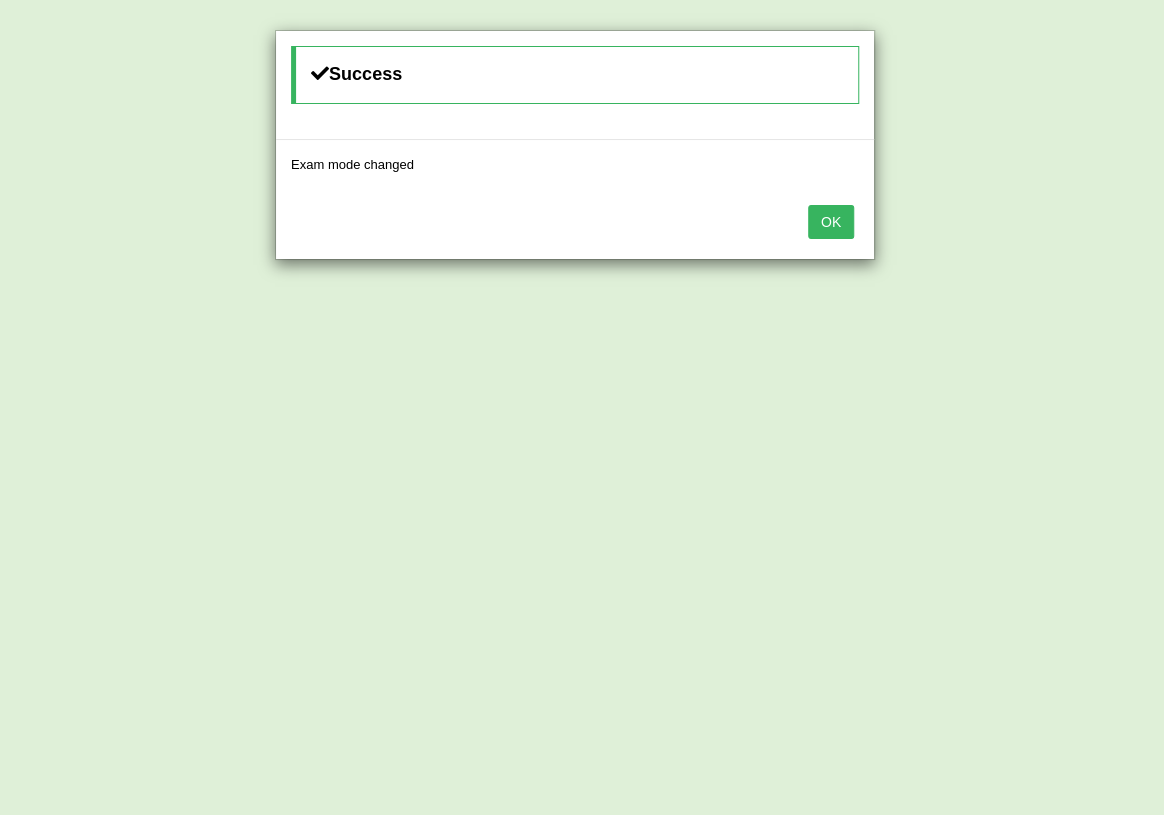 click on "OK" at bounding box center [831, 222] 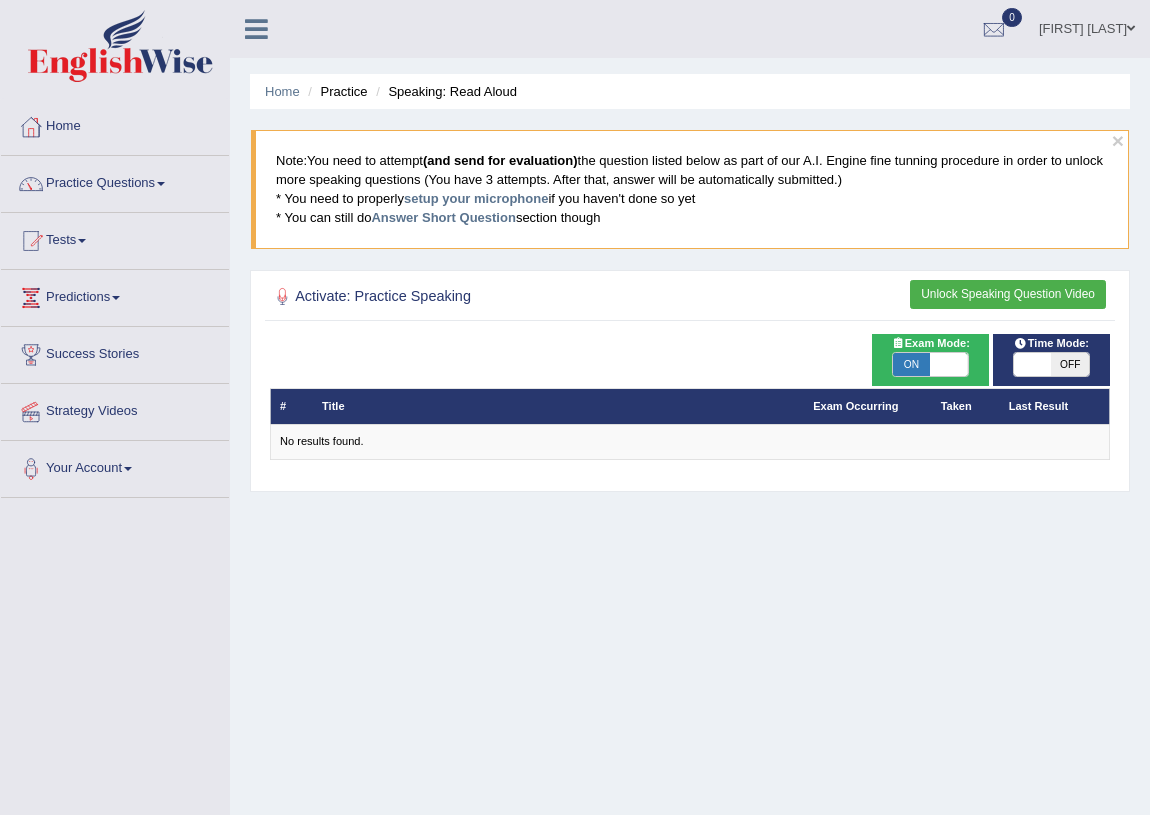 scroll, scrollTop: 0, scrollLeft: 0, axis: both 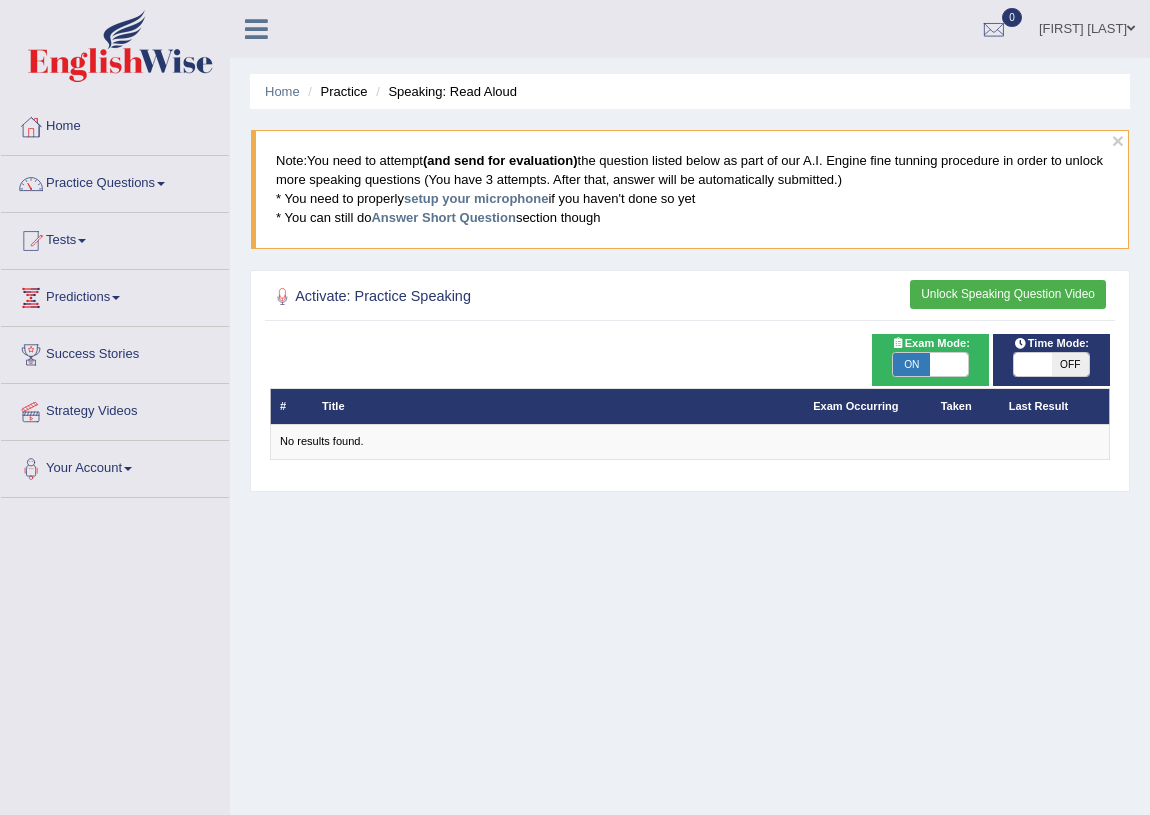 click on "Unlock Speaking Question Video" at bounding box center [1008, 294] 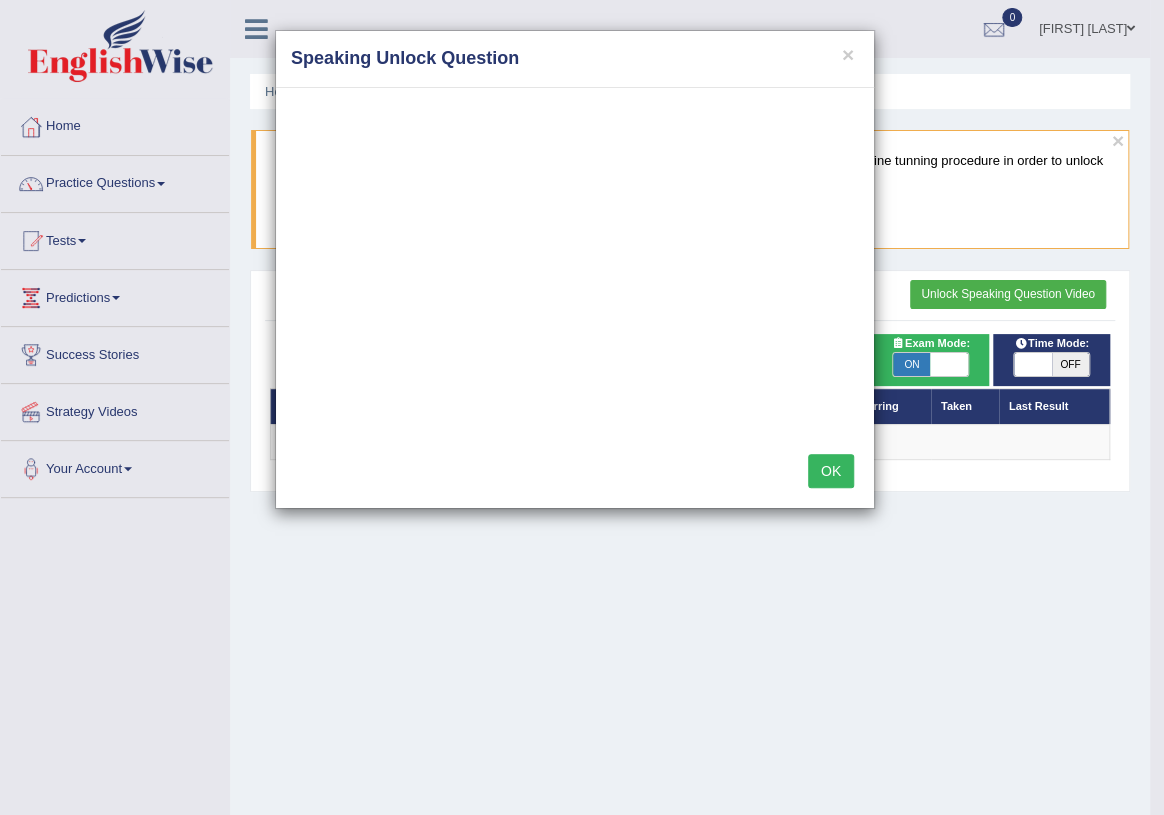 click on "OK" at bounding box center (831, 471) 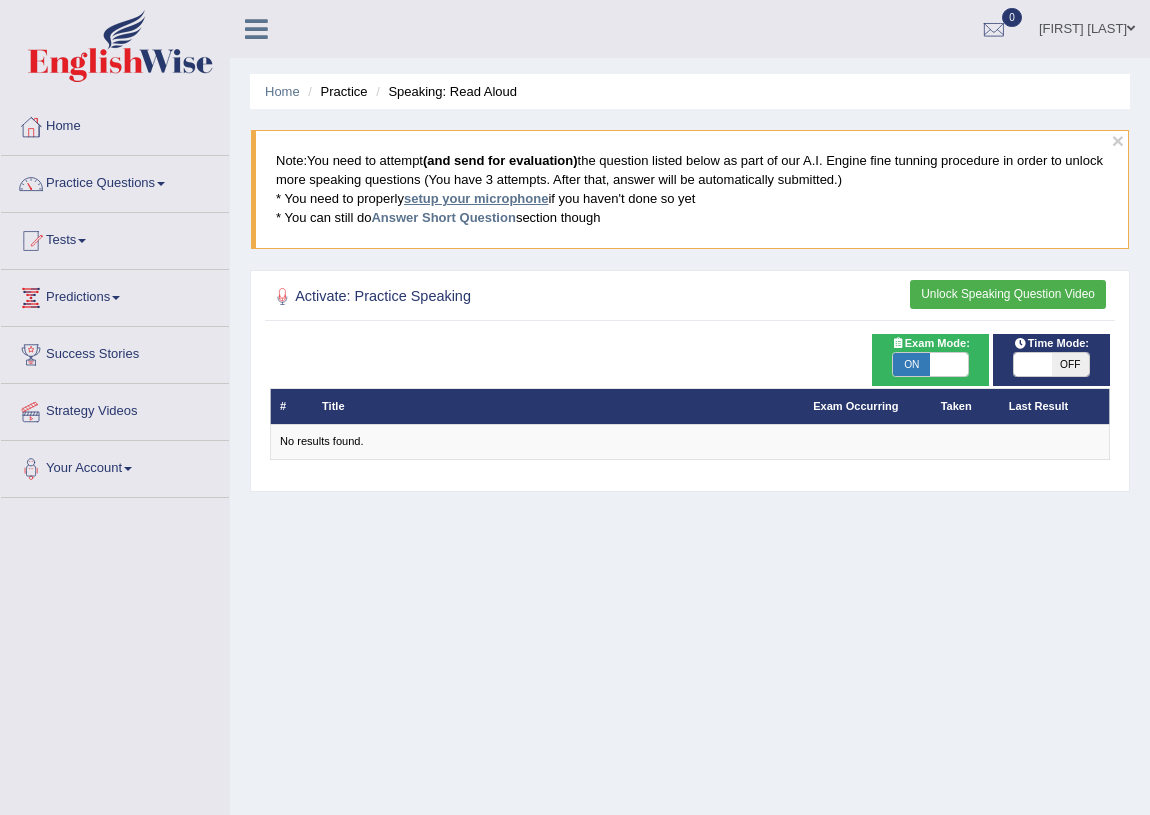 click on "setup your microphone" at bounding box center [476, 198] 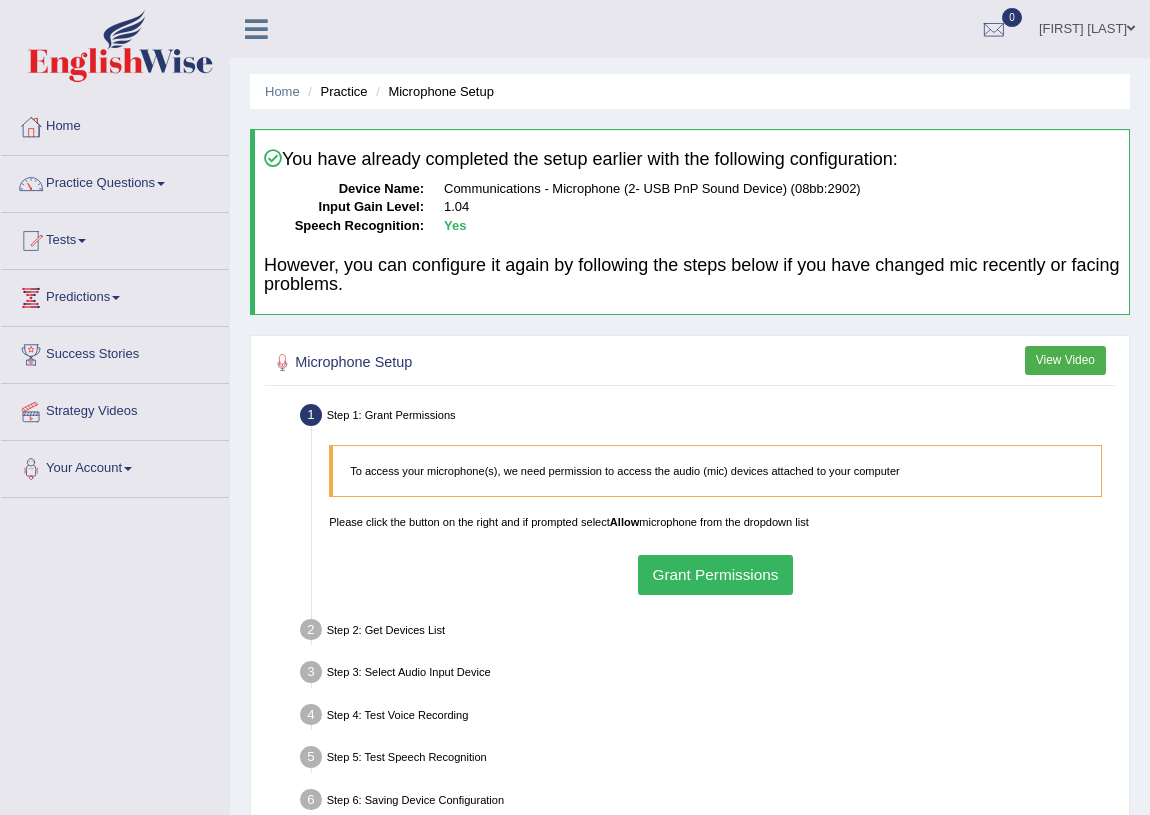 scroll, scrollTop: 0, scrollLeft: 0, axis: both 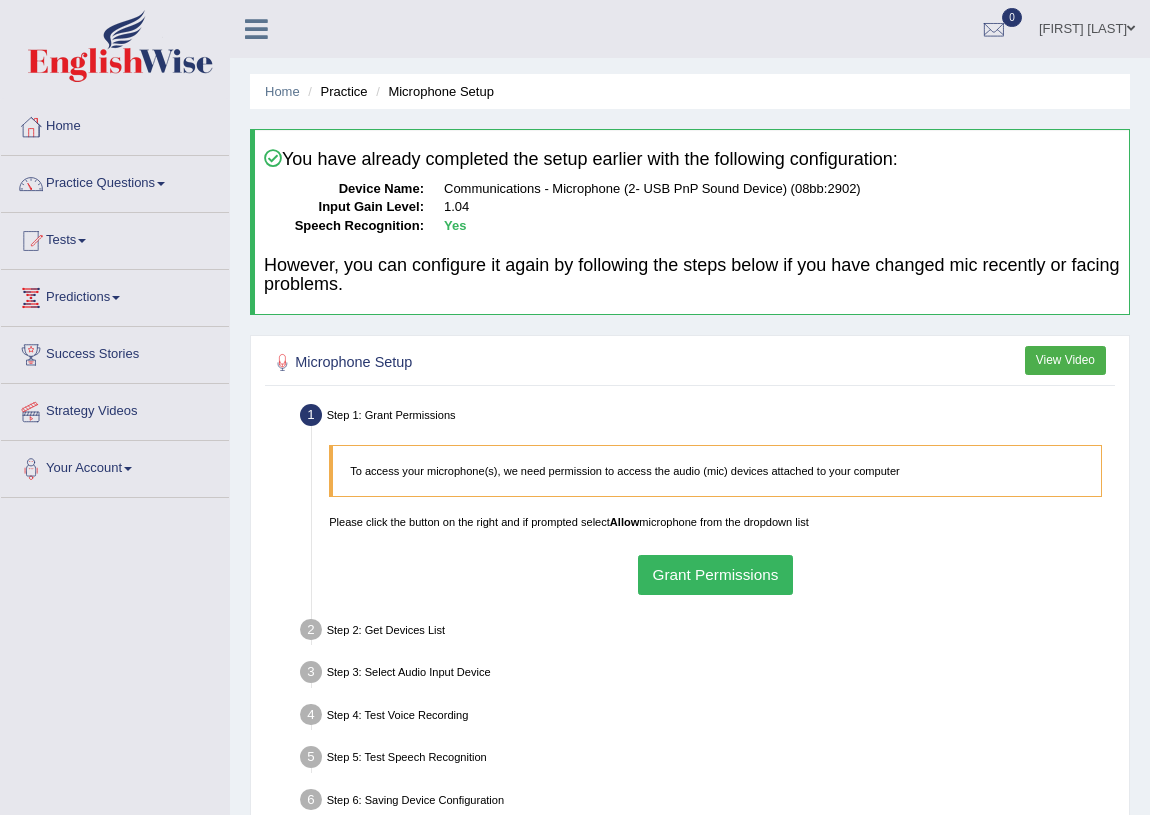 click on "Grant Permissions" at bounding box center [715, 574] 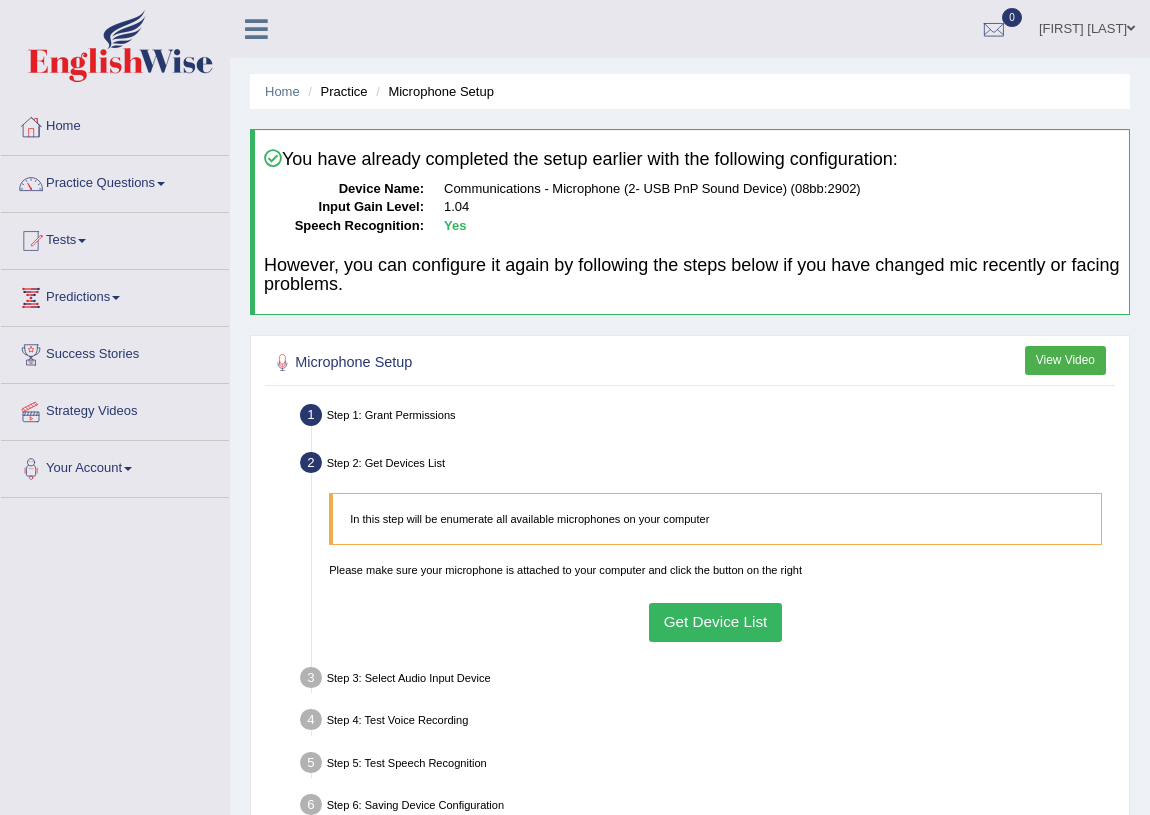 scroll, scrollTop: 181, scrollLeft: 0, axis: vertical 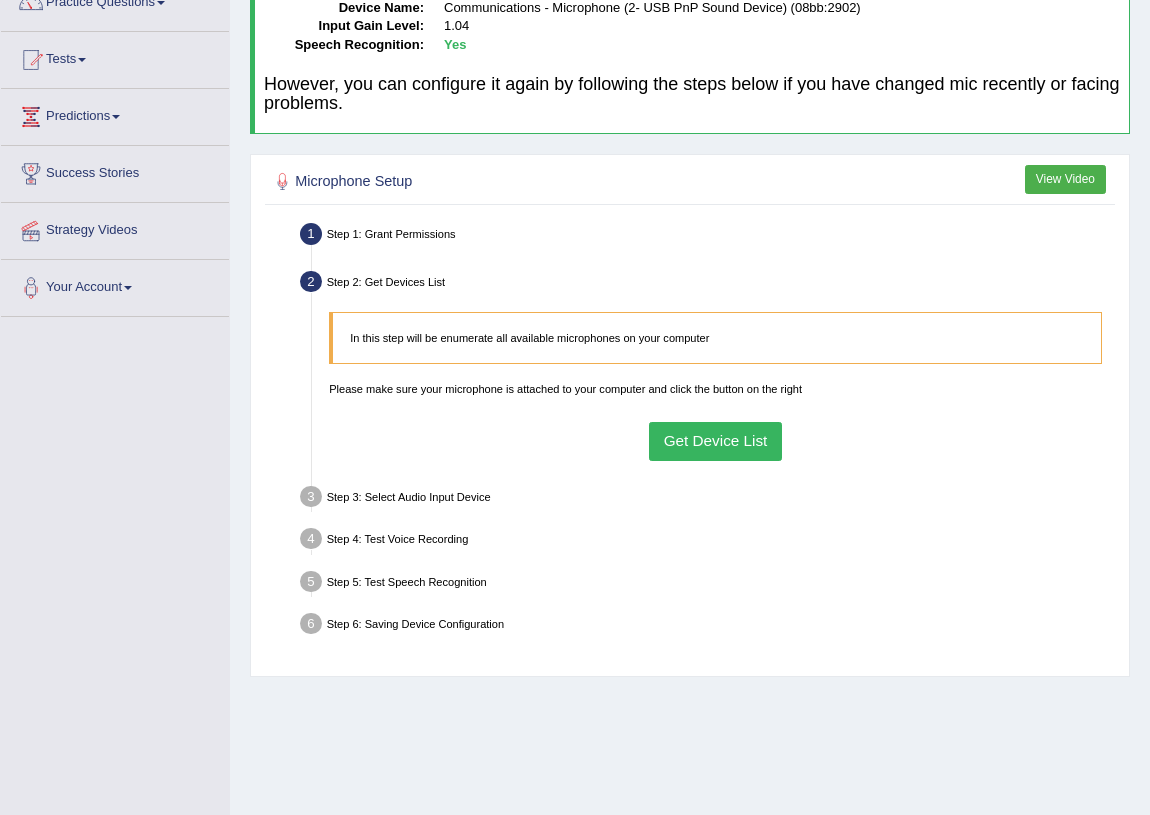 click on "Get Device List" at bounding box center [715, 441] 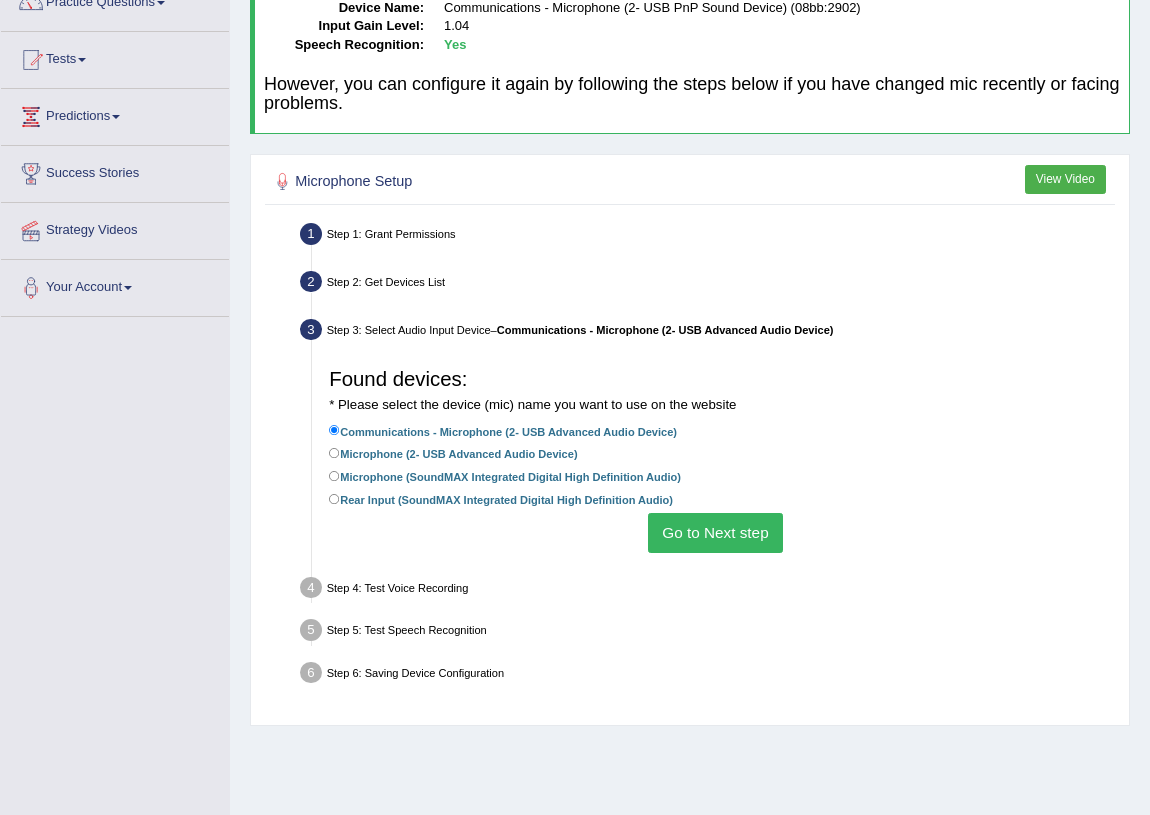 click on "Go to Next step" at bounding box center (715, 532) 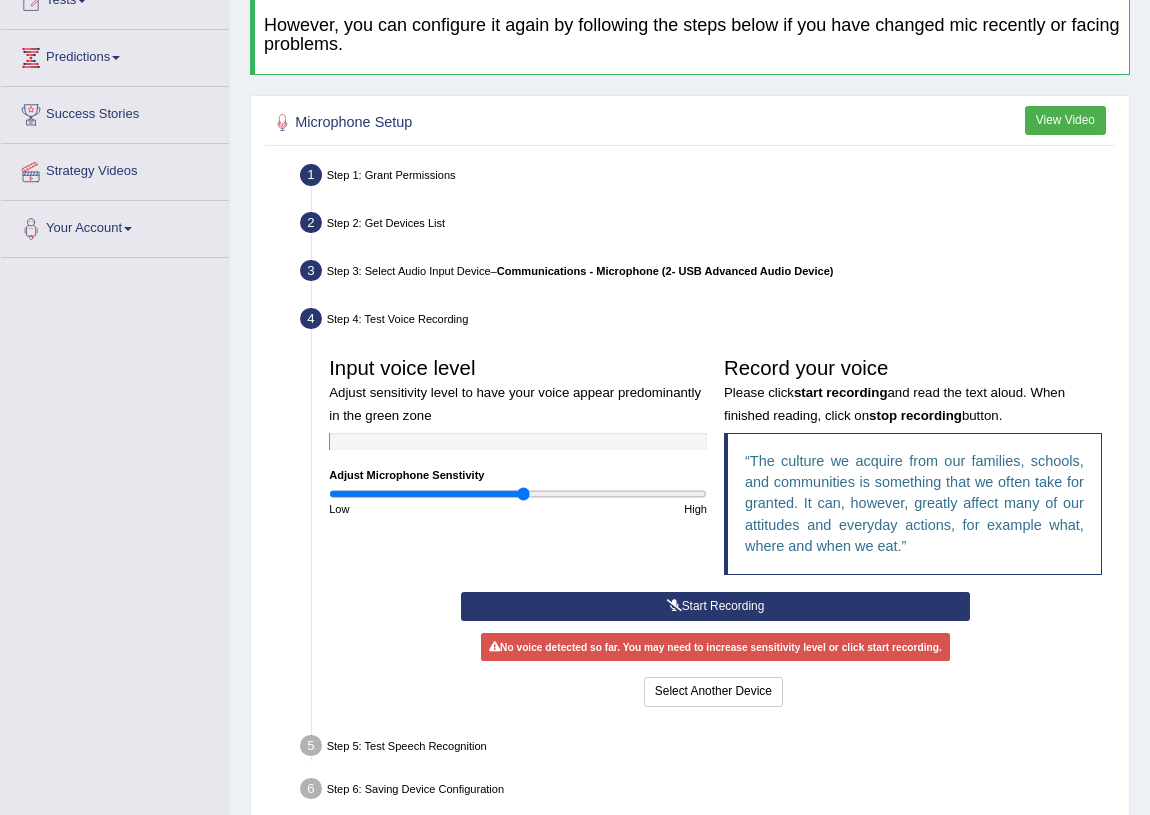 scroll, scrollTop: 272, scrollLeft: 0, axis: vertical 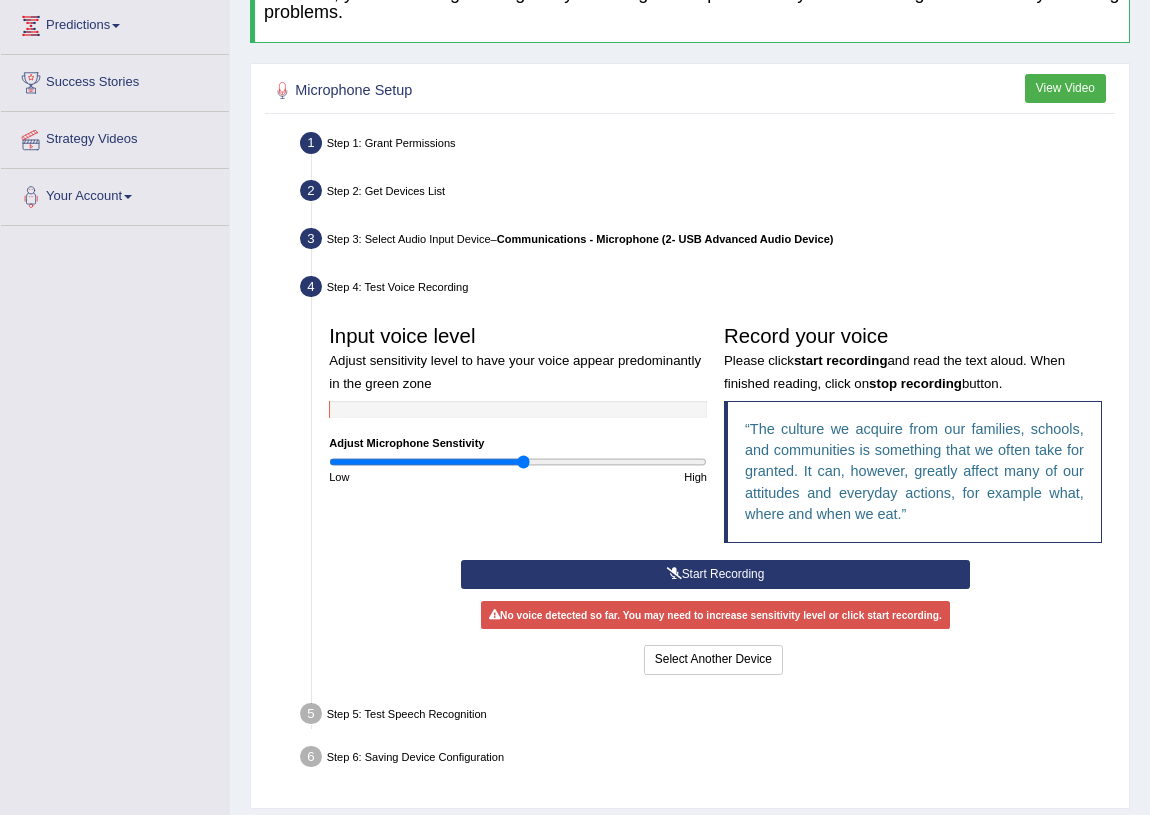 click on "Start Recording" at bounding box center [715, 574] 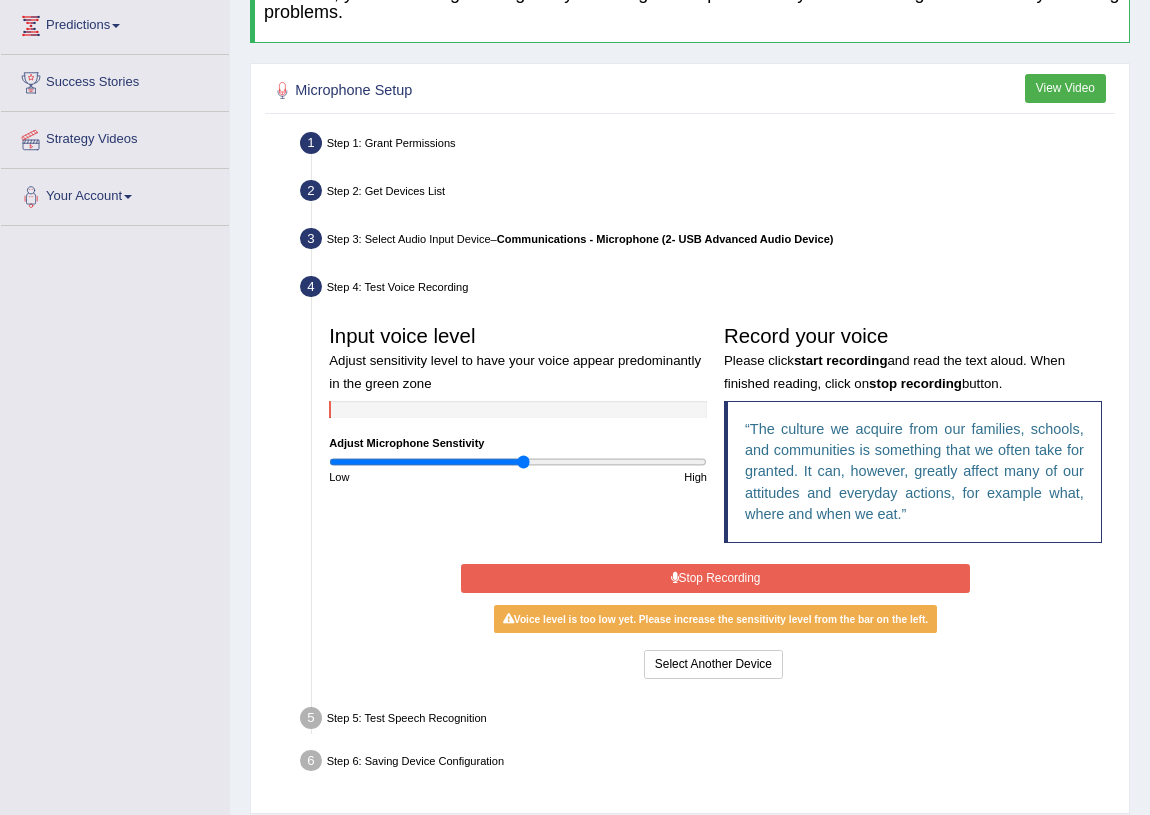 click on "Stop Recording" at bounding box center (715, 578) 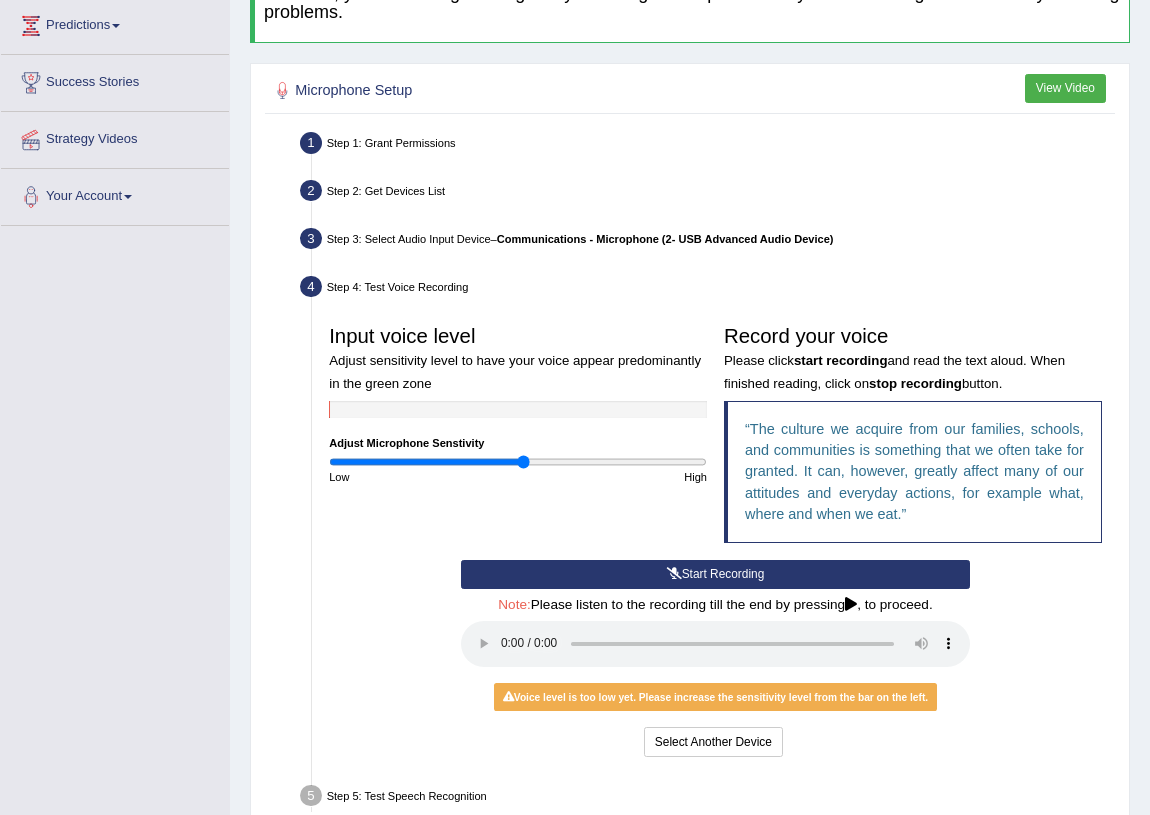 click on "Start Recording" at bounding box center (715, 574) 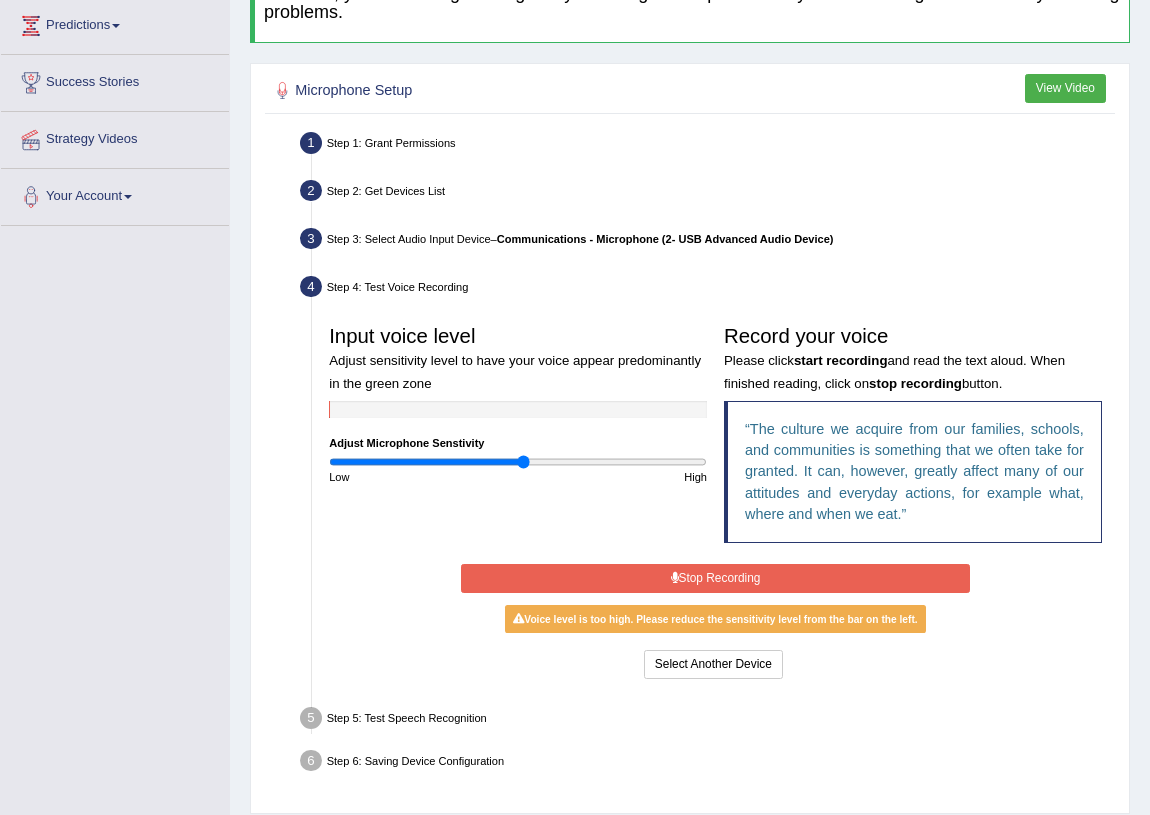 click on "Stop Recording" at bounding box center (715, 578) 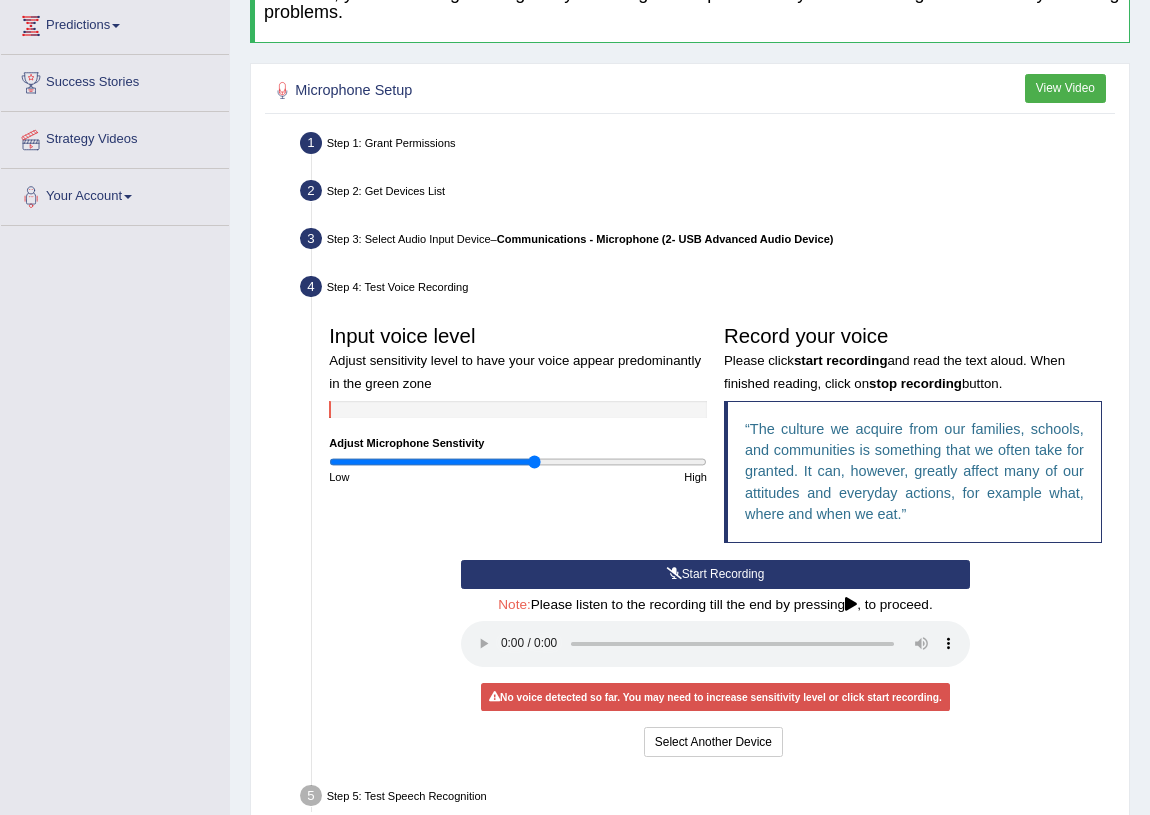 drag, startPoint x: 523, startPoint y: 462, endPoint x: 534, endPoint y: 462, distance: 11 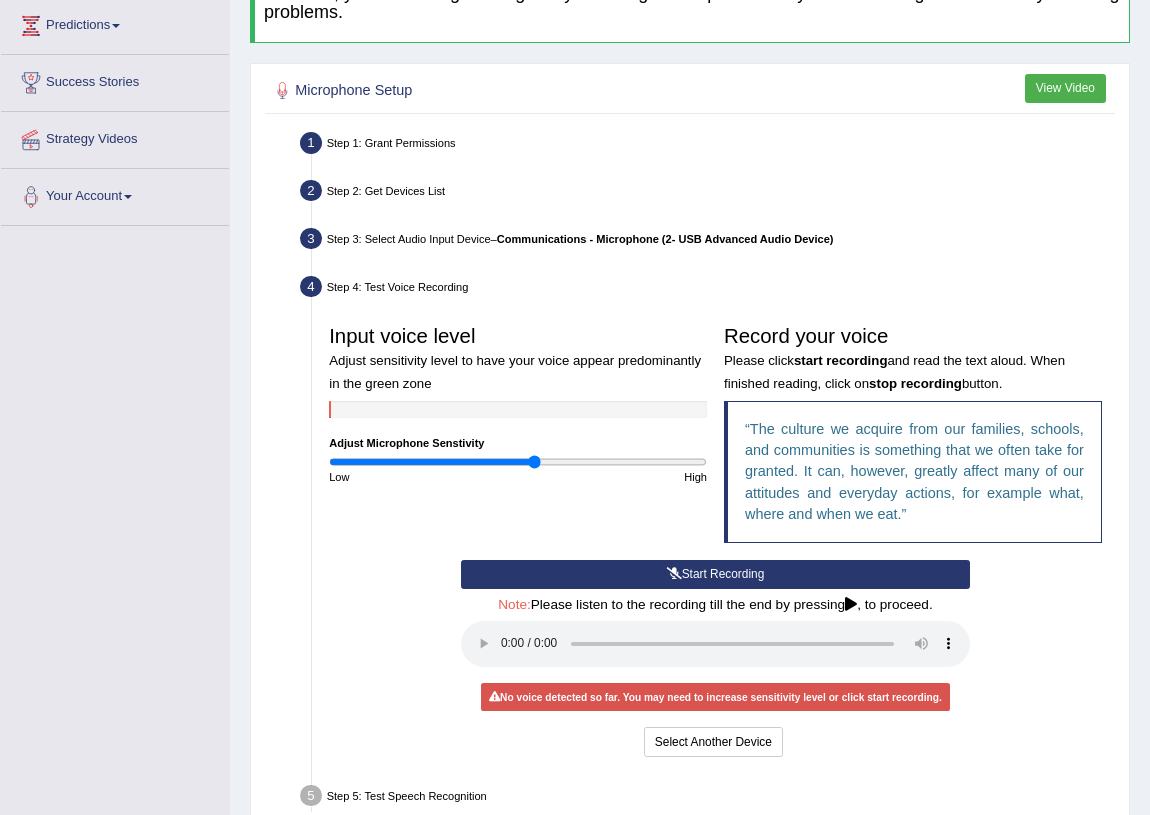 click at bounding box center [518, 462] 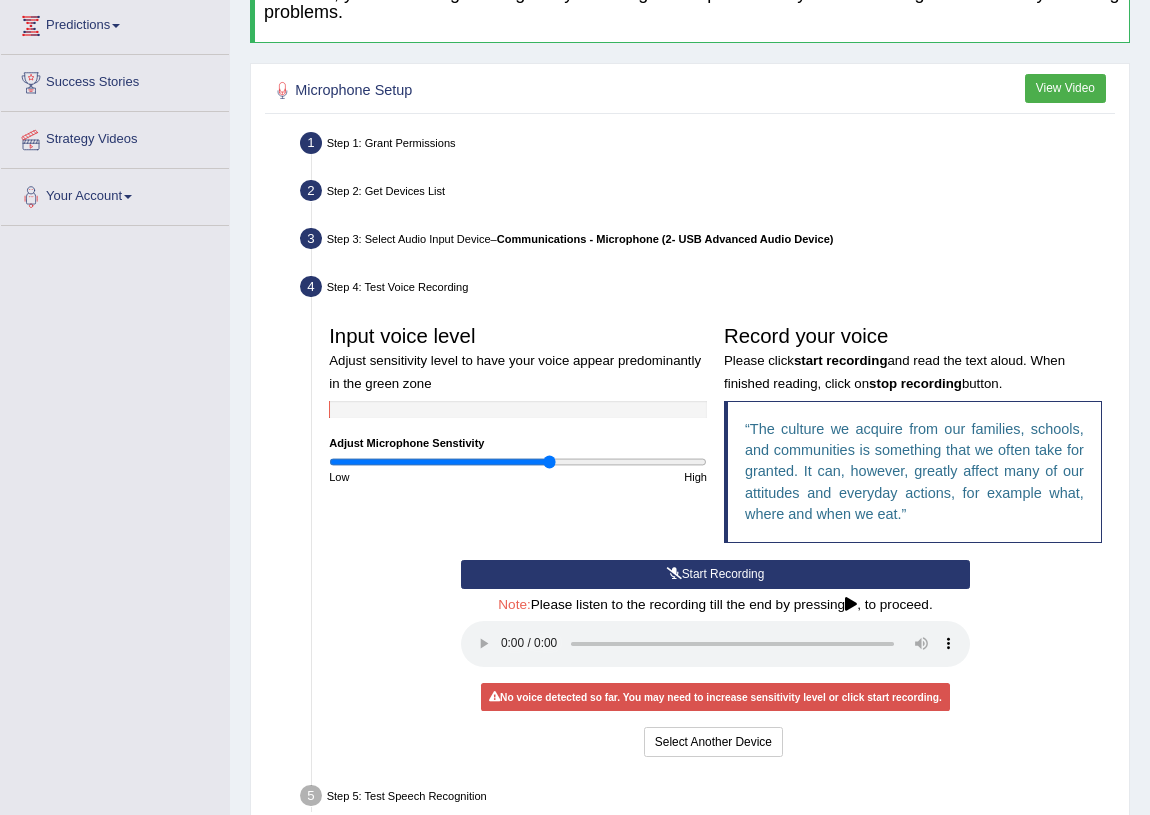 drag, startPoint x: 532, startPoint y: 459, endPoint x: 550, endPoint y: 457, distance: 18.110771 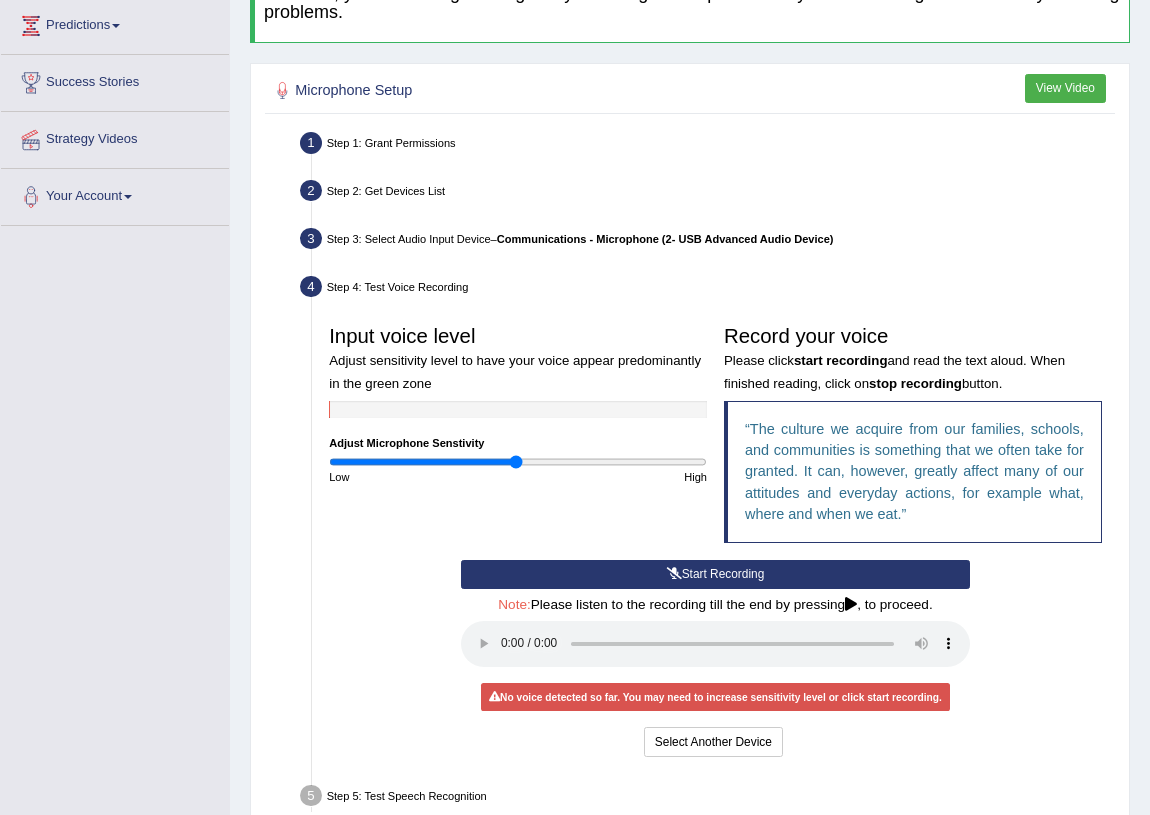 drag, startPoint x: 550, startPoint y: 453, endPoint x: 516, endPoint y: 462, distance: 35.17101 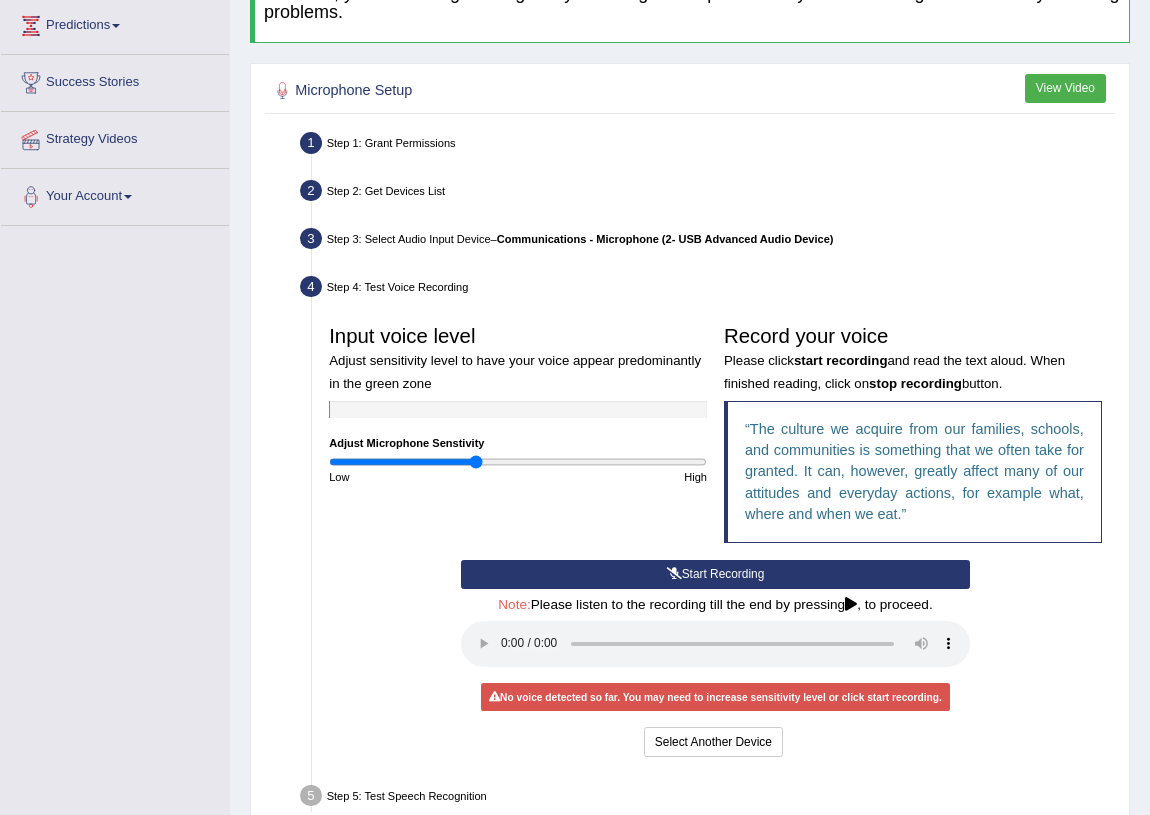 drag, startPoint x: 516, startPoint y: 462, endPoint x: 476, endPoint y: 466, distance: 40.1995 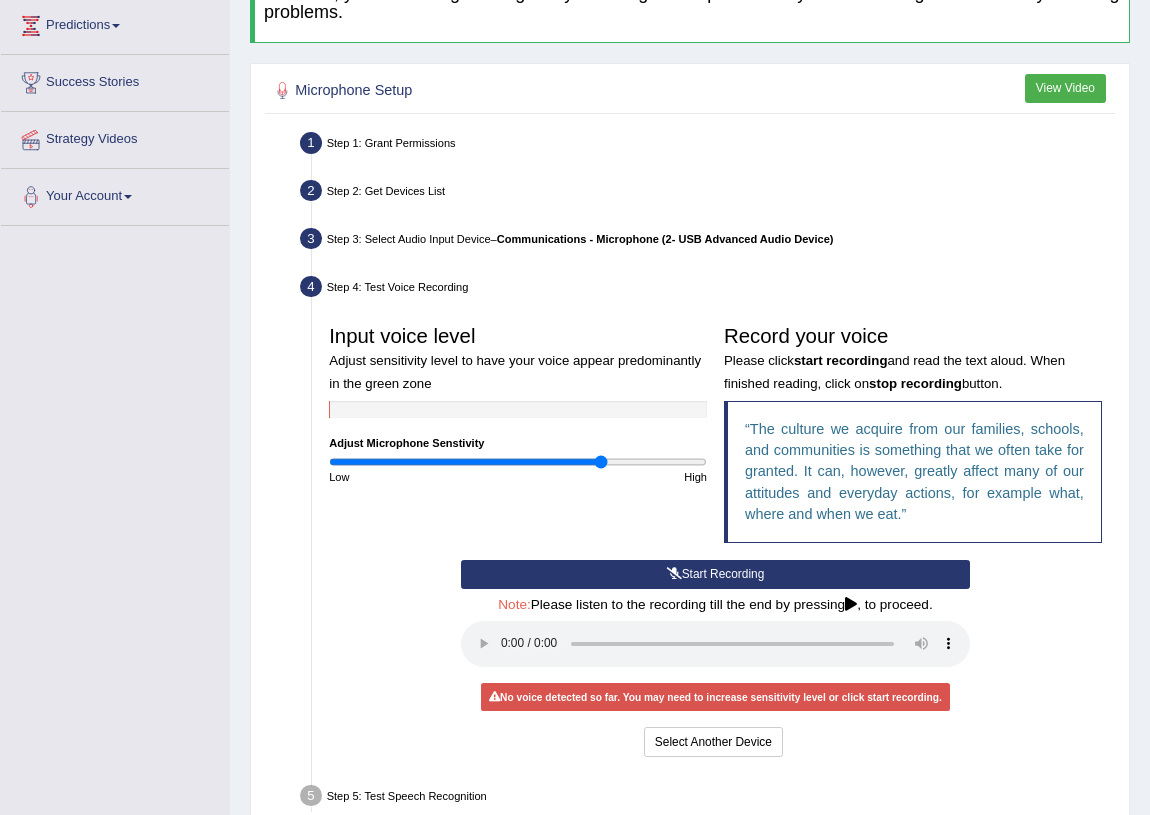 drag, startPoint x: 477, startPoint y: 465, endPoint x: 600, endPoint y: 468, distance: 123.03658 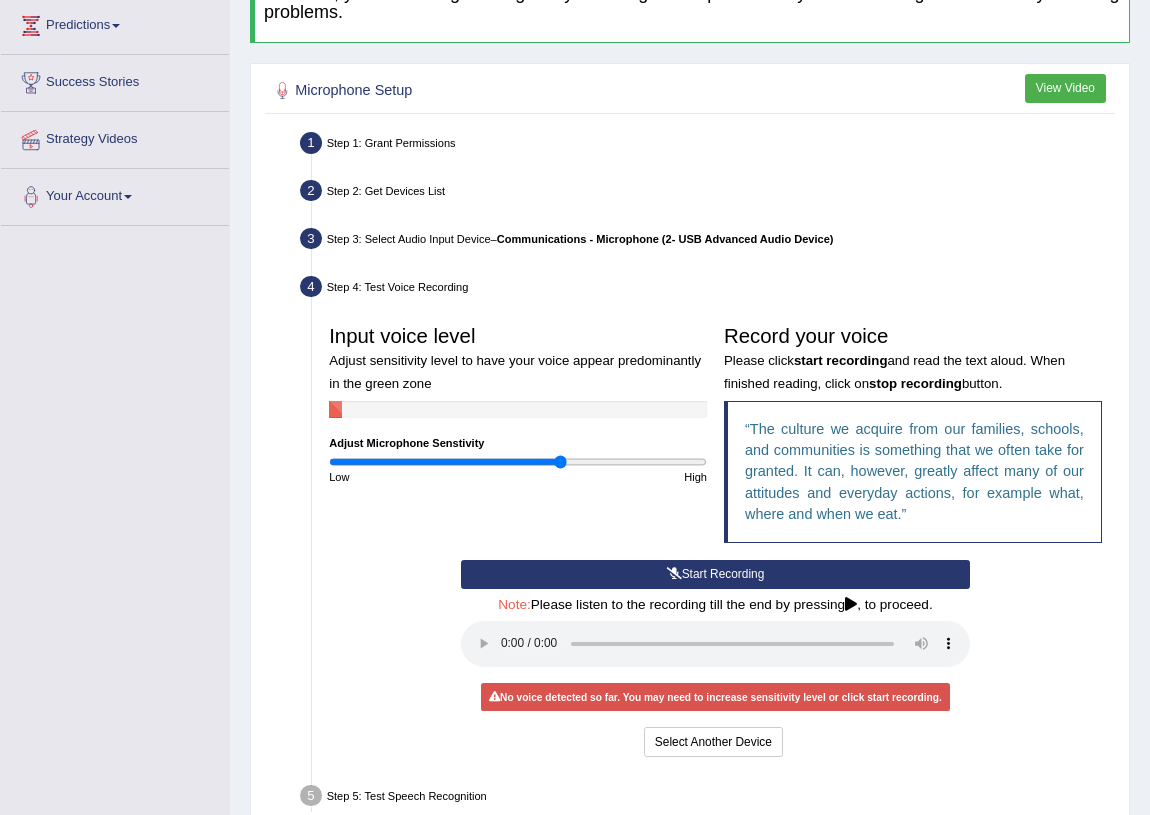 drag, startPoint x: 602, startPoint y: 455, endPoint x: 560, endPoint y: 459, distance: 42.190044 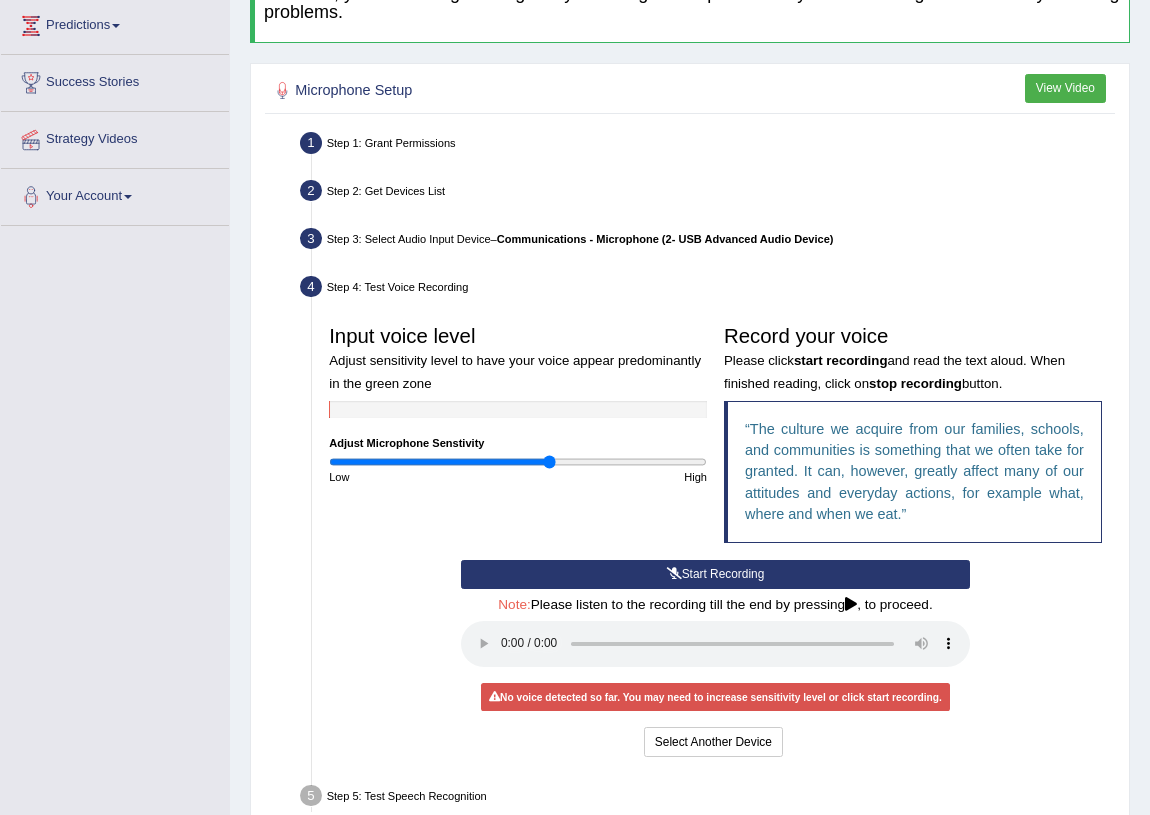 drag, startPoint x: 560, startPoint y: 459, endPoint x: 548, endPoint y: 459, distance: 12 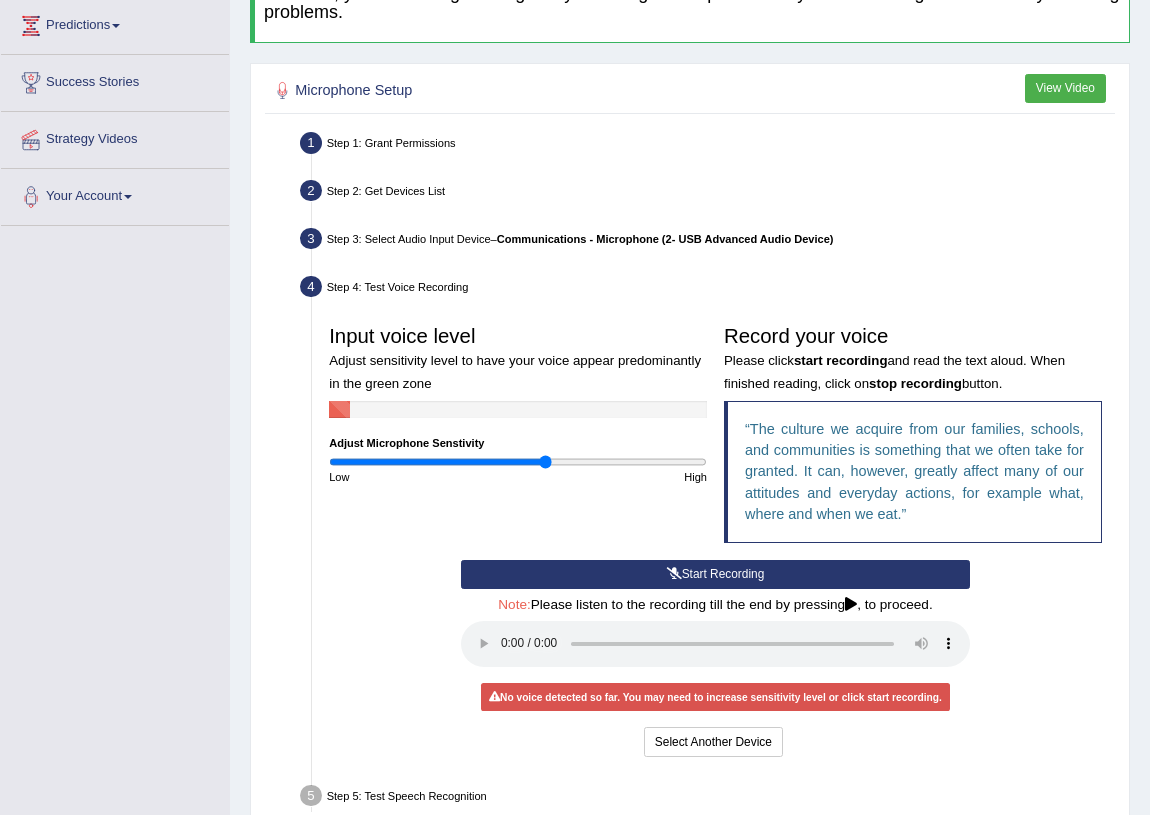 click at bounding box center (518, 462) 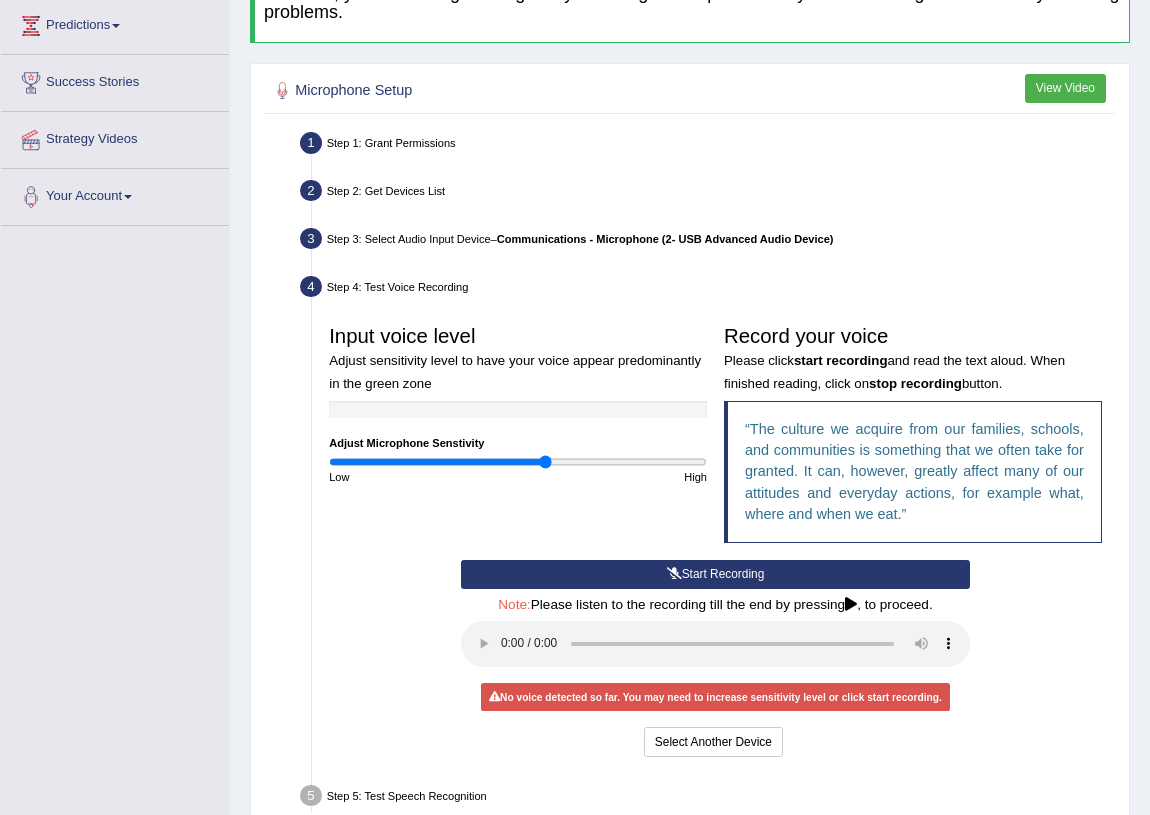 click on "Note:  Please listen to the recording till the end by pressing  , to proceed." at bounding box center [715, 605] 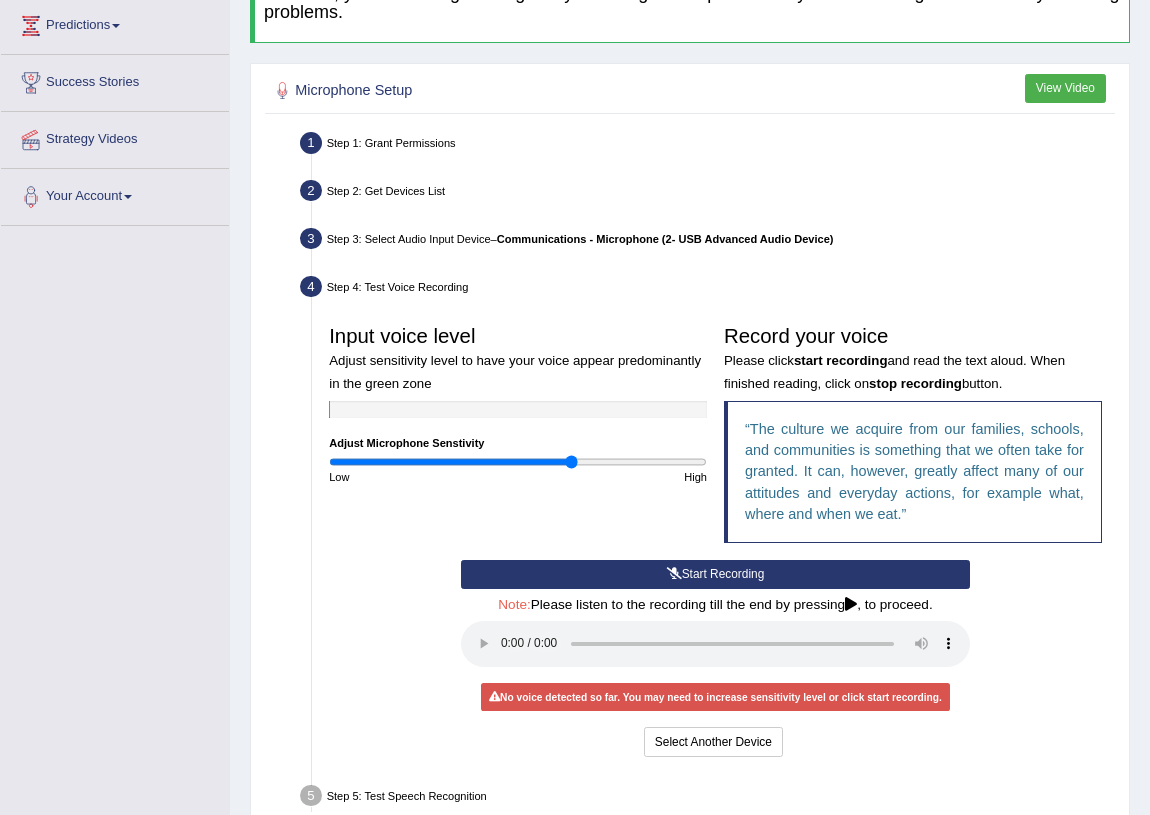 drag, startPoint x: 550, startPoint y: 460, endPoint x: 570, endPoint y: 459, distance: 20.024984 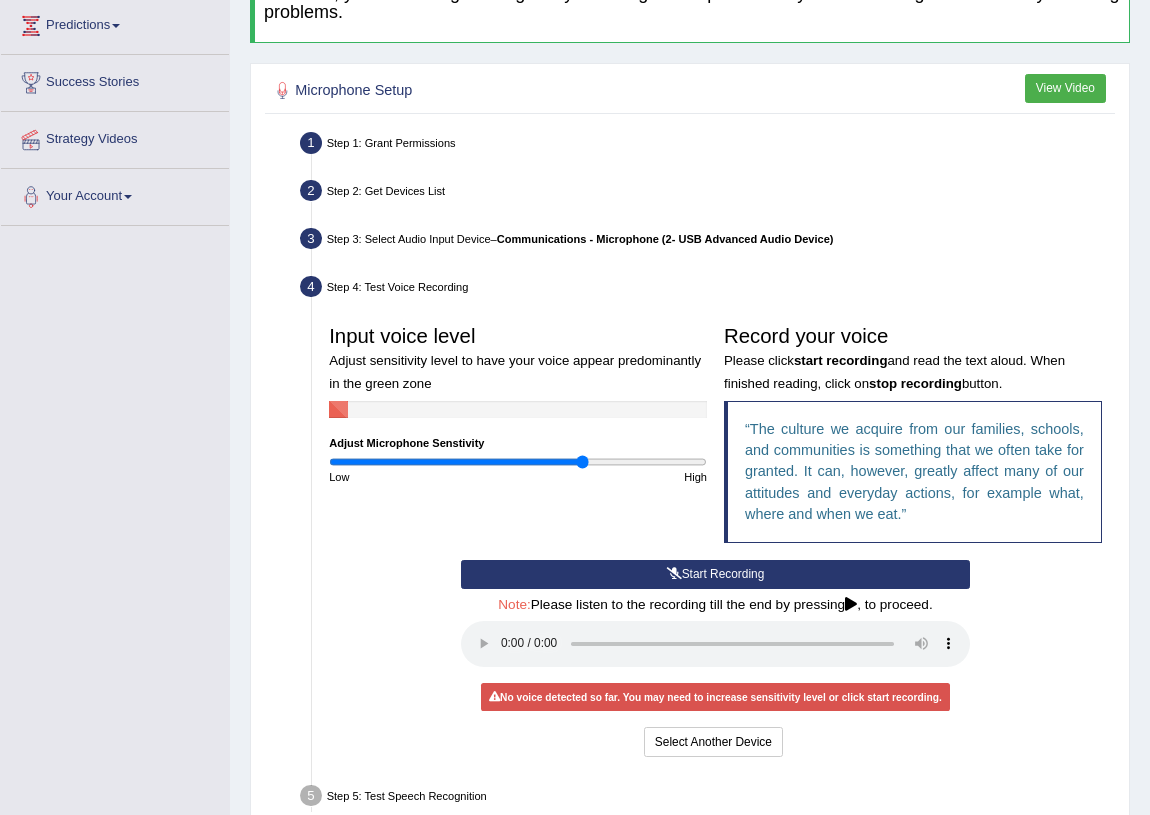 click at bounding box center [518, 462] 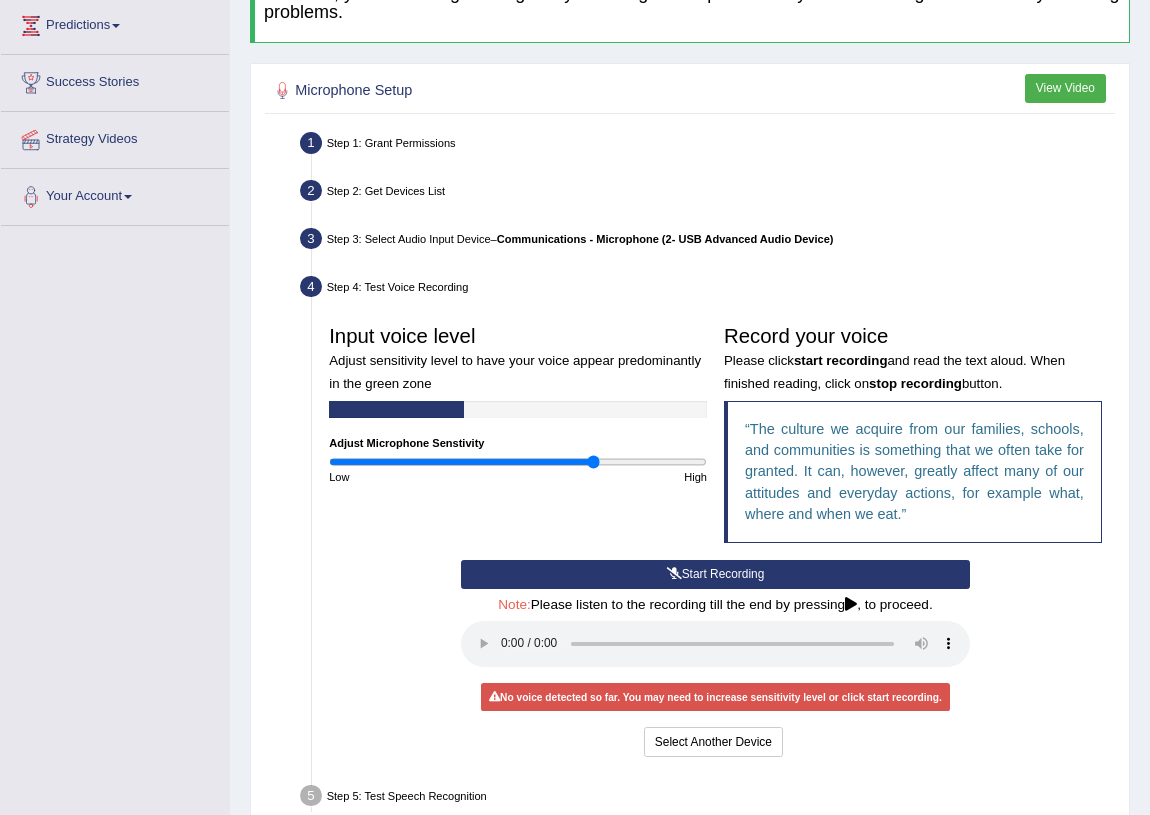 drag, startPoint x: 580, startPoint y: 459, endPoint x: 594, endPoint y: 460, distance: 14.035668 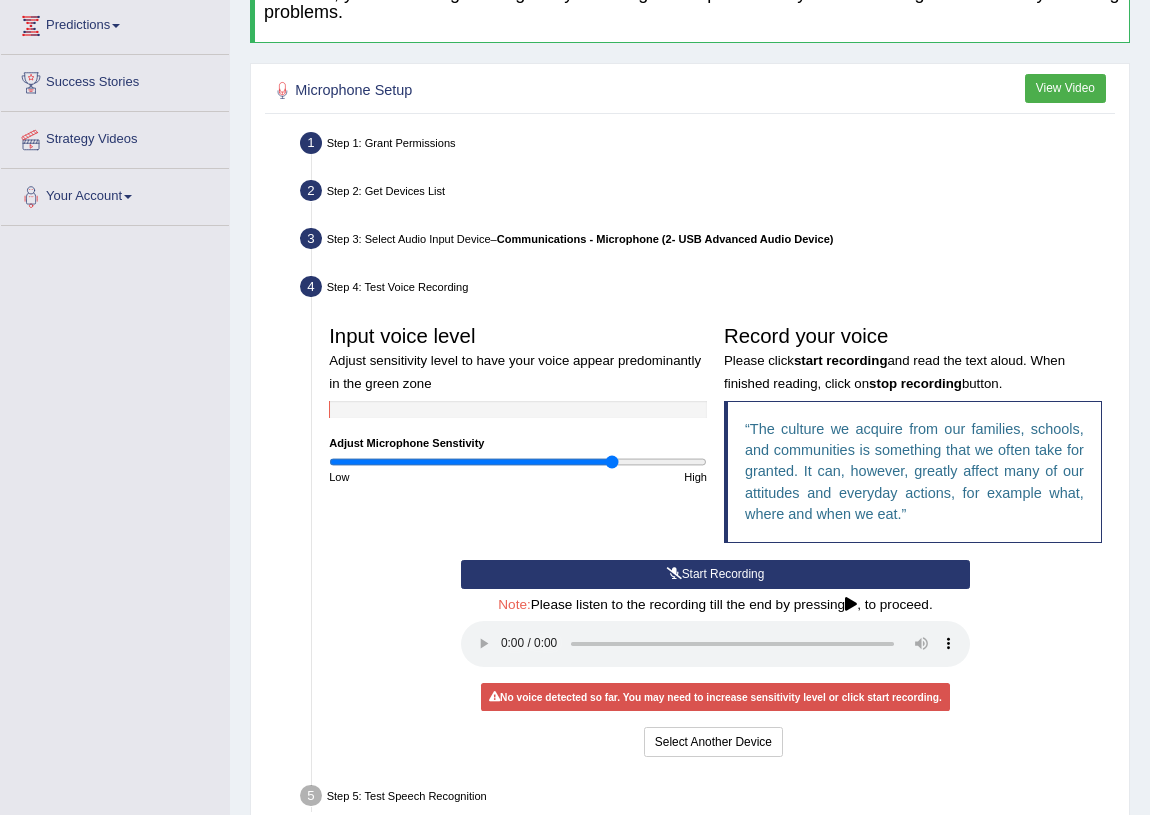 drag, startPoint x: 594, startPoint y: 460, endPoint x: 610, endPoint y: 463, distance: 16.27882 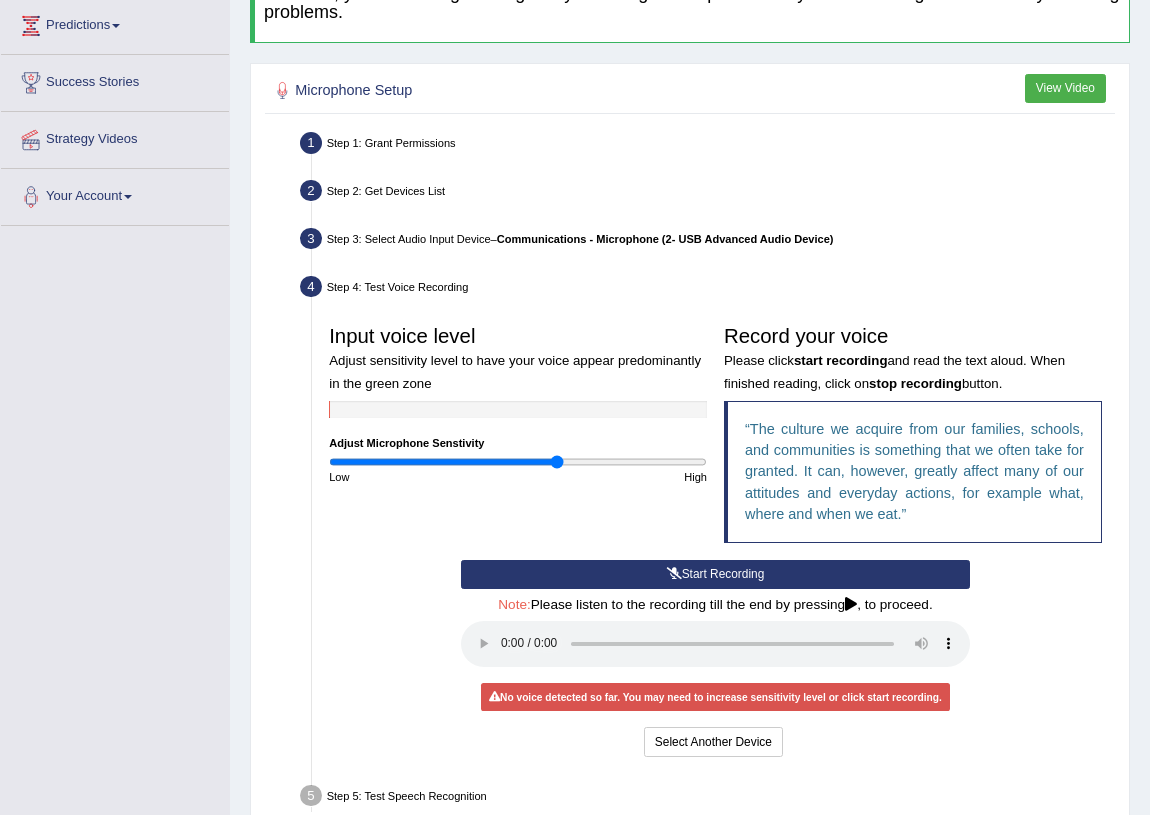click at bounding box center (518, 462) 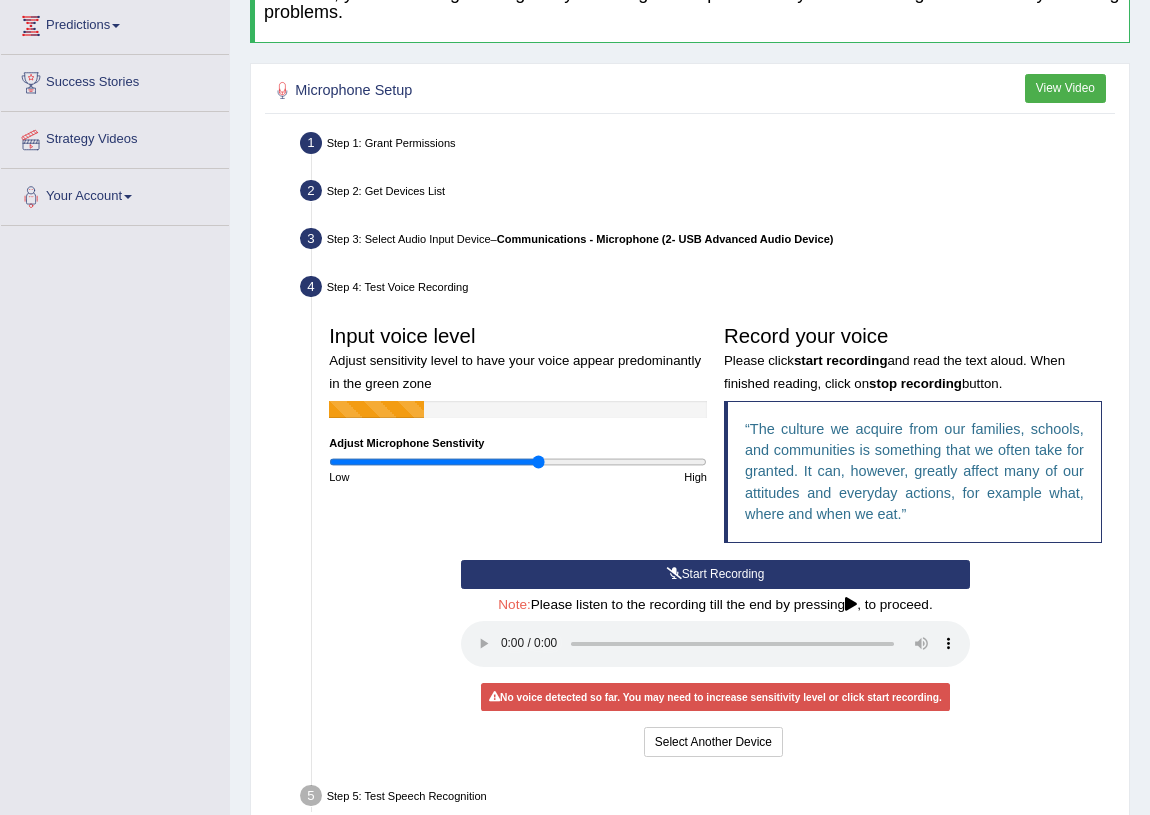click at bounding box center [518, 462] 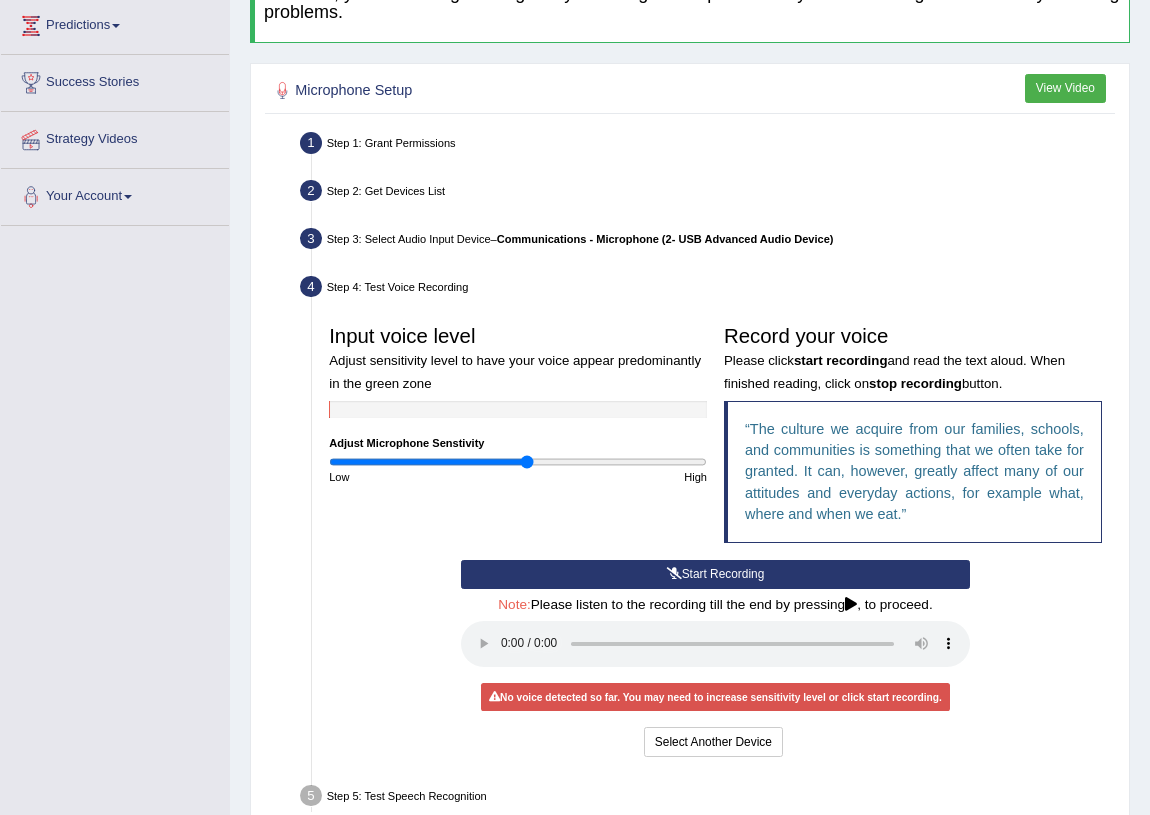 click at bounding box center [518, 462] 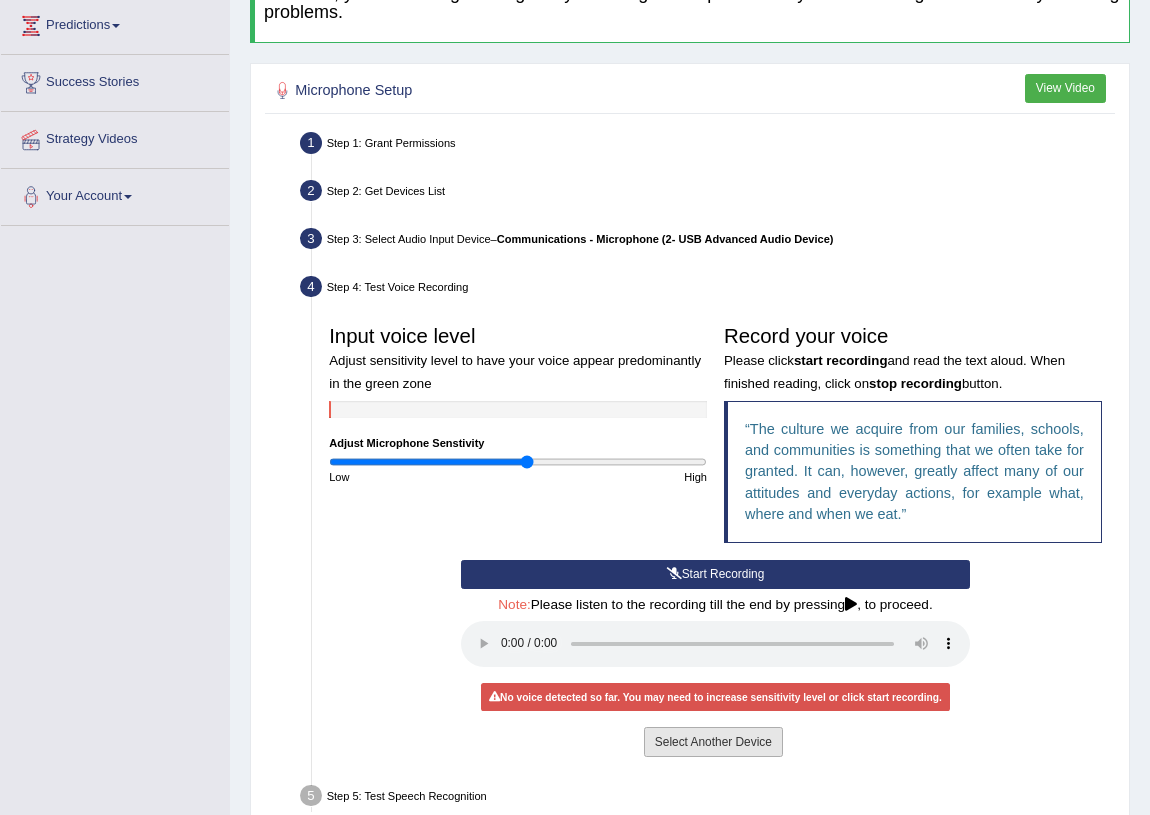 click on "Select Another Device" at bounding box center (713, 741) 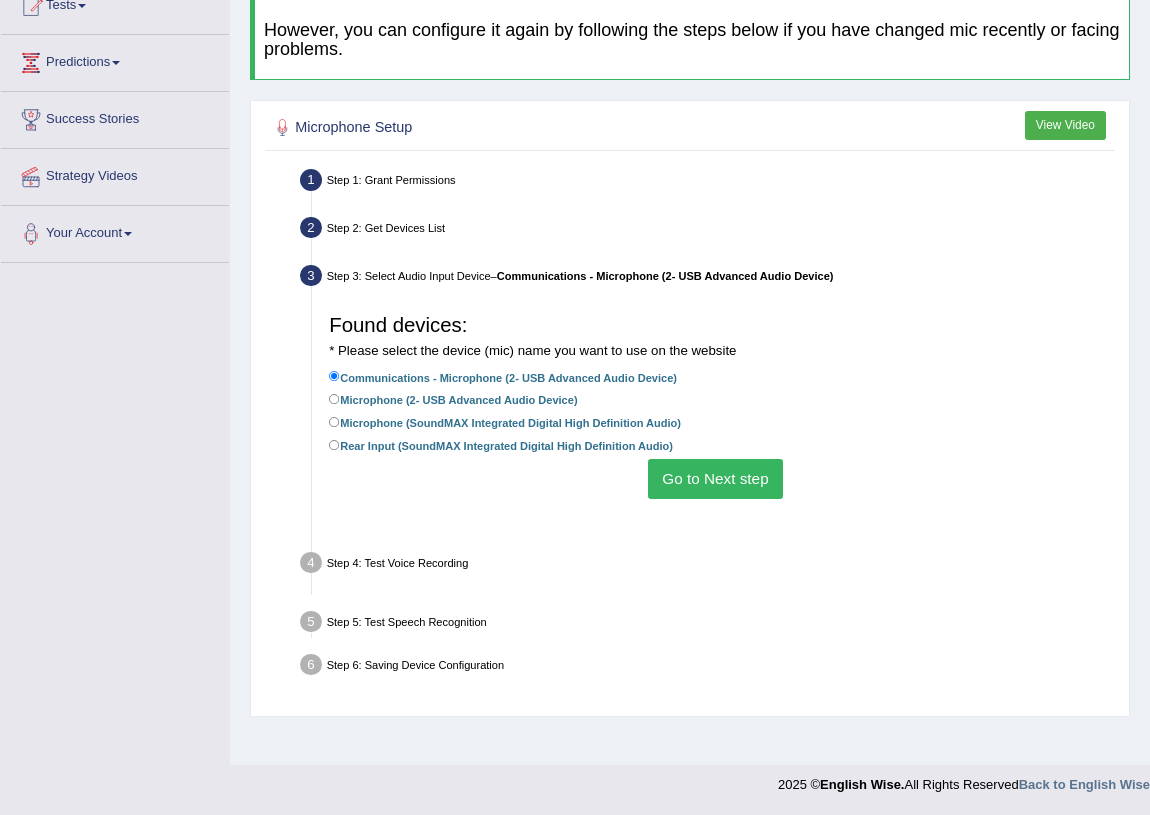 scroll, scrollTop: 234, scrollLeft: 0, axis: vertical 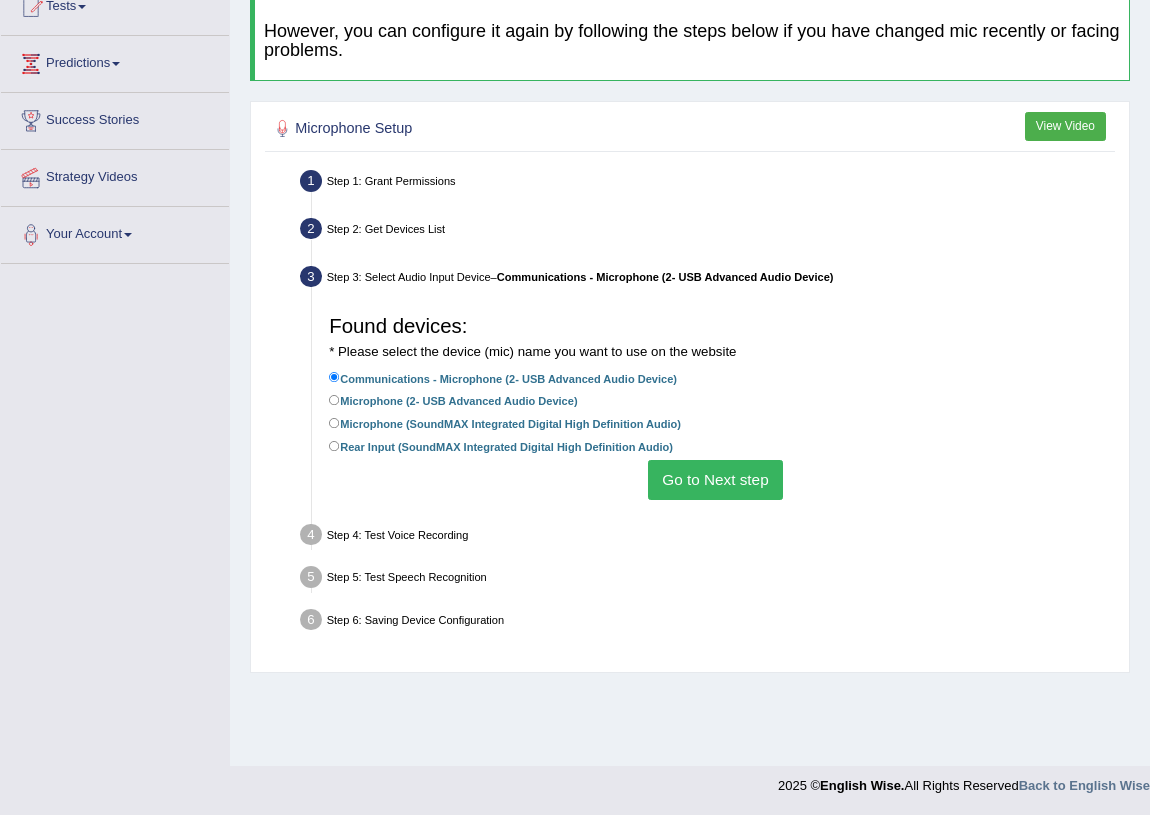 click on "Go to Next step" at bounding box center (715, 479) 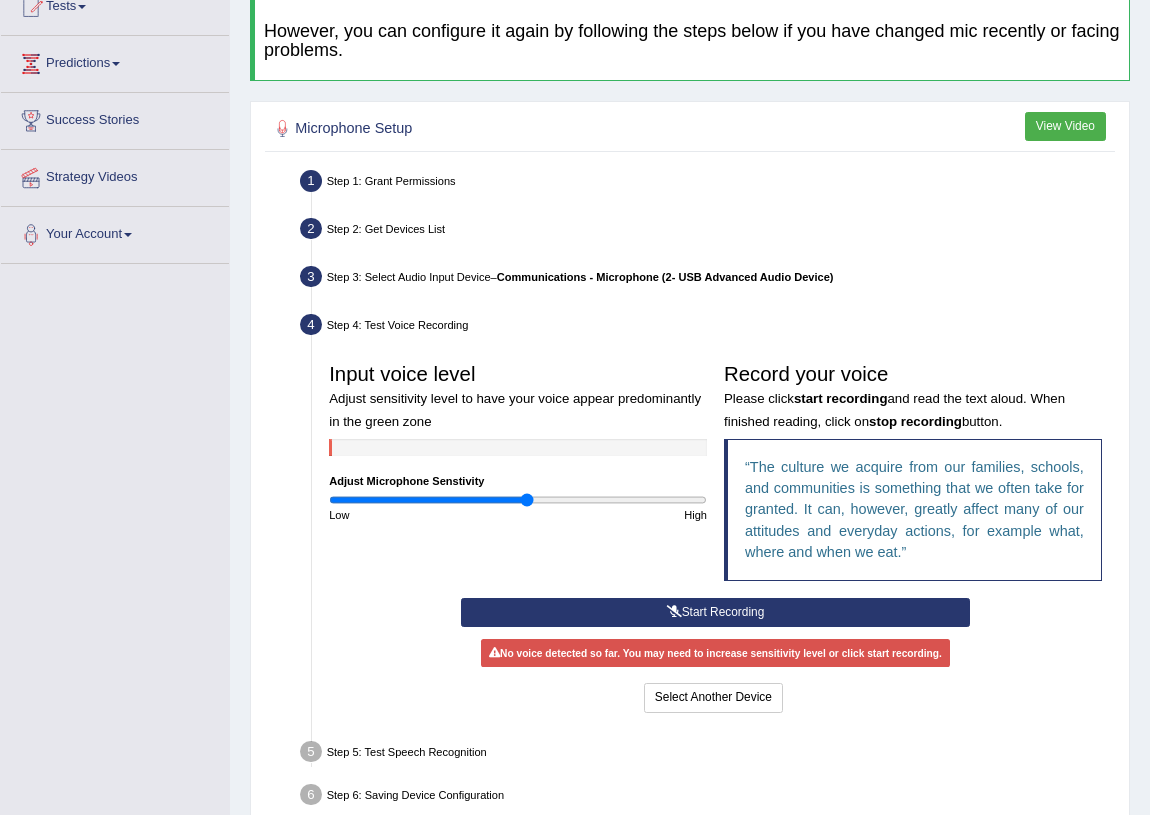 click on "Start Recording" at bounding box center [715, 612] 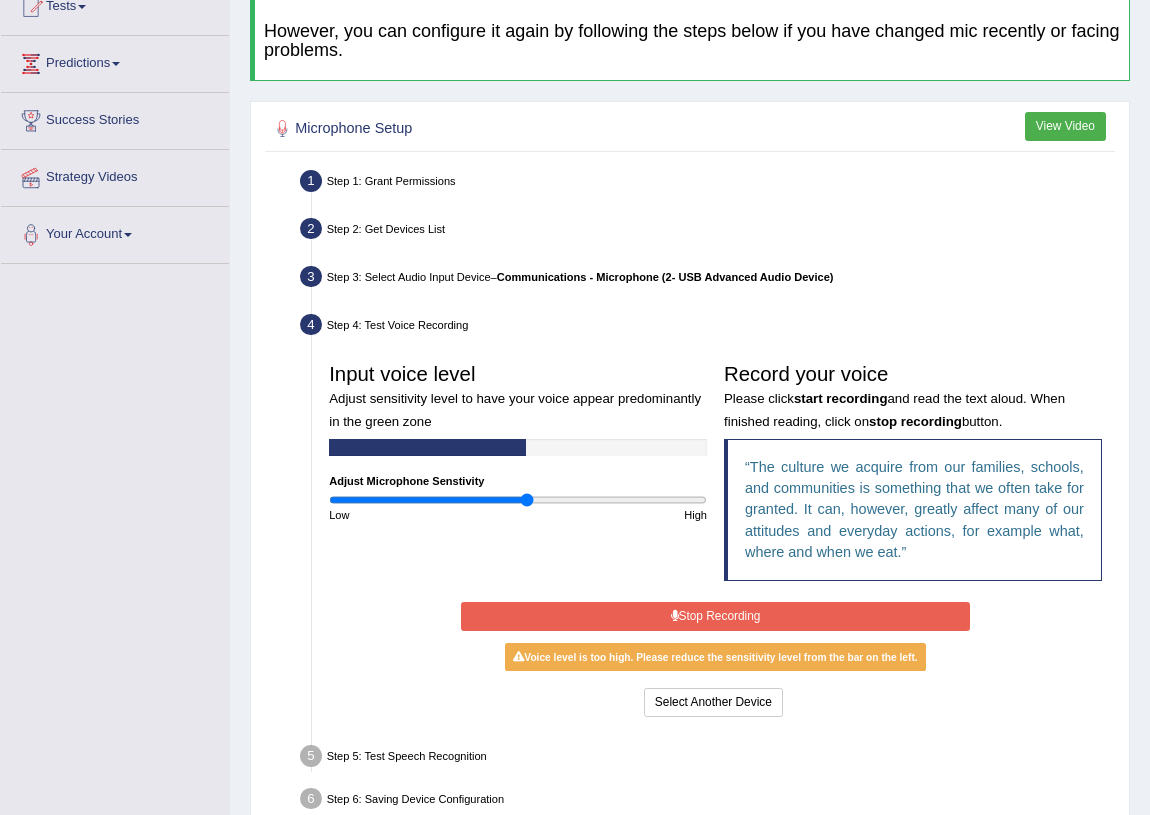 click on "Stop Recording" at bounding box center [715, 616] 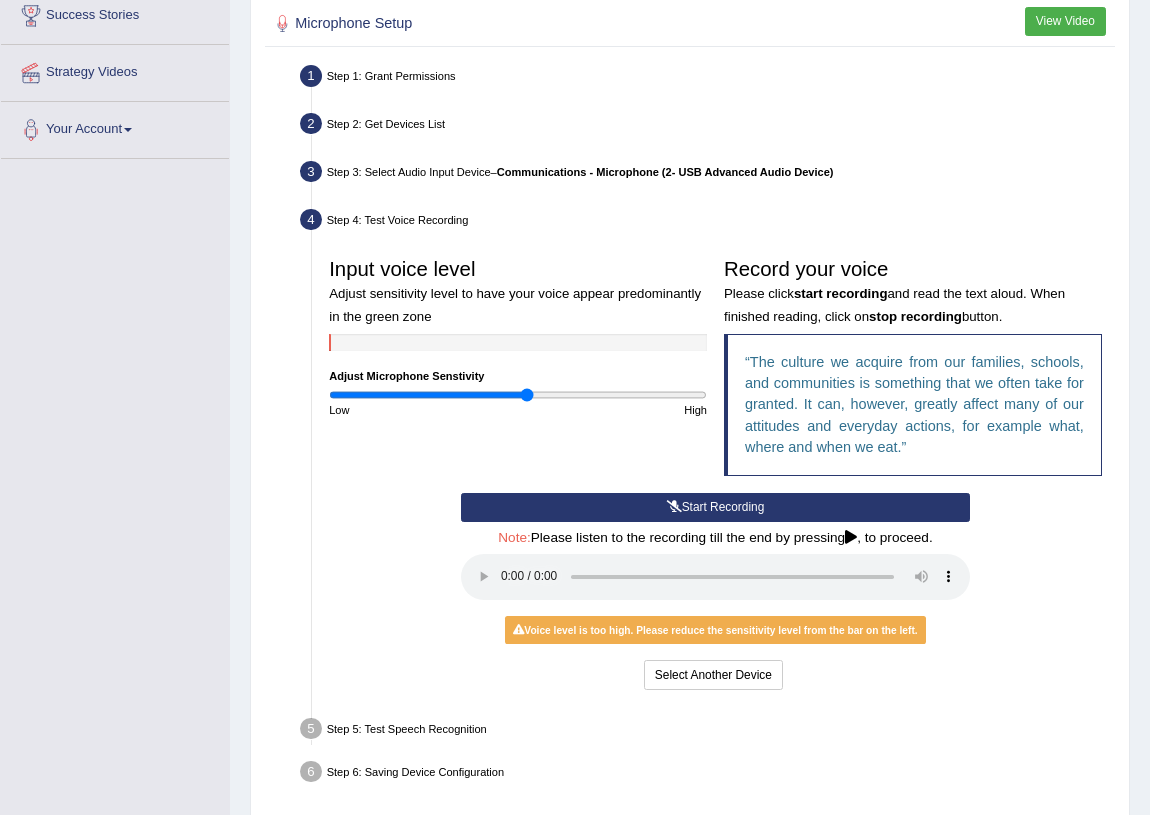 scroll, scrollTop: 410, scrollLeft: 0, axis: vertical 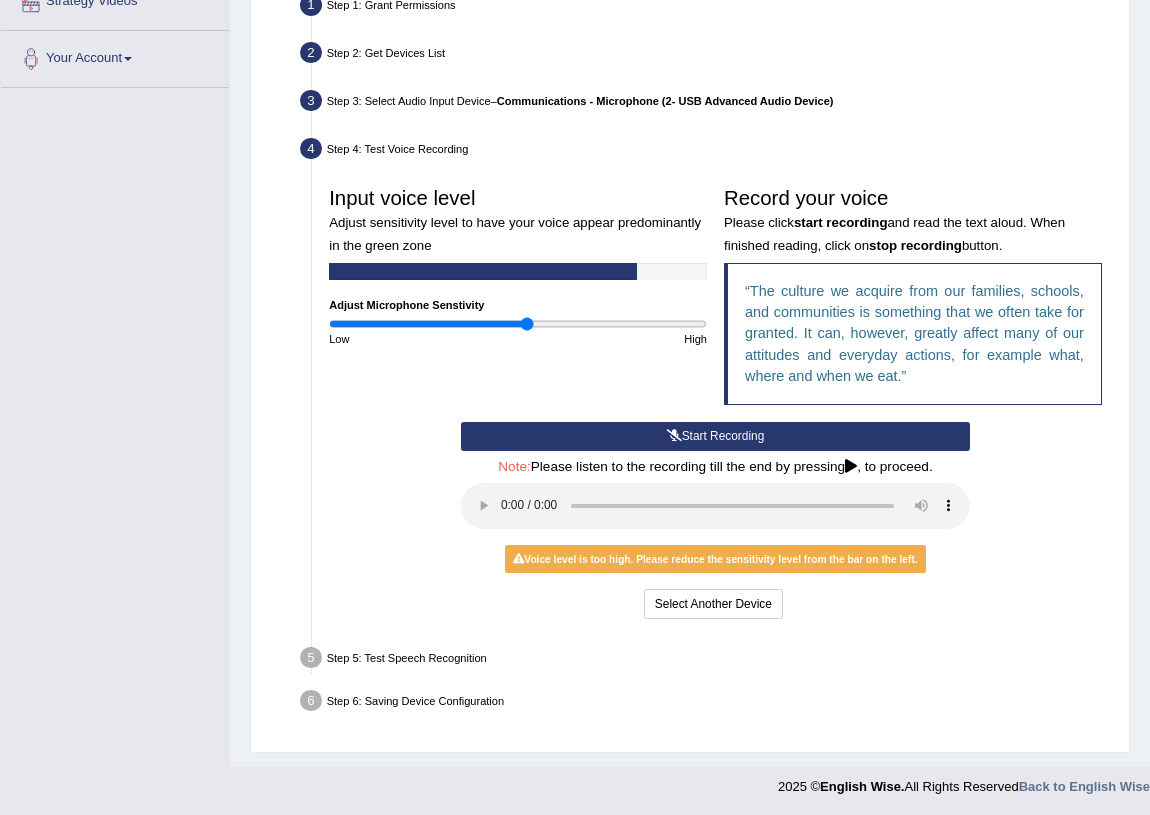 click on "Voice level is too high. Please reduce the sensitivity level from the bar on the left." at bounding box center [715, 559] 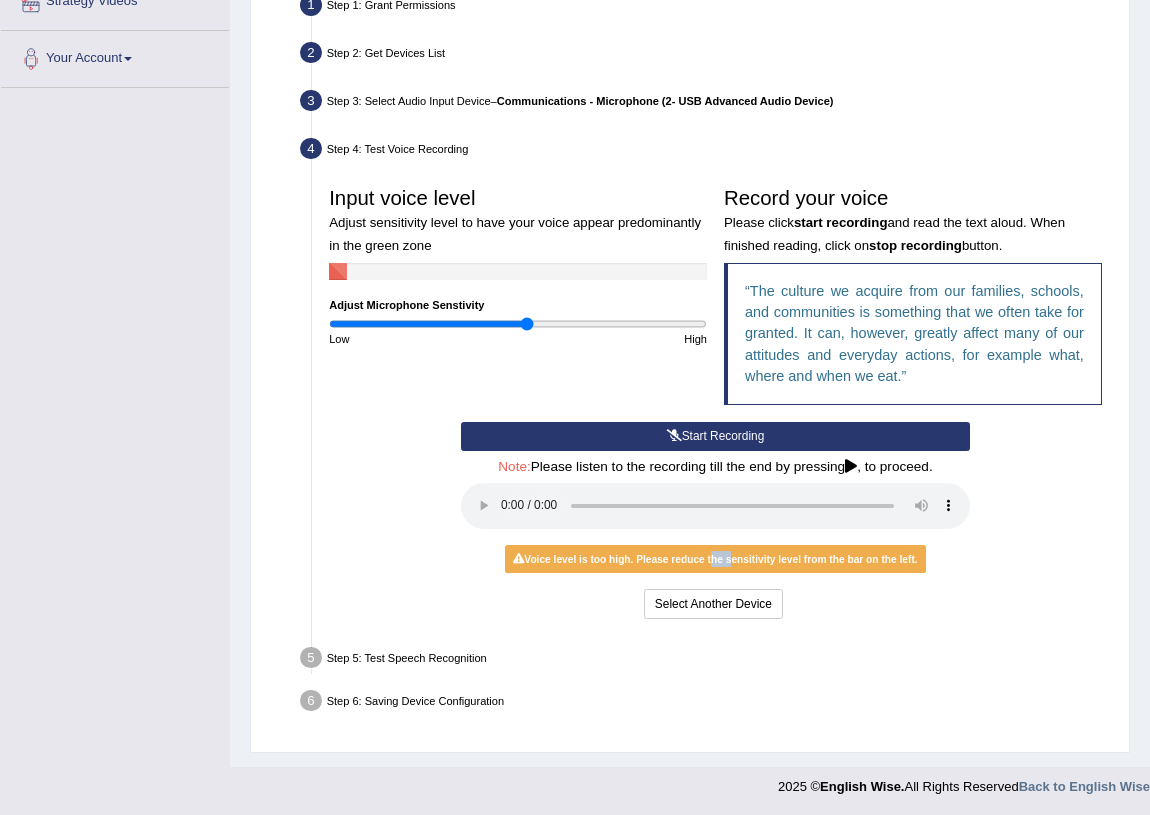 click on "Voice level is too high. Please reduce the sensitivity level from the bar on the left." at bounding box center [715, 559] 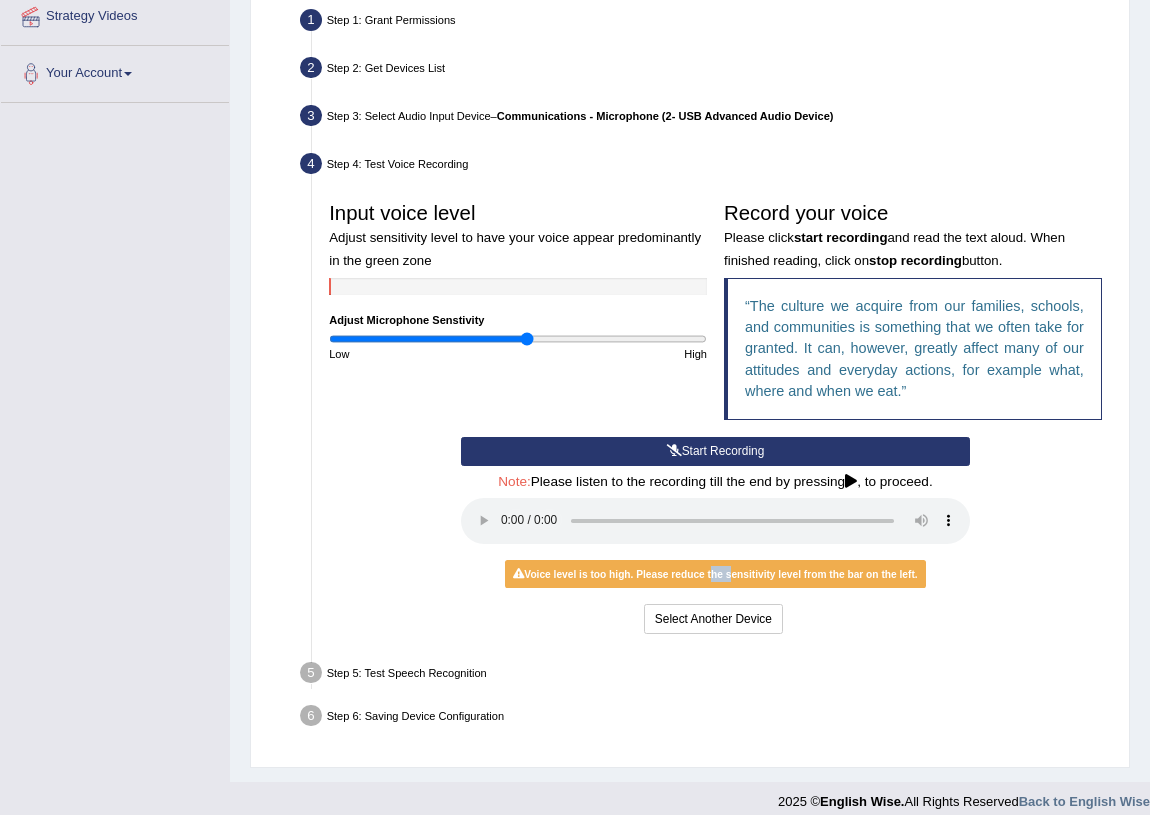scroll, scrollTop: 410, scrollLeft: 0, axis: vertical 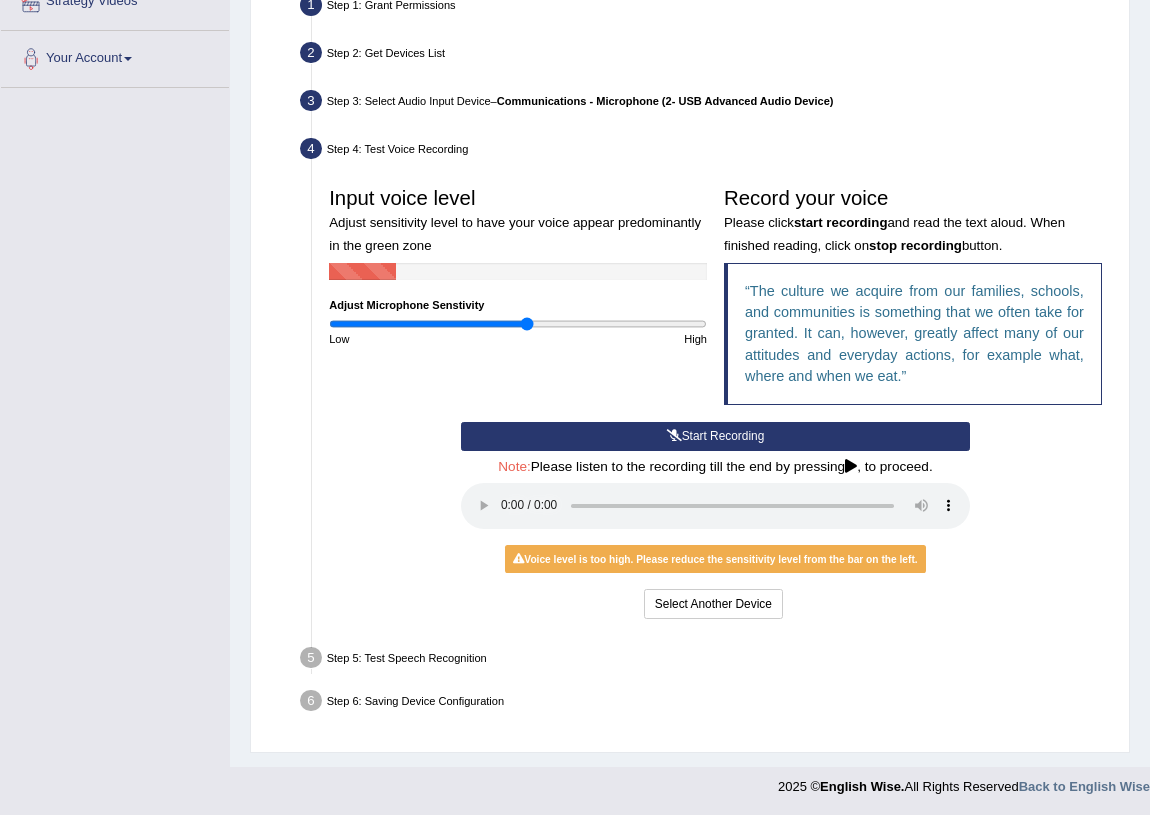 click on "Voice level is too high. Please reduce the sensitivity level from the bar on the left." at bounding box center (715, 559) 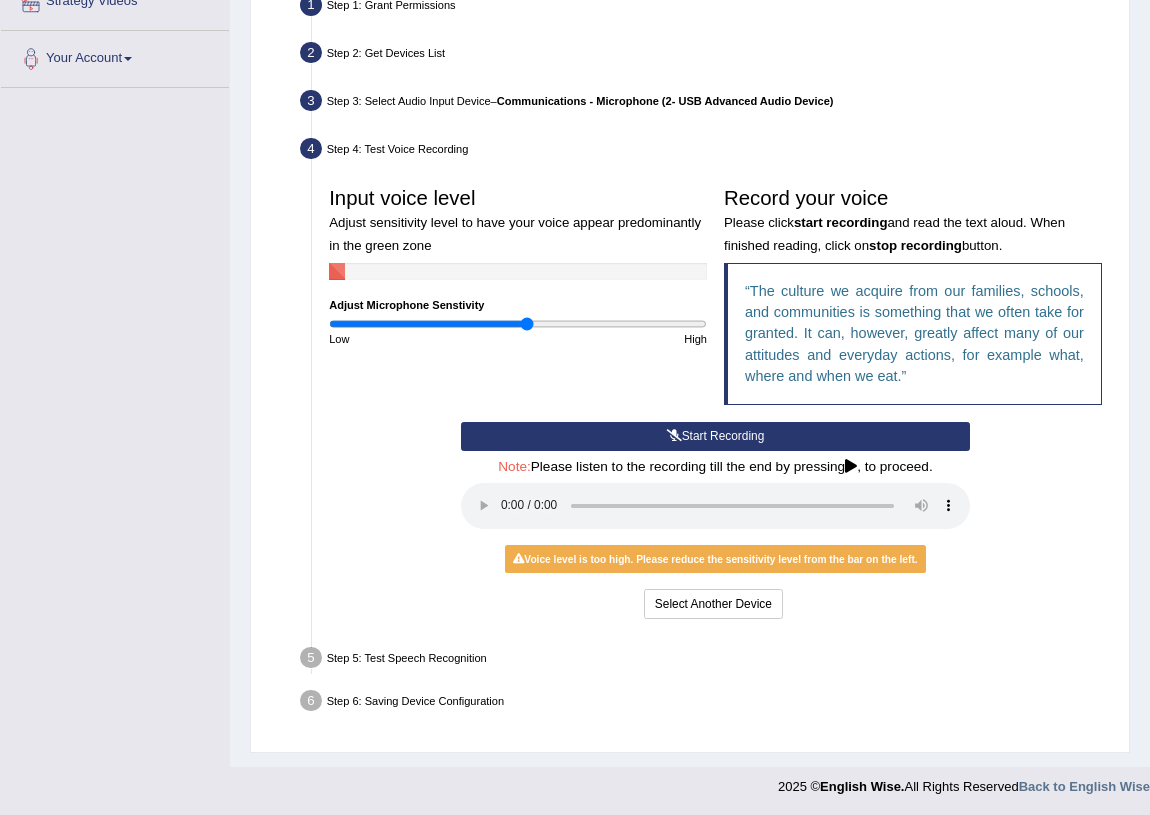 click at bounding box center (851, 467) 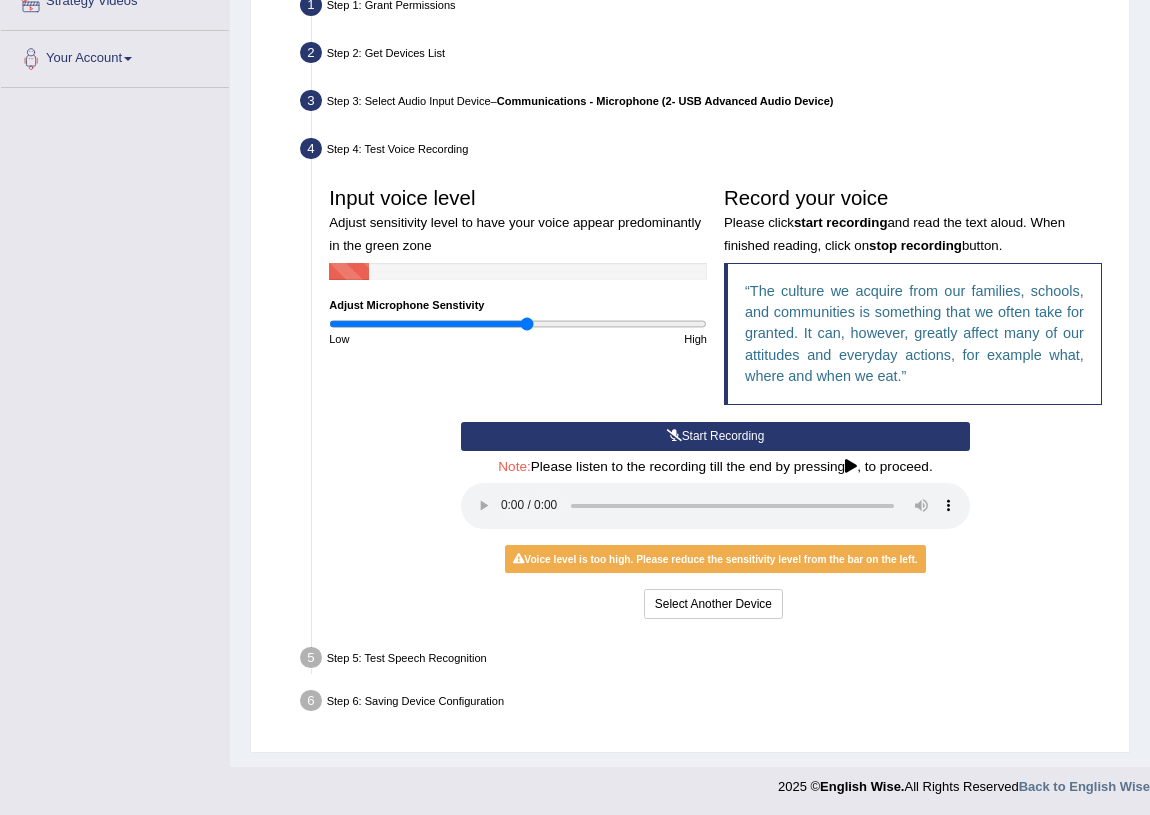 click on "Note:  Please listen to the recording till the end by pressing  , to proceed." at bounding box center (715, 467) 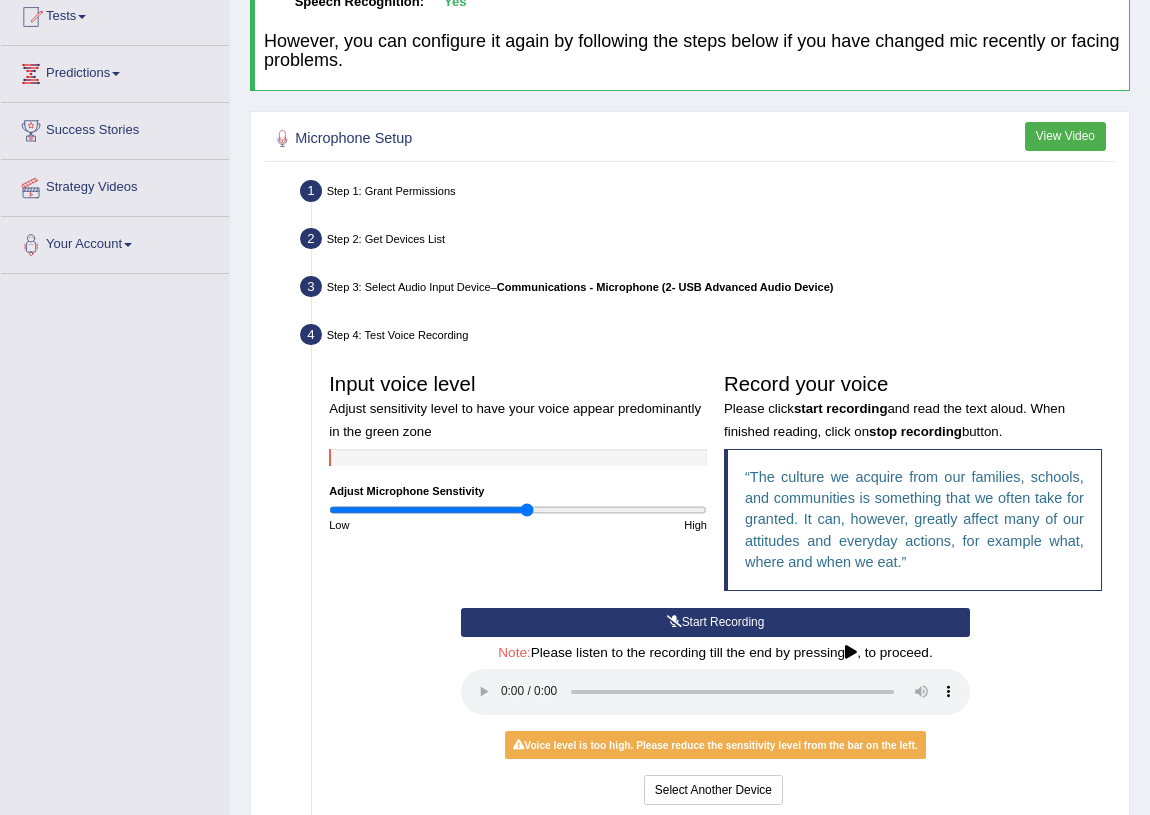 scroll, scrollTop: 229, scrollLeft: 0, axis: vertical 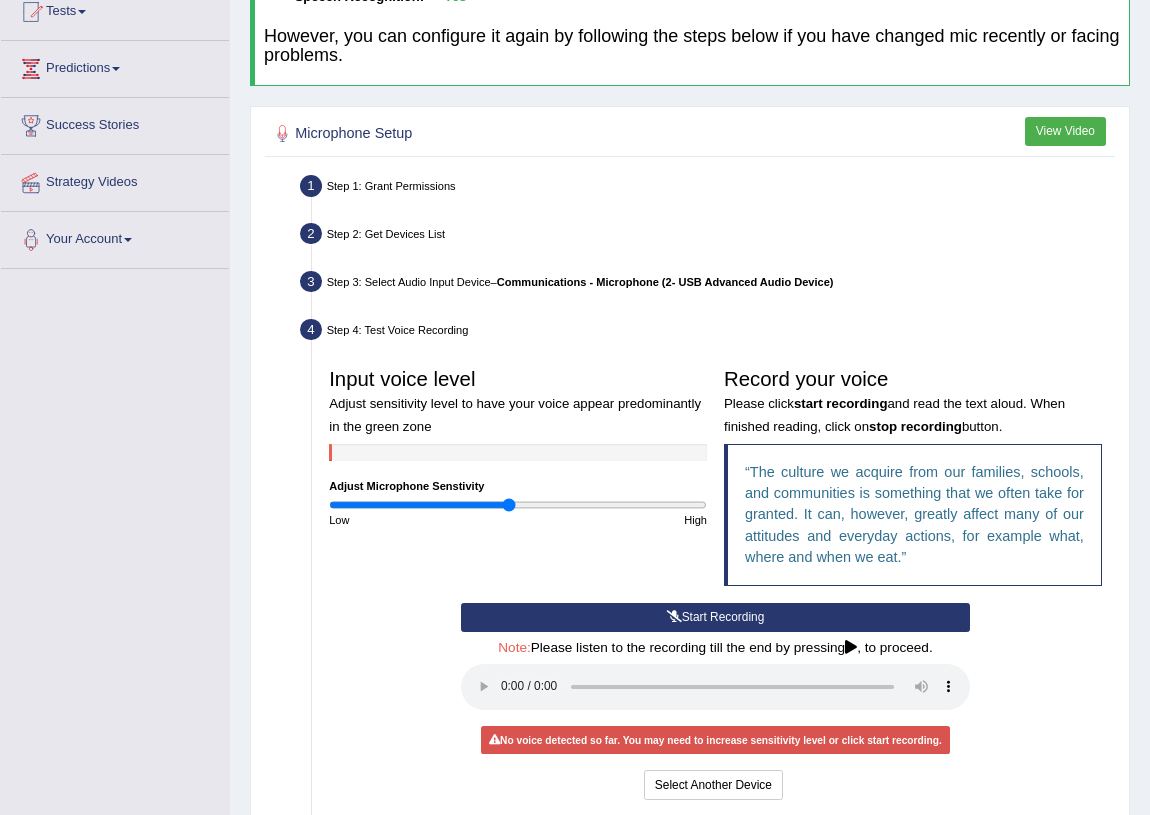 drag, startPoint x: 528, startPoint y: 505, endPoint x: 509, endPoint y: 509, distance: 19.416489 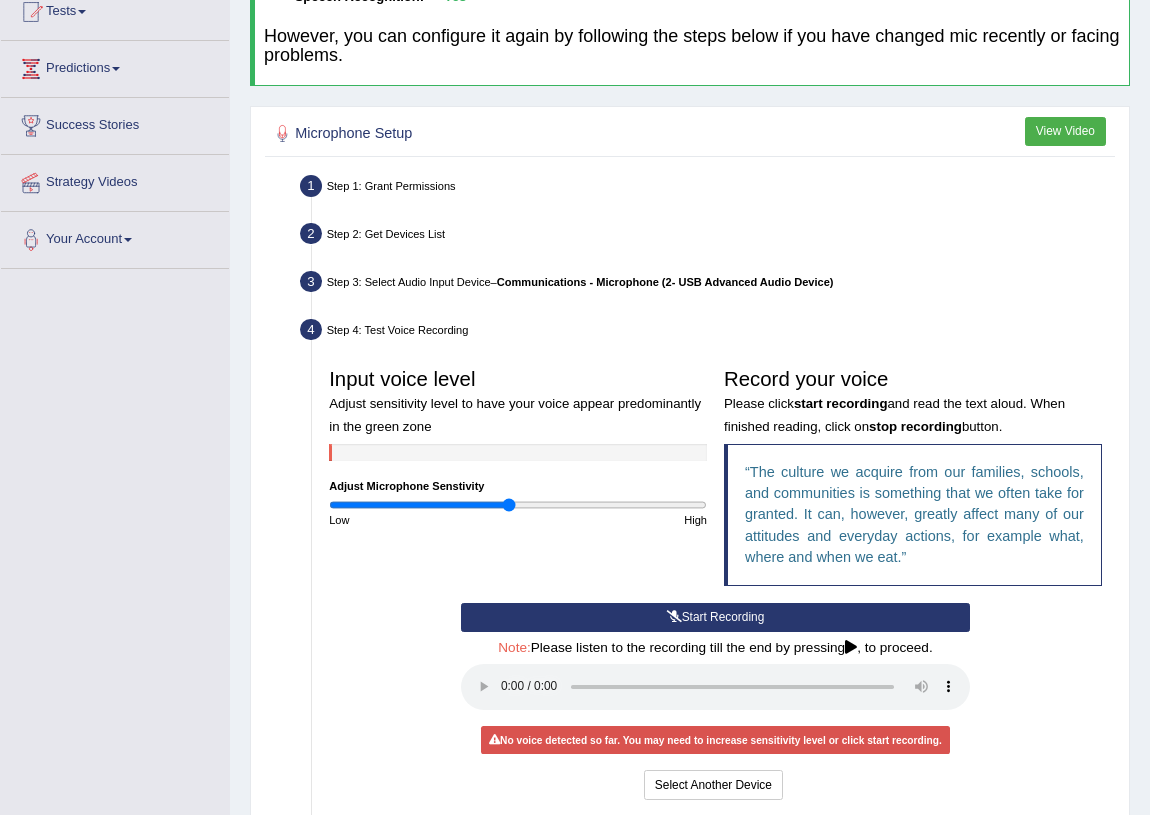 click at bounding box center [518, 505] 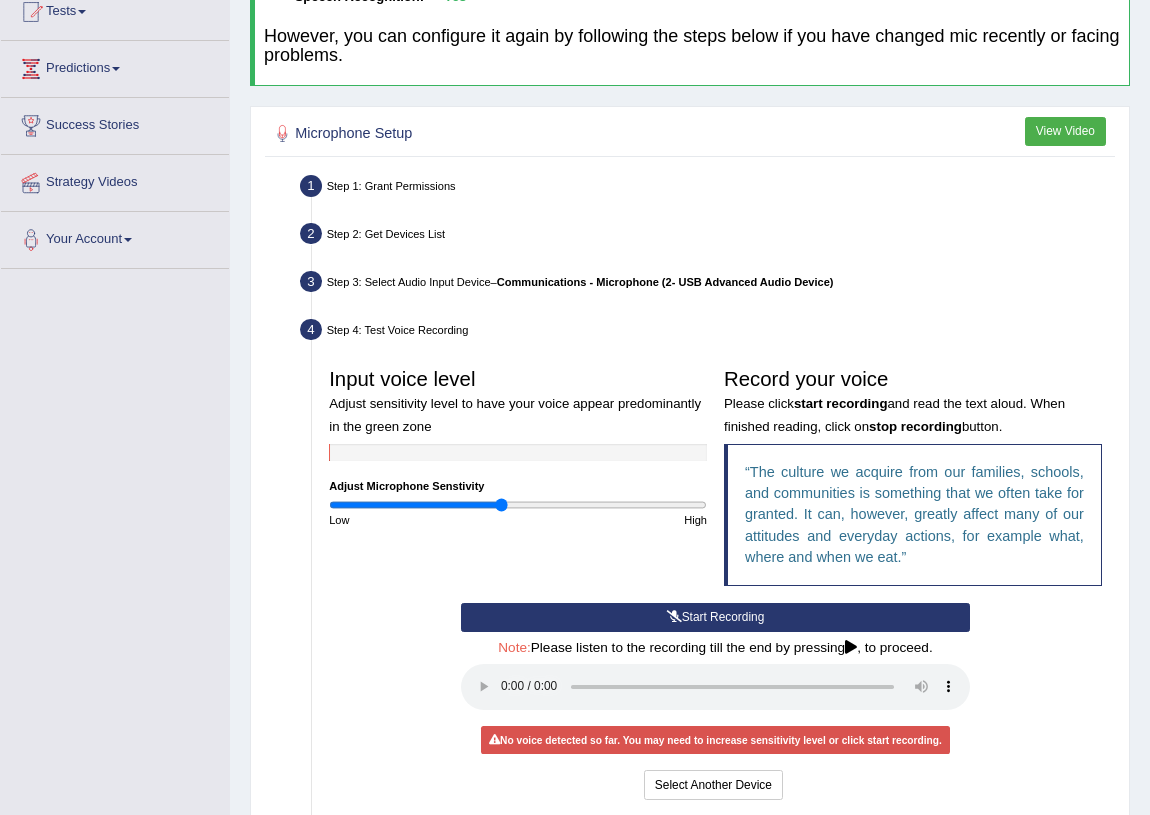 drag, startPoint x: 512, startPoint y: 503, endPoint x: 501, endPoint y: 509, distance: 12.529964 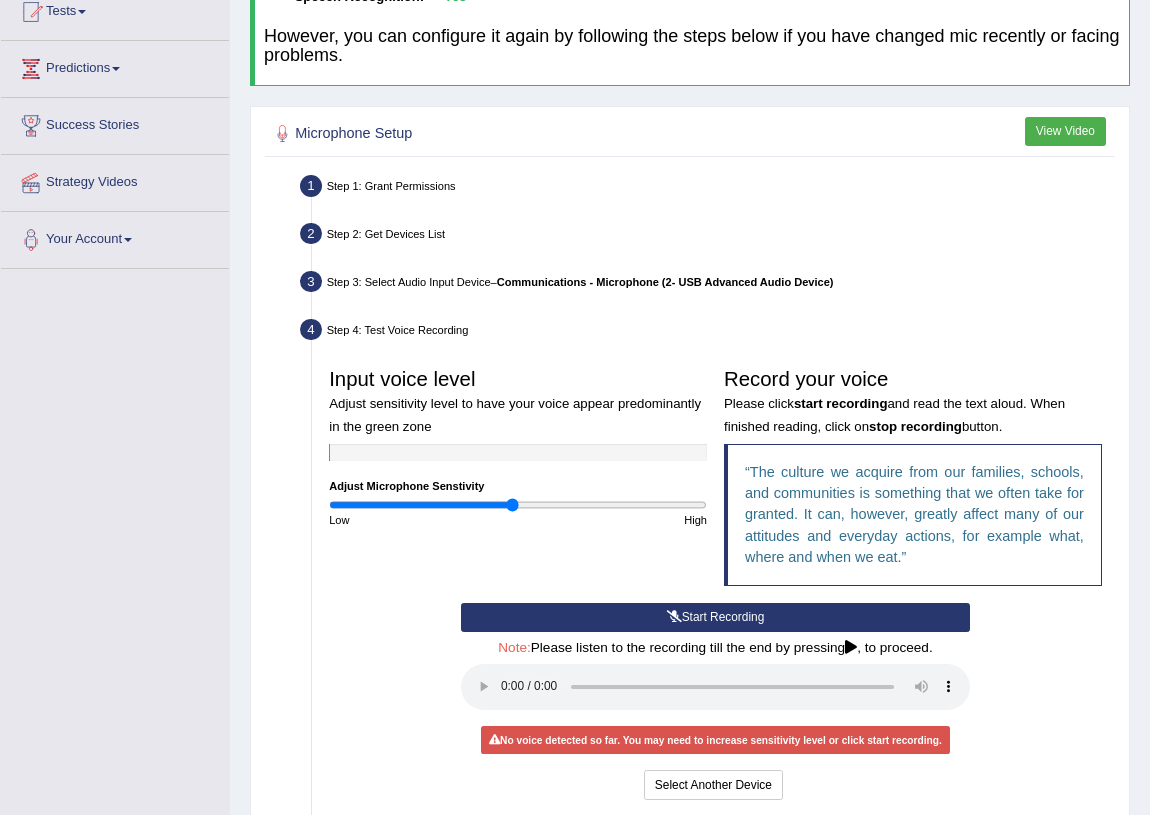 click at bounding box center [518, 505] 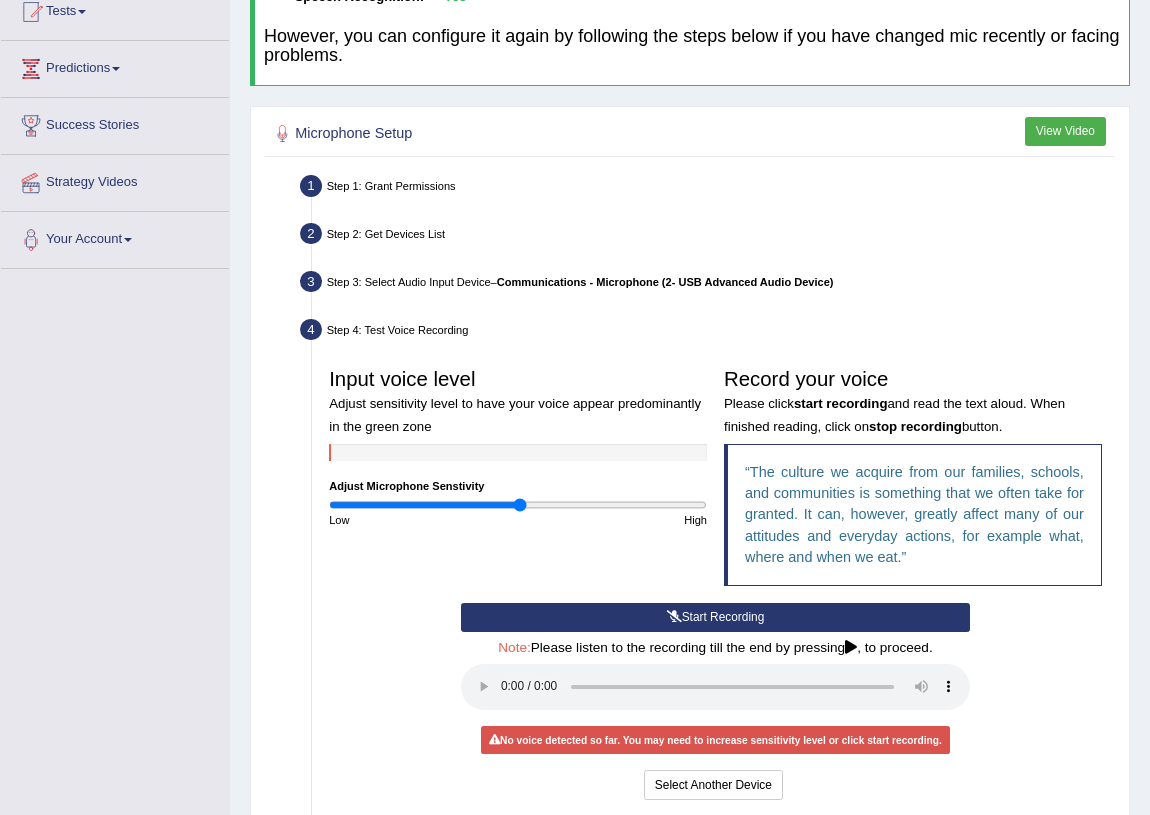 click at bounding box center [518, 505] 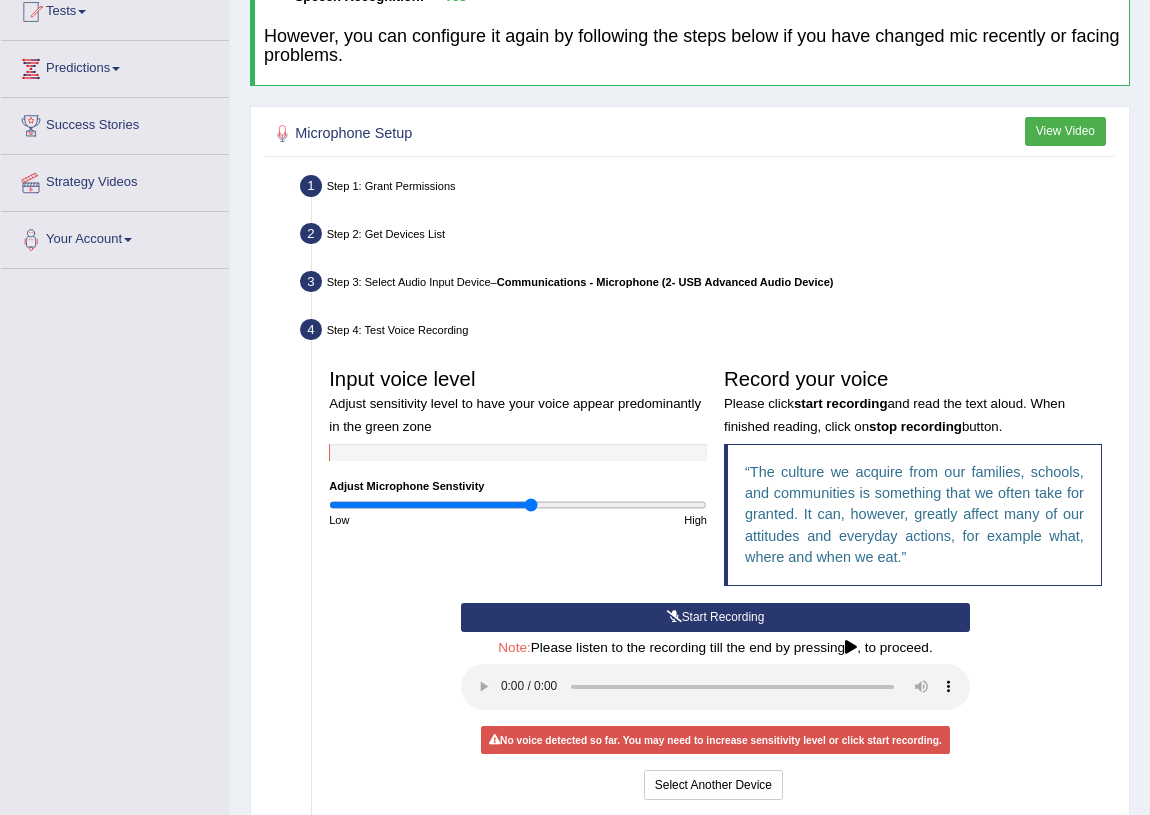 type on "1.08" 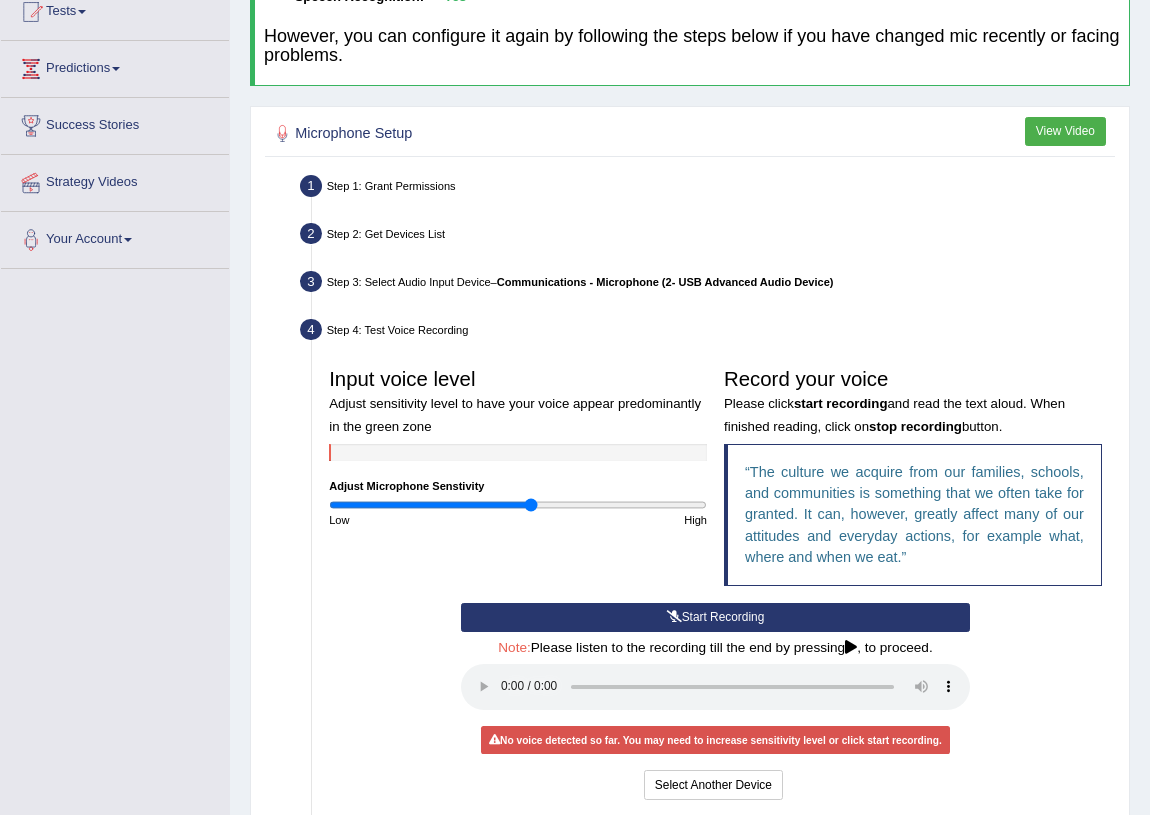 click on "Start Recording" at bounding box center (715, 617) 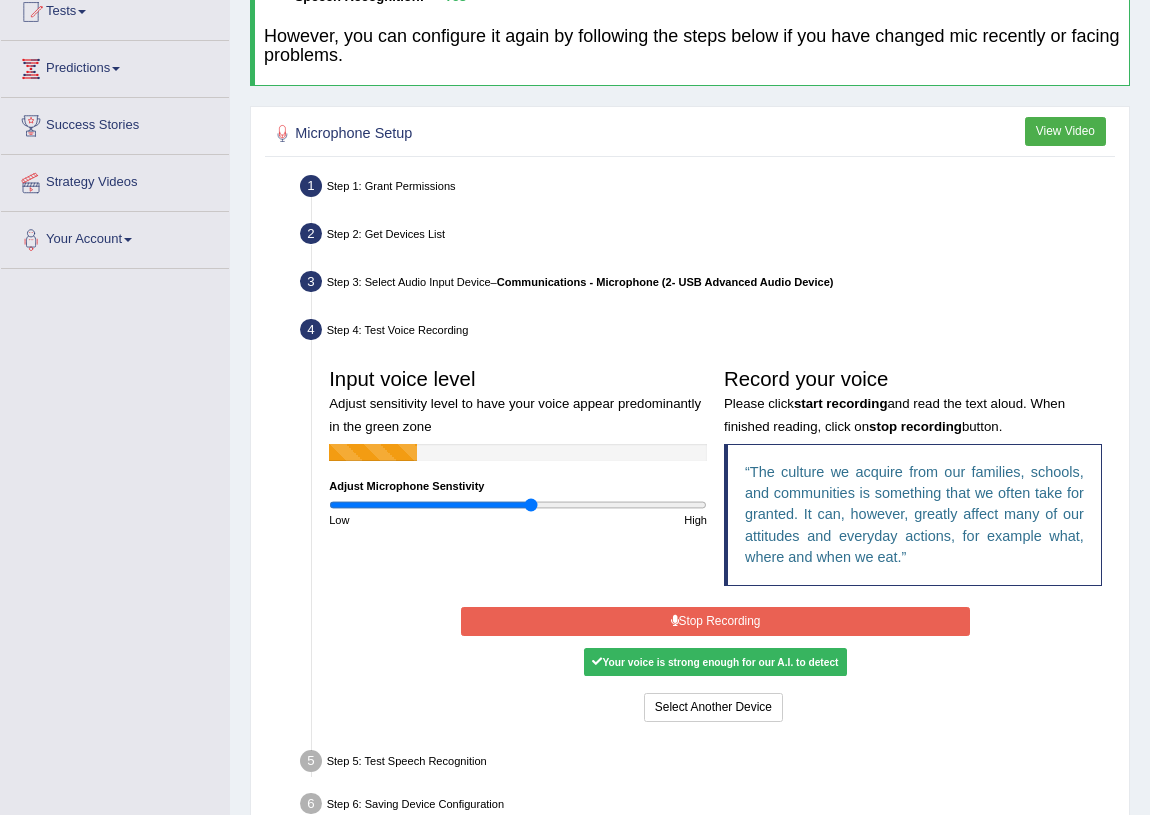 click on "Stop Recording" at bounding box center [715, 621] 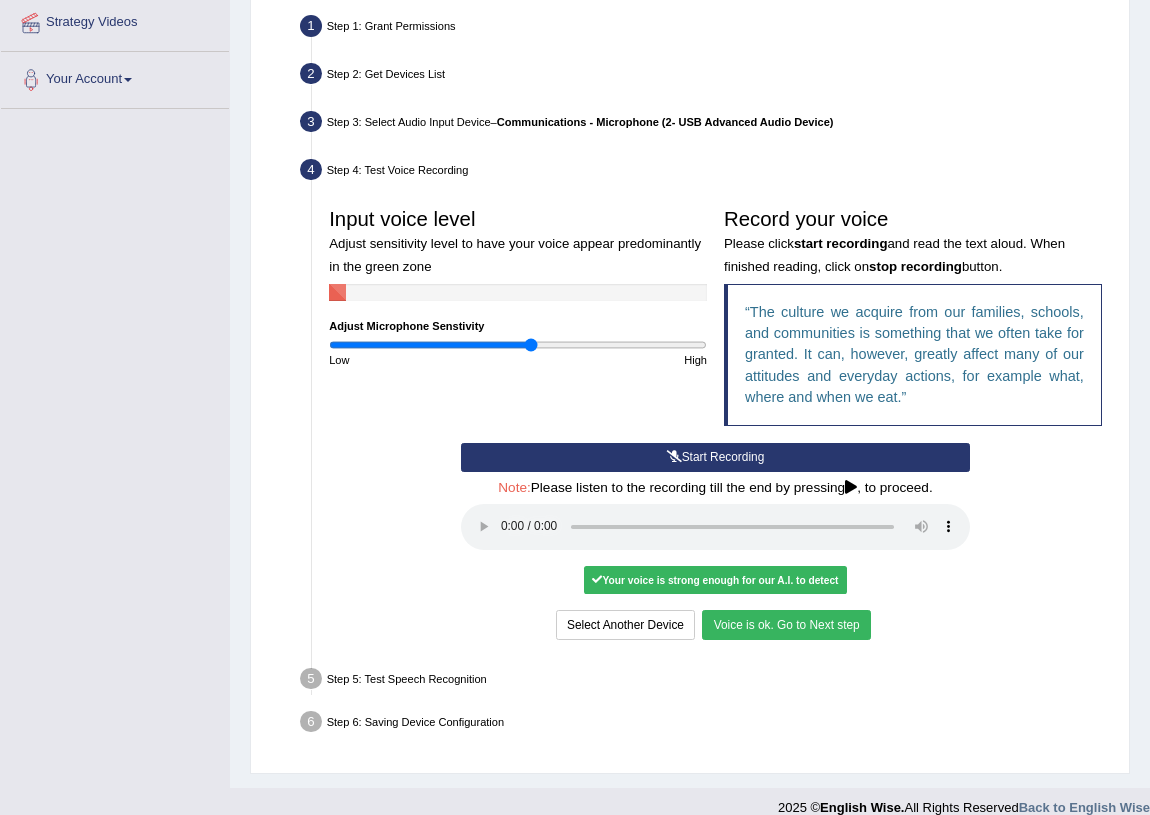 scroll, scrollTop: 410, scrollLeft: 0, axis: vertical 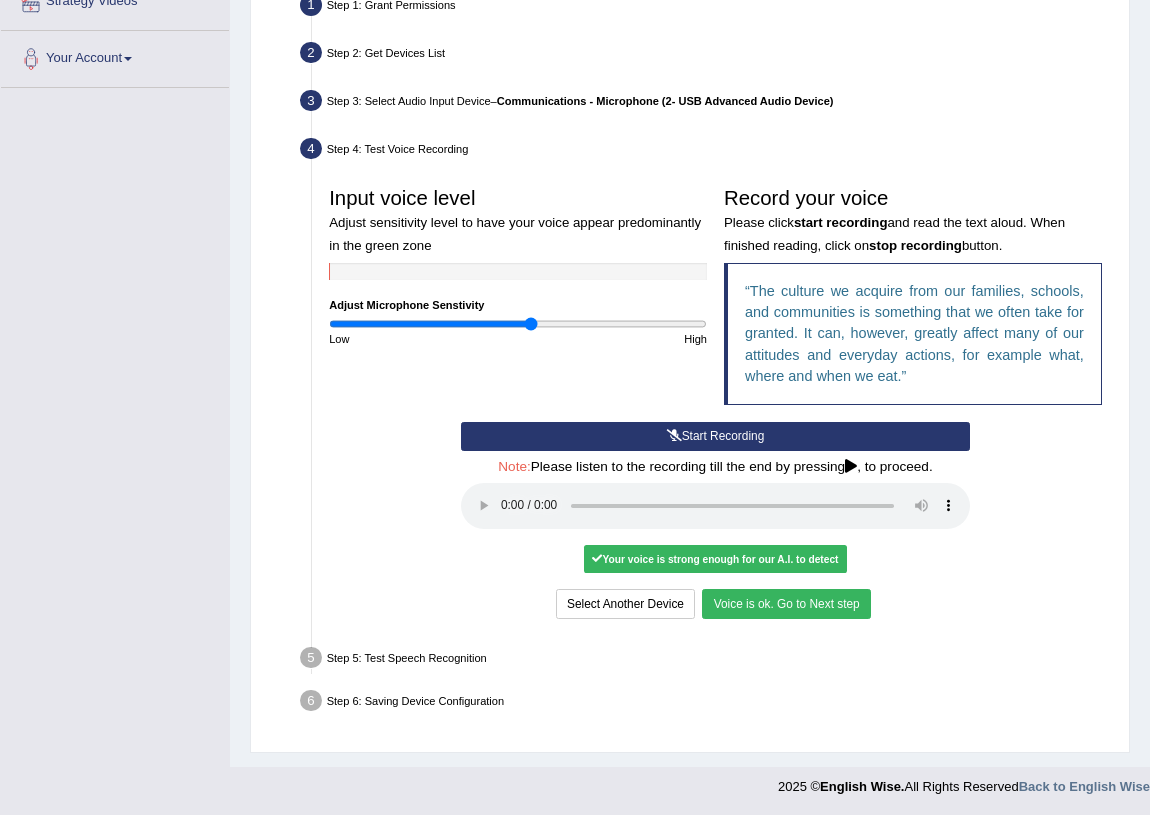 click on "Voice is ok. Go to Next step" at bounding box center (786, 603) 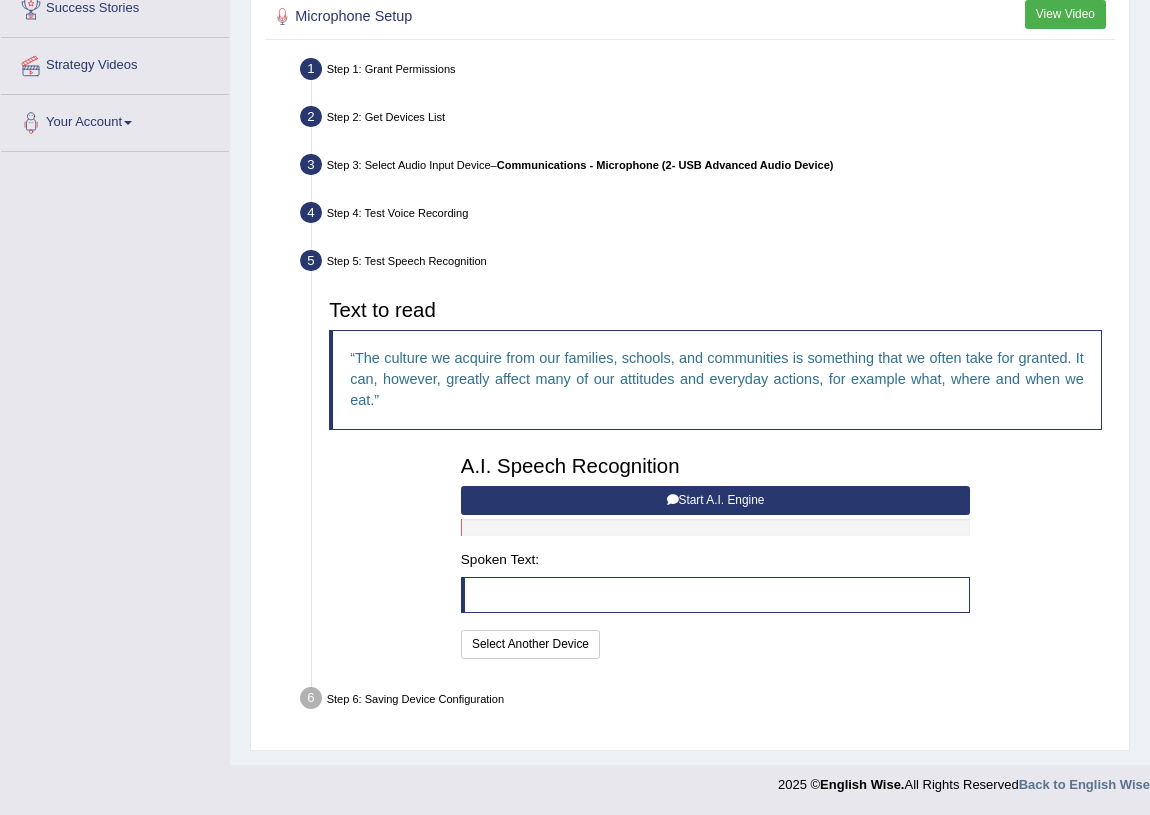 scroll, scrollTop: 343, scrollLeft: 0, axis: vertical 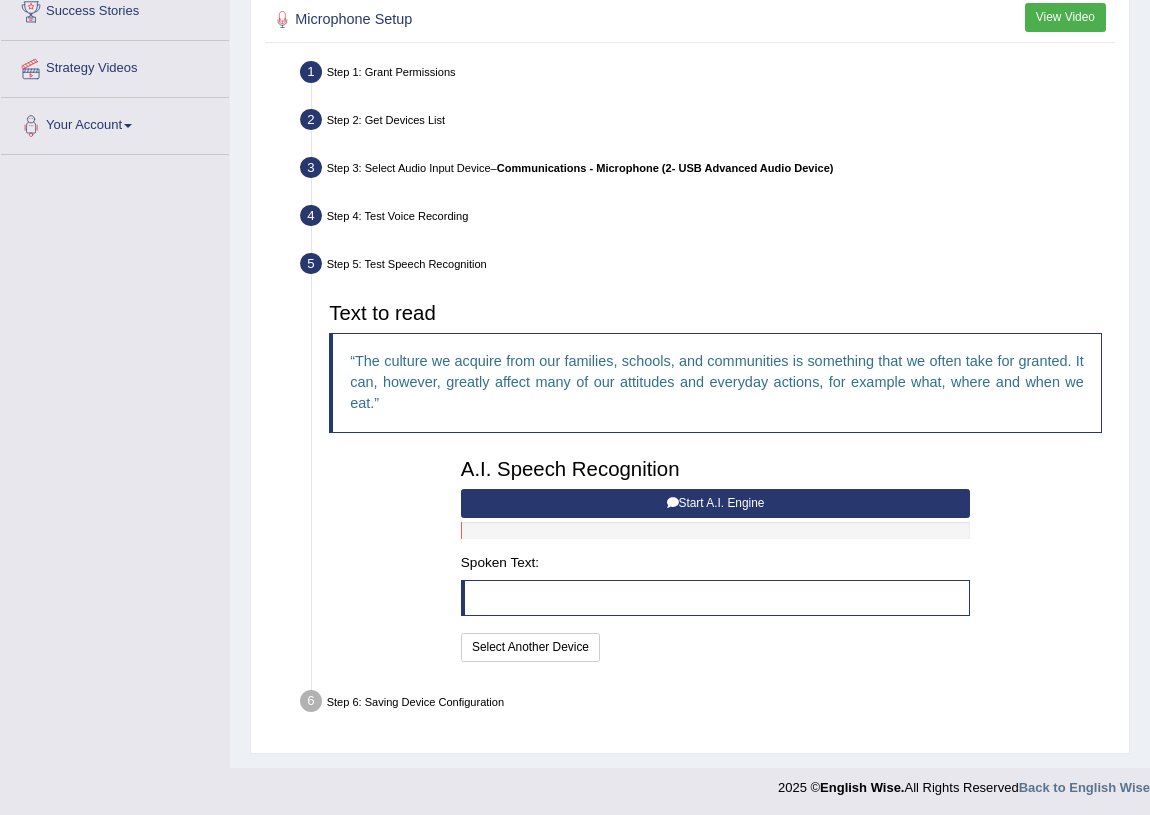 click on "Start A.I. Engine" at bounding box center (715, 503) 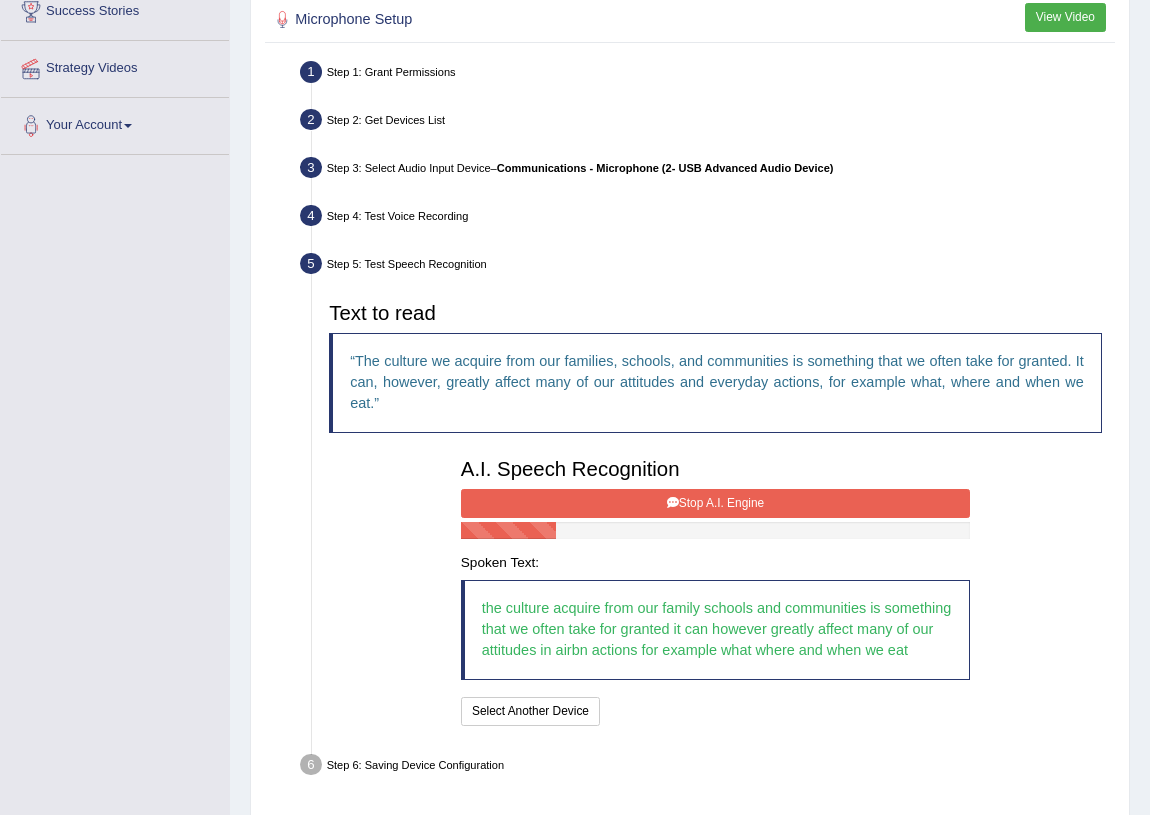 click on "Stop A.I. Engine" at bounding box center (715, 503) 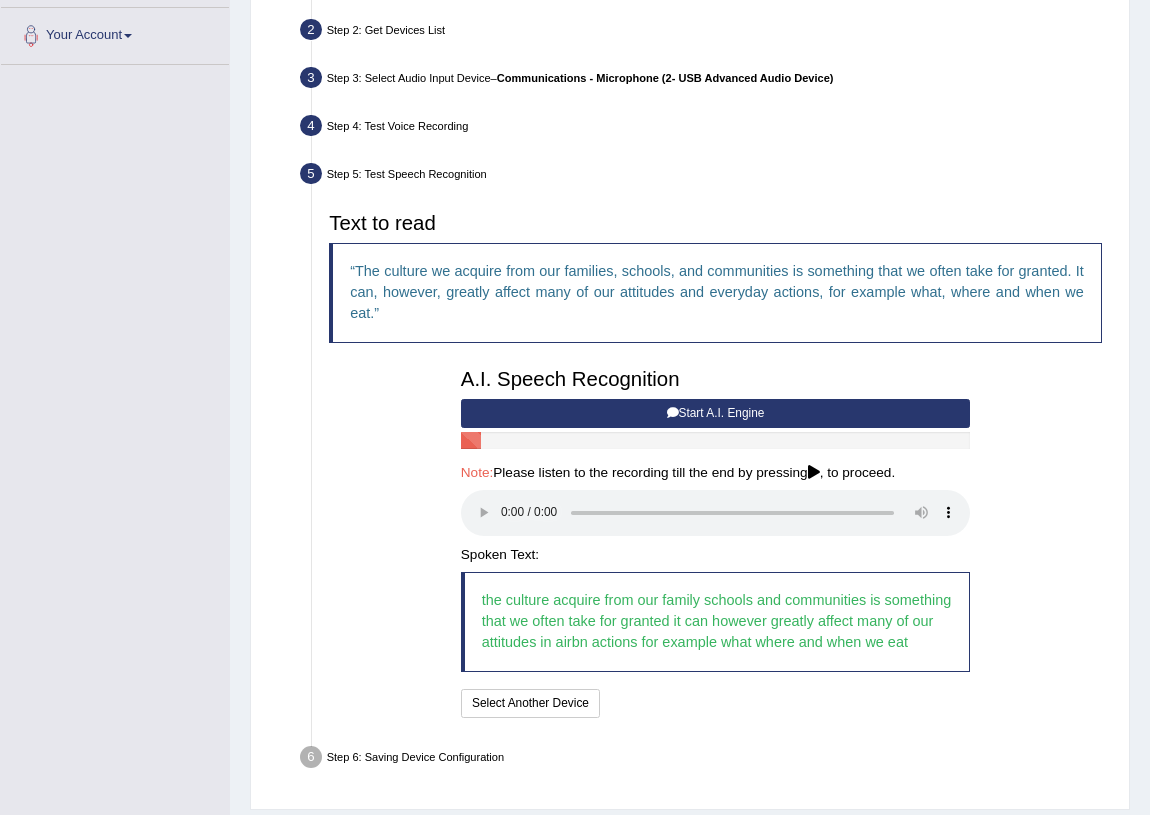 scroll, scrollTop: 434, scrollLeft: 0, axis: vertical 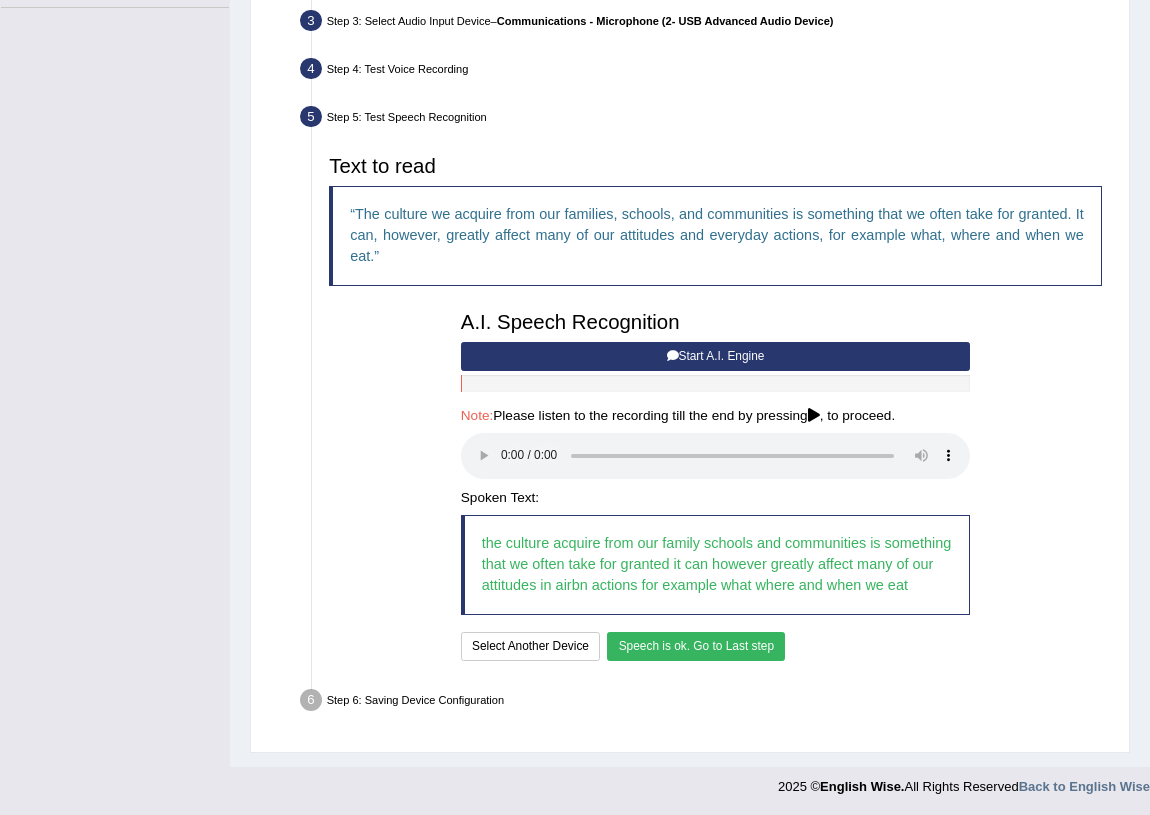 click on "Speech is ok. Go to Last step" at bounding box center (696, 646) 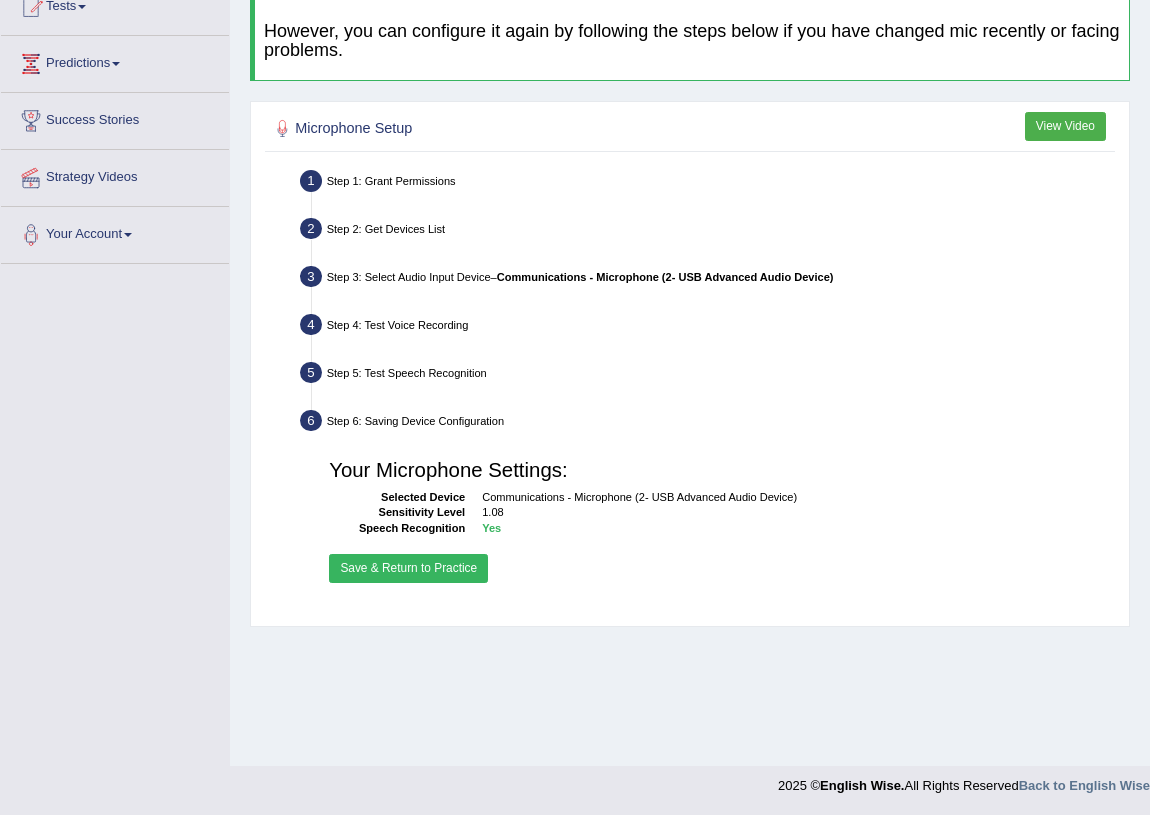 click on "Save & Return to Practice" at bounding box center (408, 568) 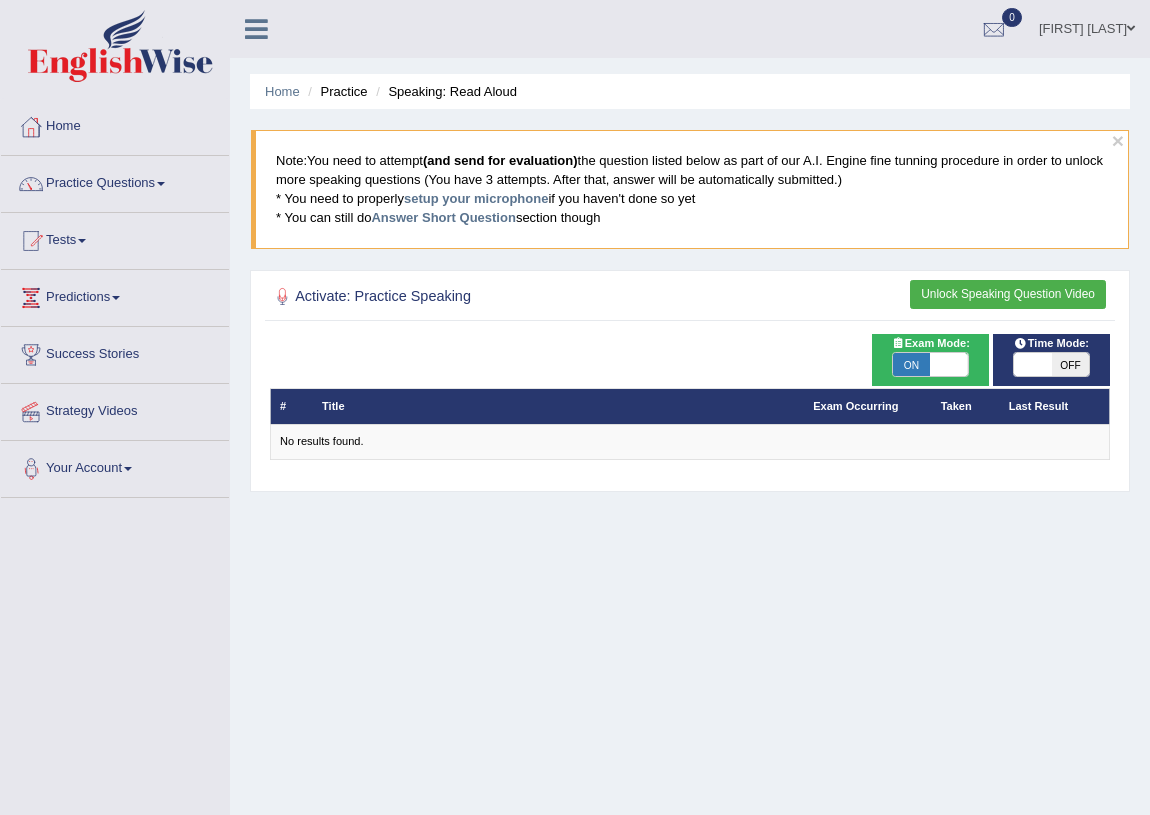 scroll, scrollTop: 0, scrollLeft: 0, axis: both 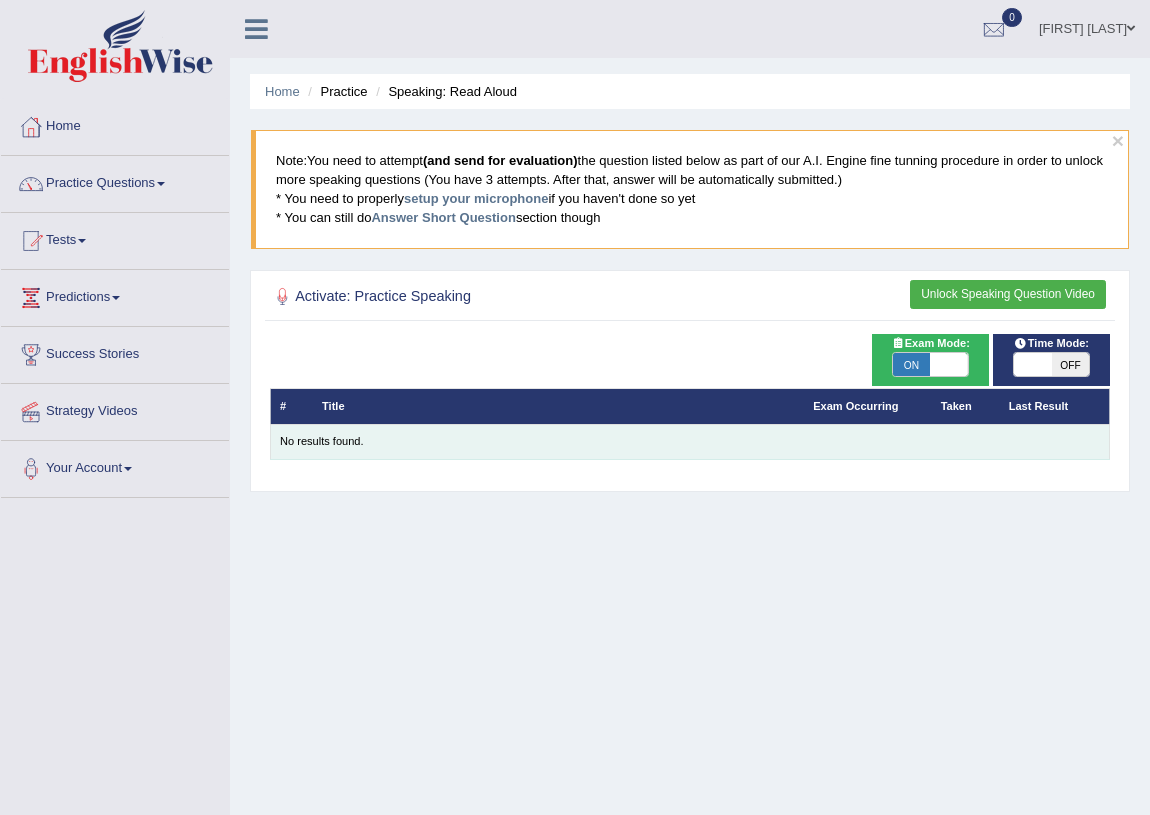 click on "No results found." at bounding box center [690, 442] 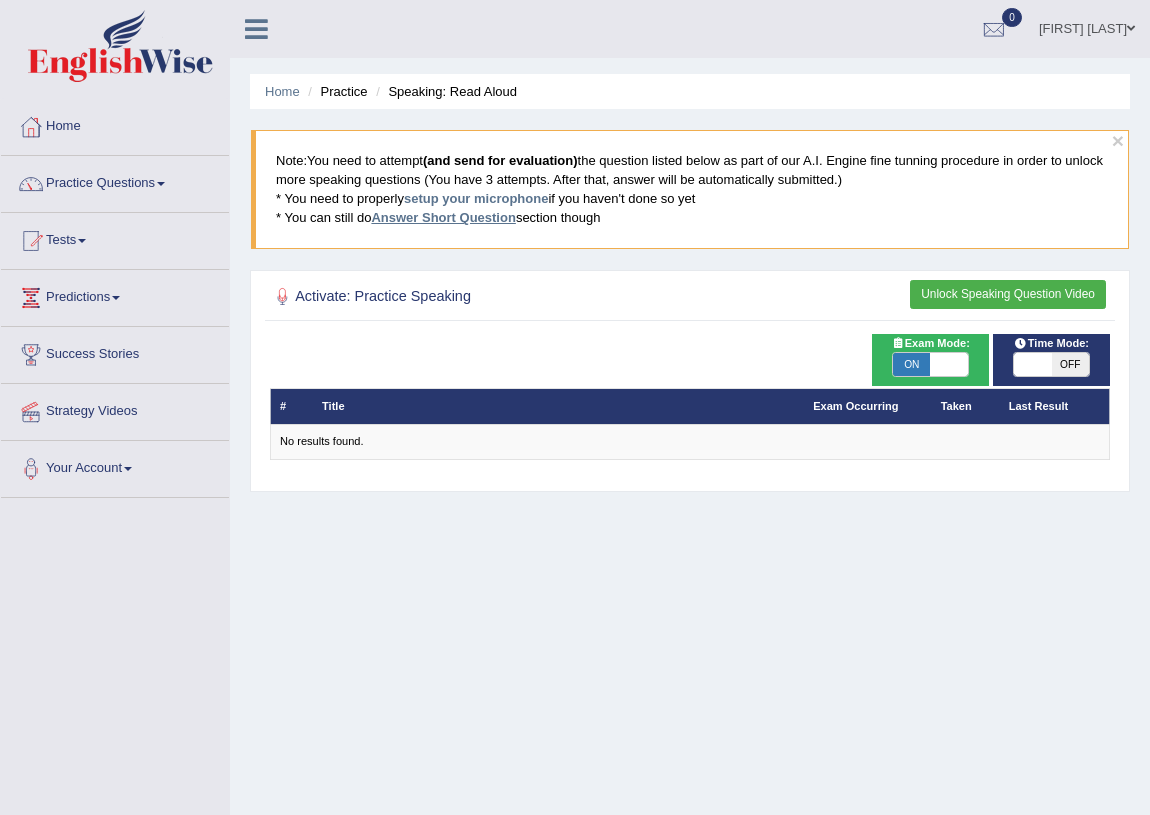 click on "Answer Short Question" at bounding box center [443, 217] 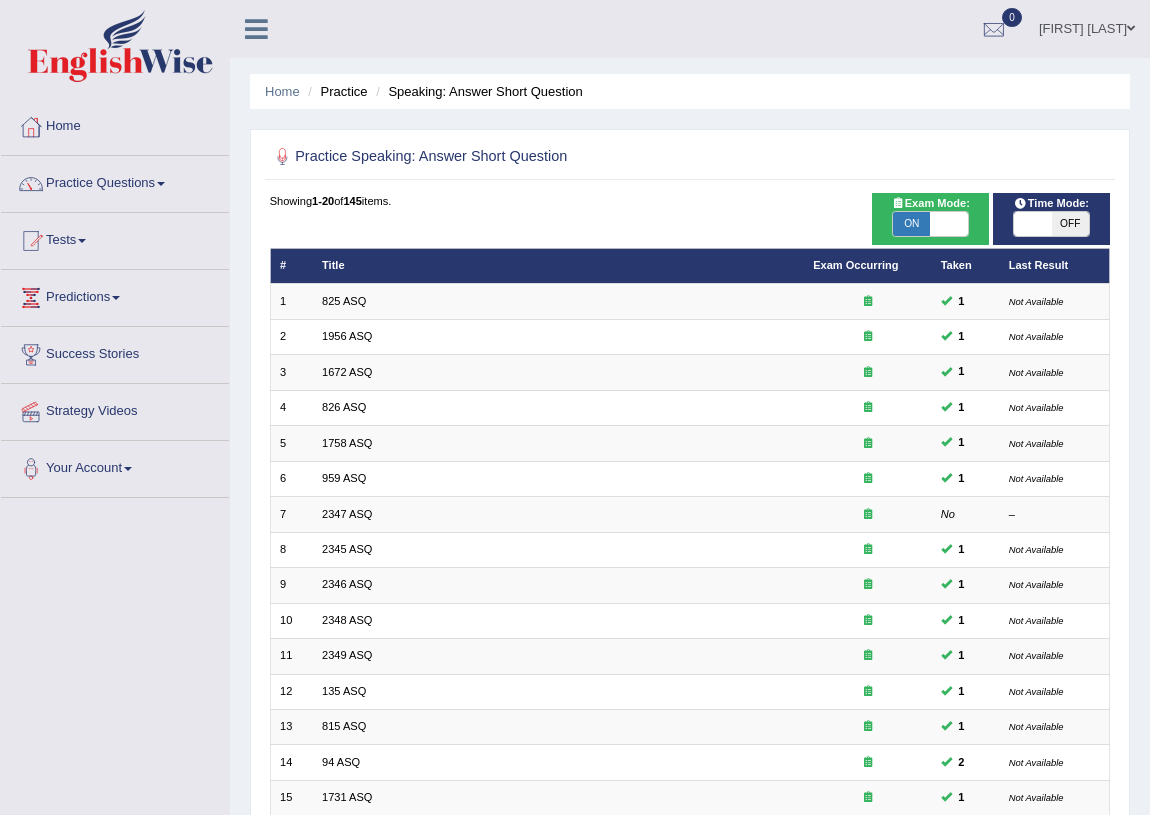 scroll, scrollTop: 0, scrollLeft: 0, axis: both 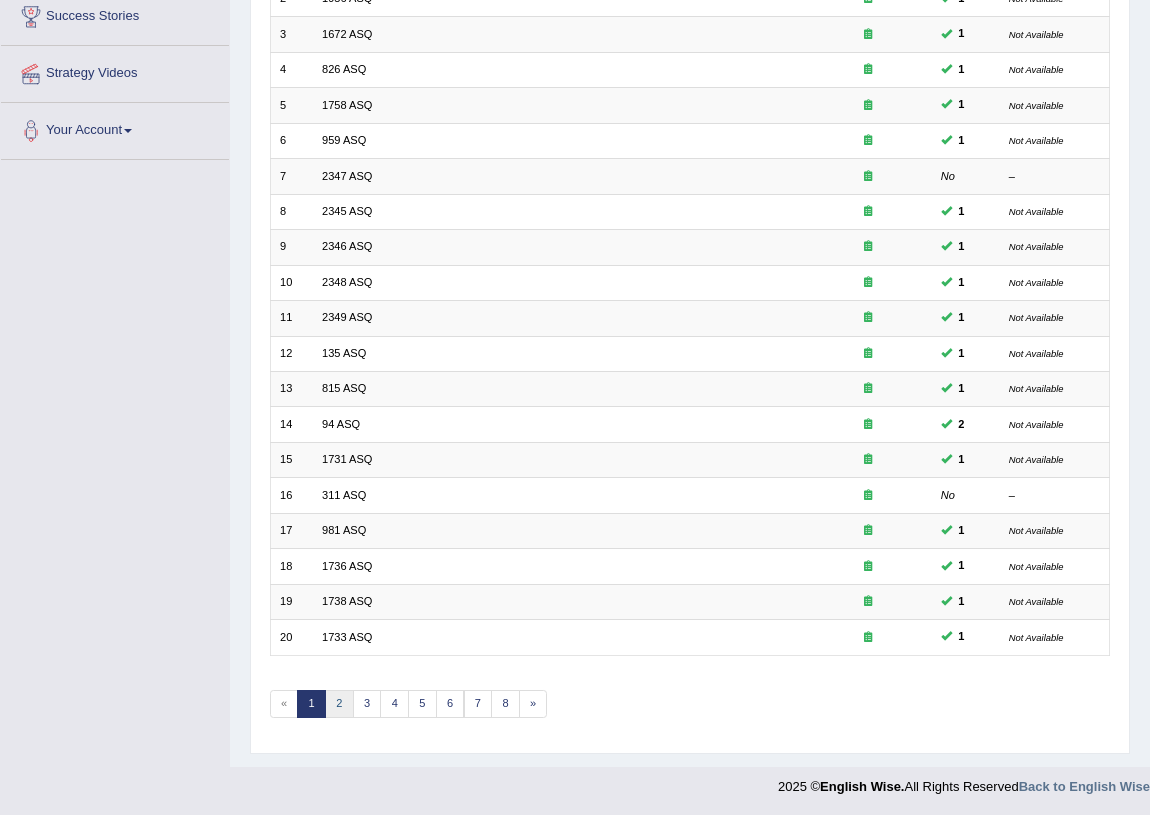 click on "2" at bounding box center (339, 704) 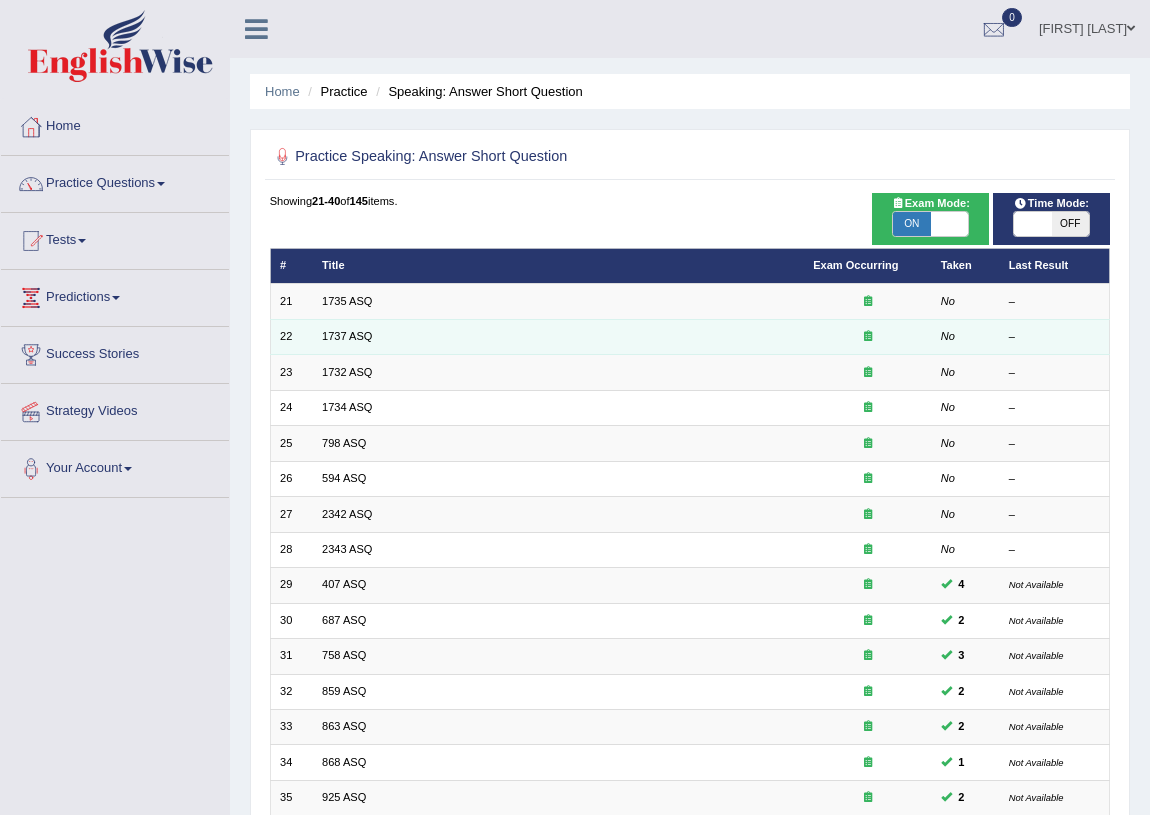 scroll, scrollTop: 0, scrollLeft: 0, axis: both 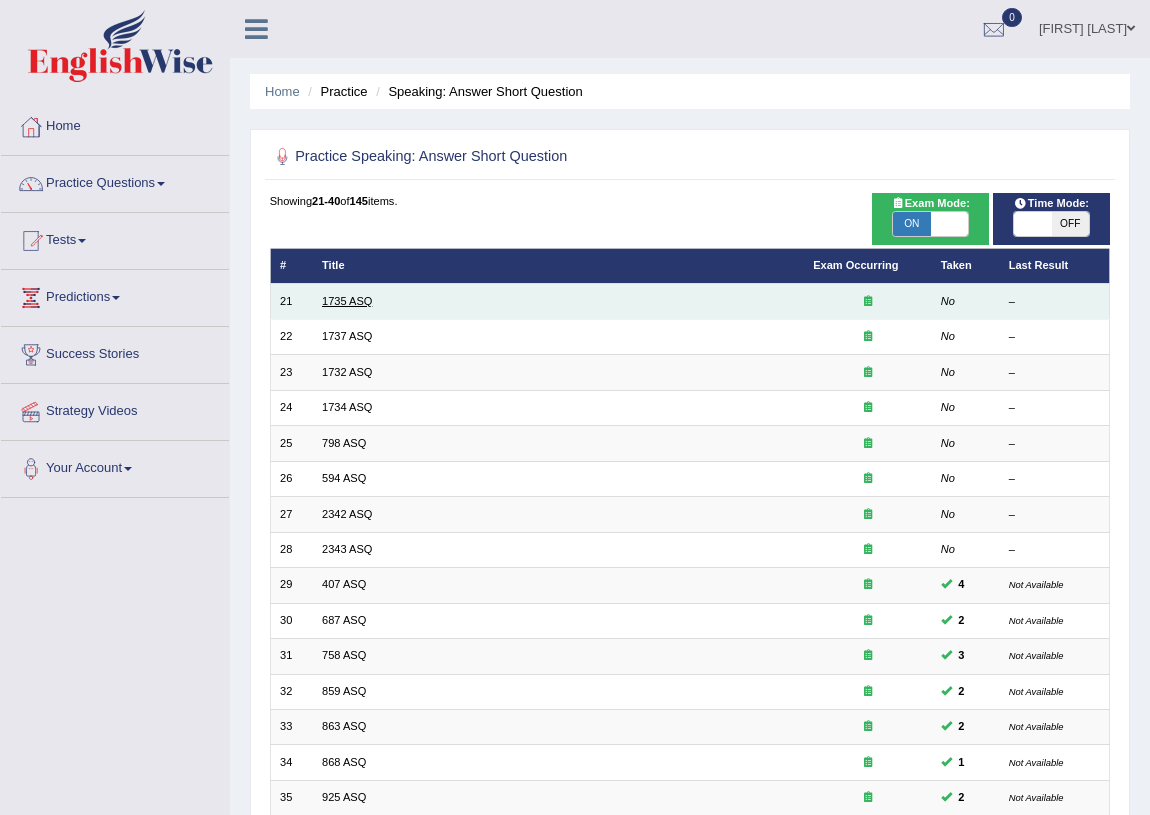 click on "1735 ASQ" at bounding box center (347, 301) 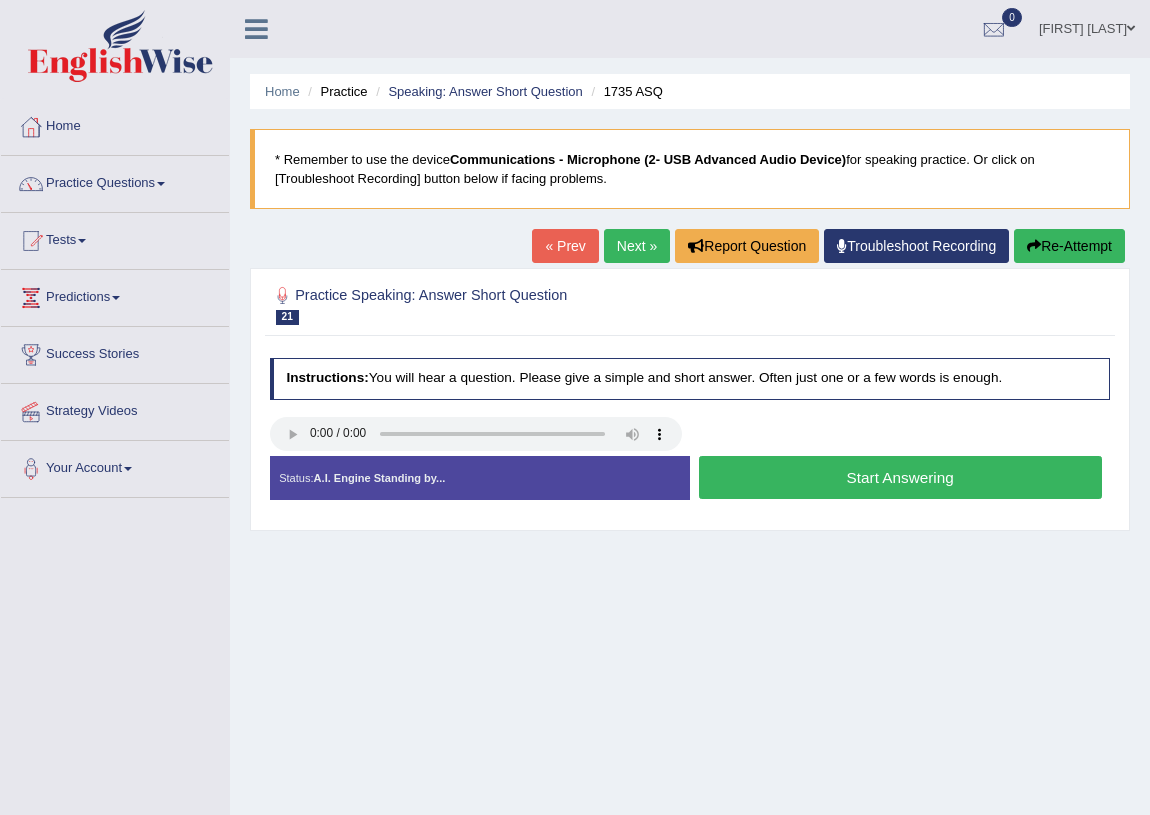 scroll, scrollTop: 0, scrollLeft: 0, axis: both 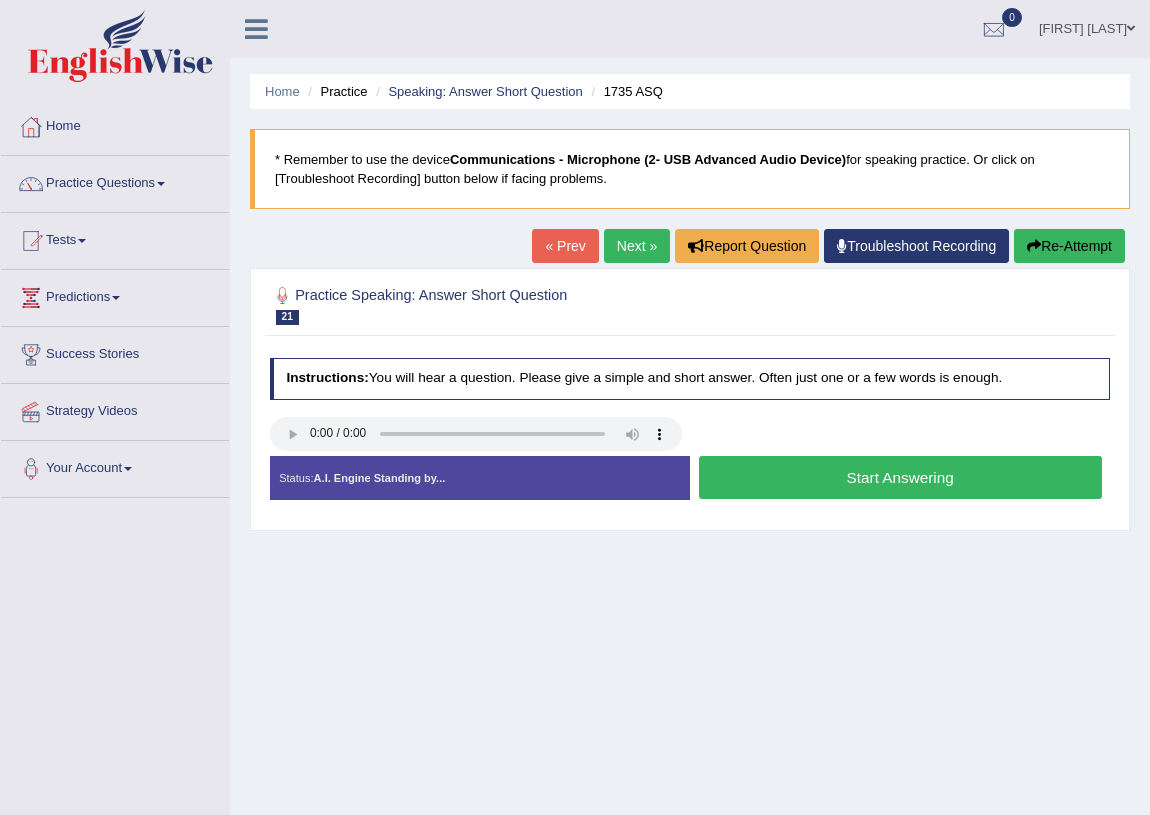 click on "Next »" at bounding box center (637, 246) 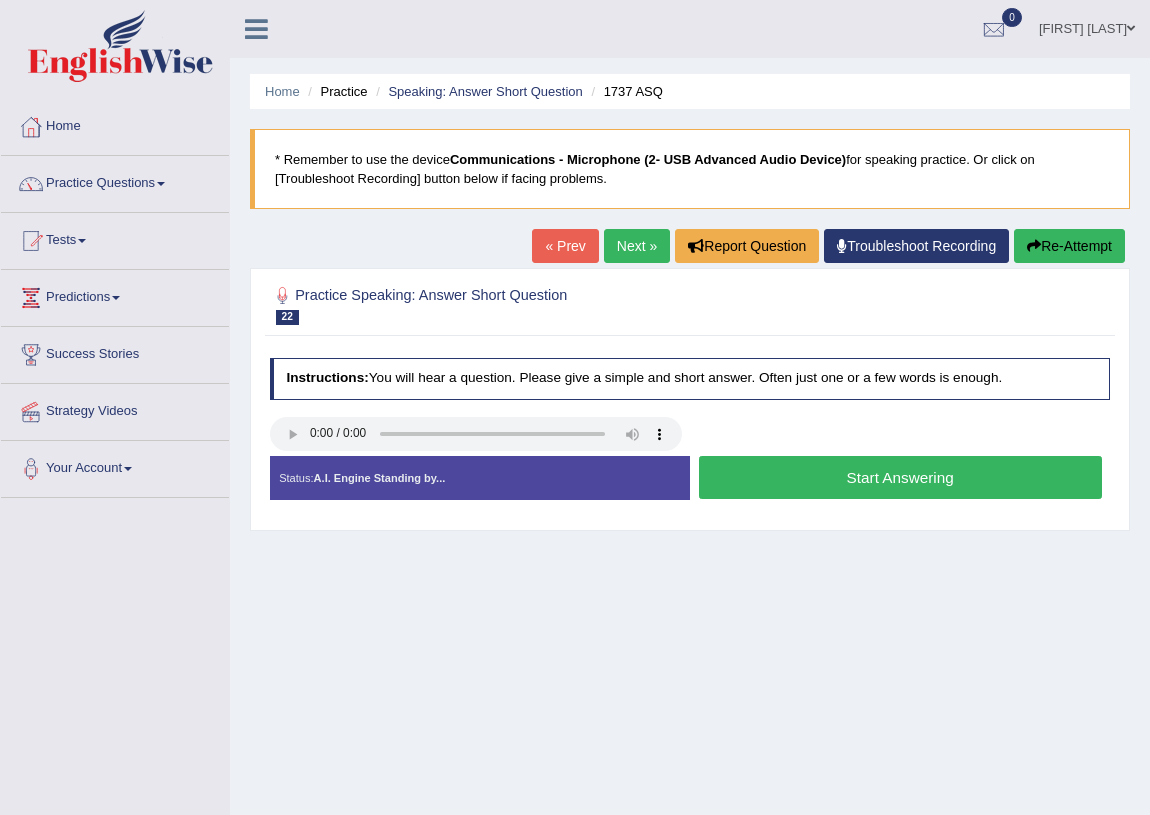 scroll, scrollTop: 0, scrollLeft: 0, axis: both 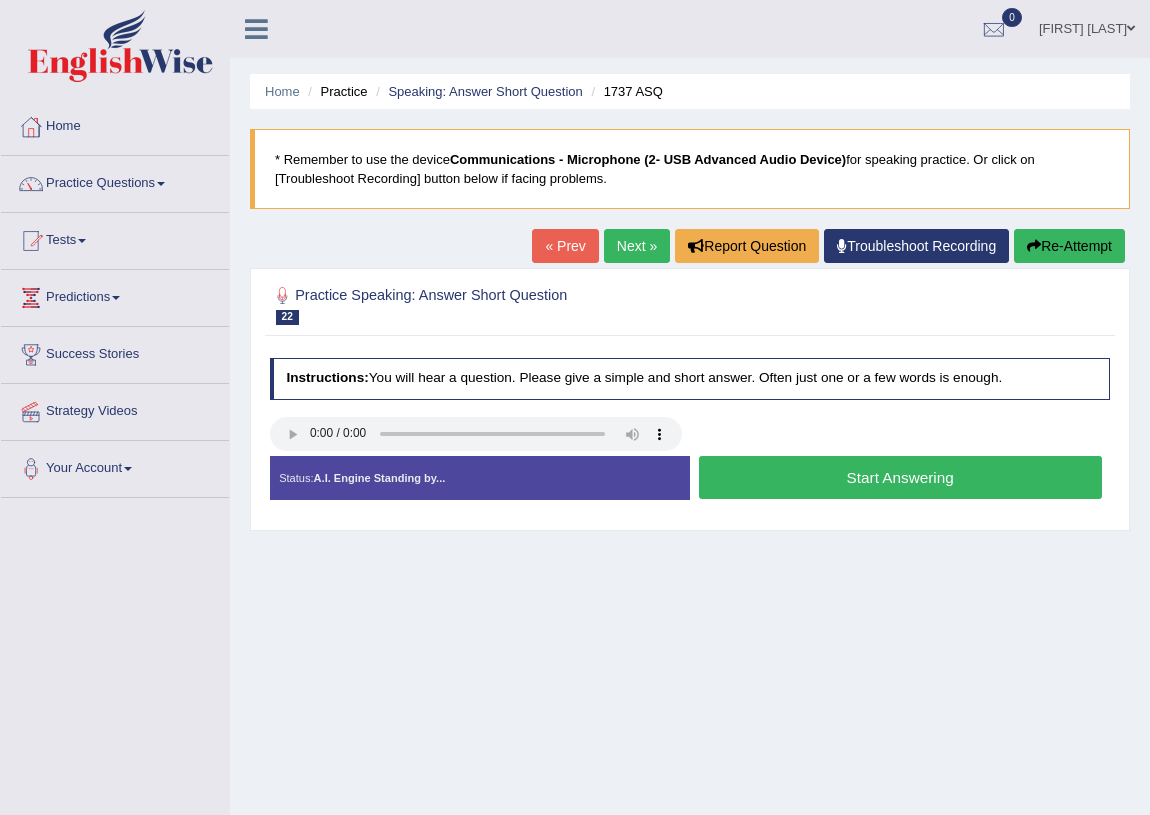 click on "Start Answering" at bounding box center [900, 477] 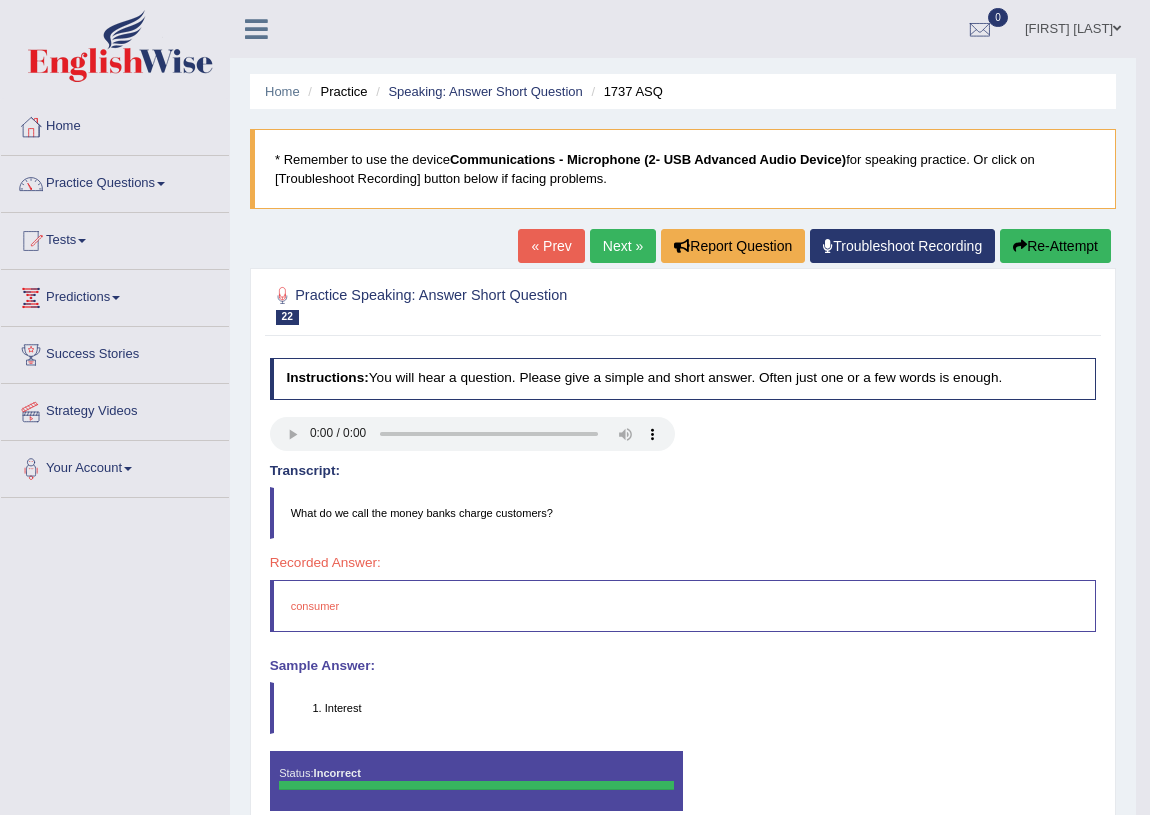 click on "Next »" at bounding box center [623, 246] 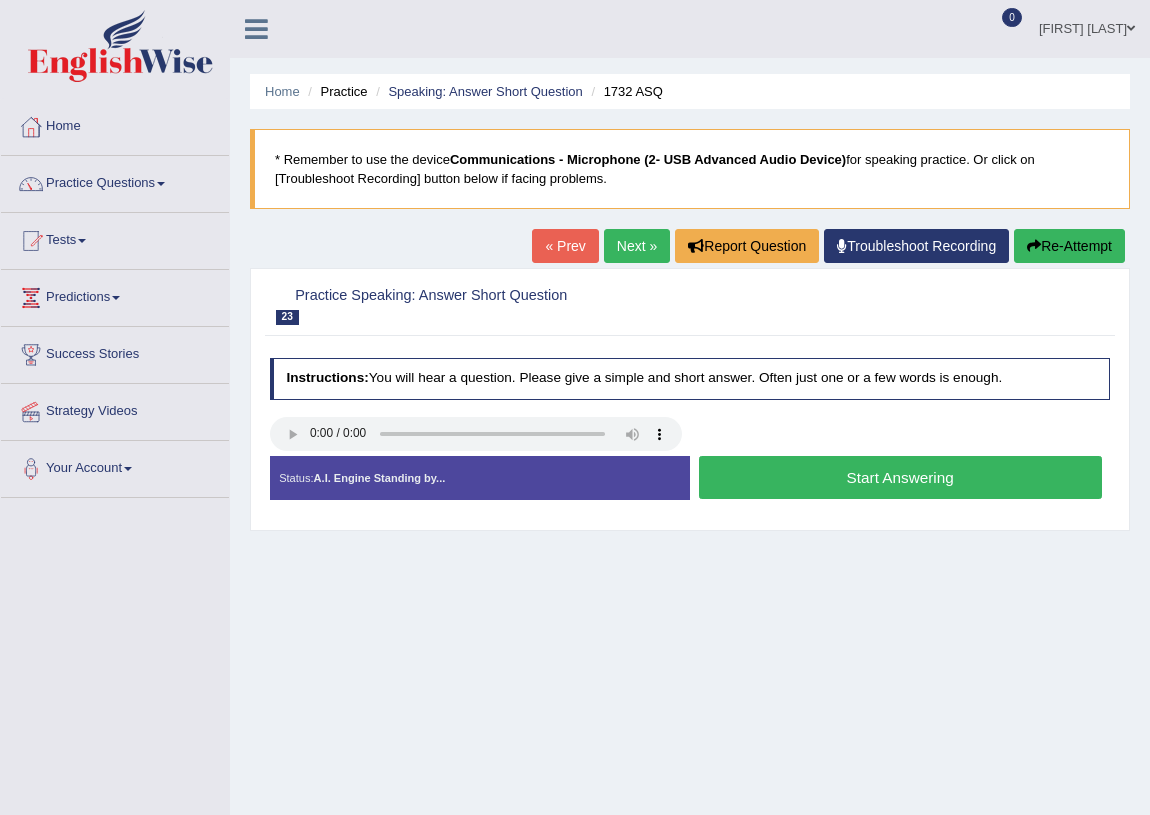 scroll, scrollTop: 0, scrollLeft: 0, axis: both 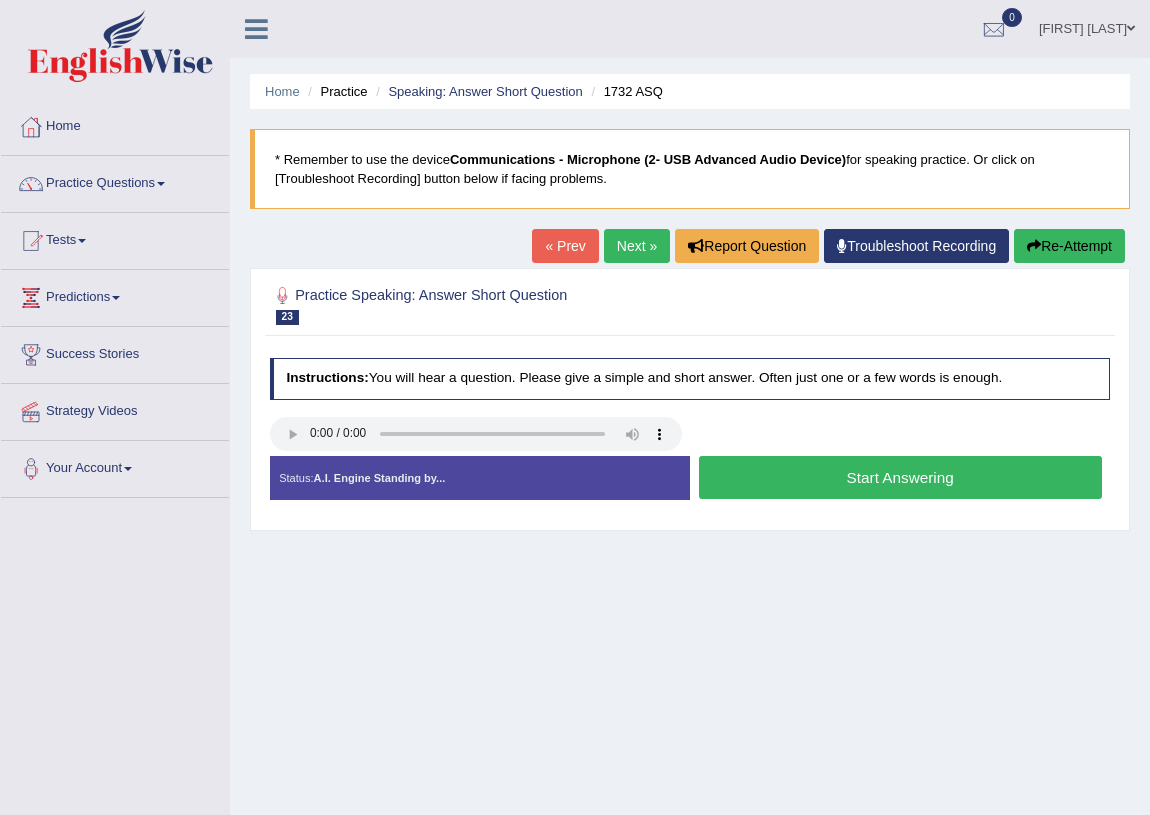 click on "Start Answering" at bounding box center [900, 477] 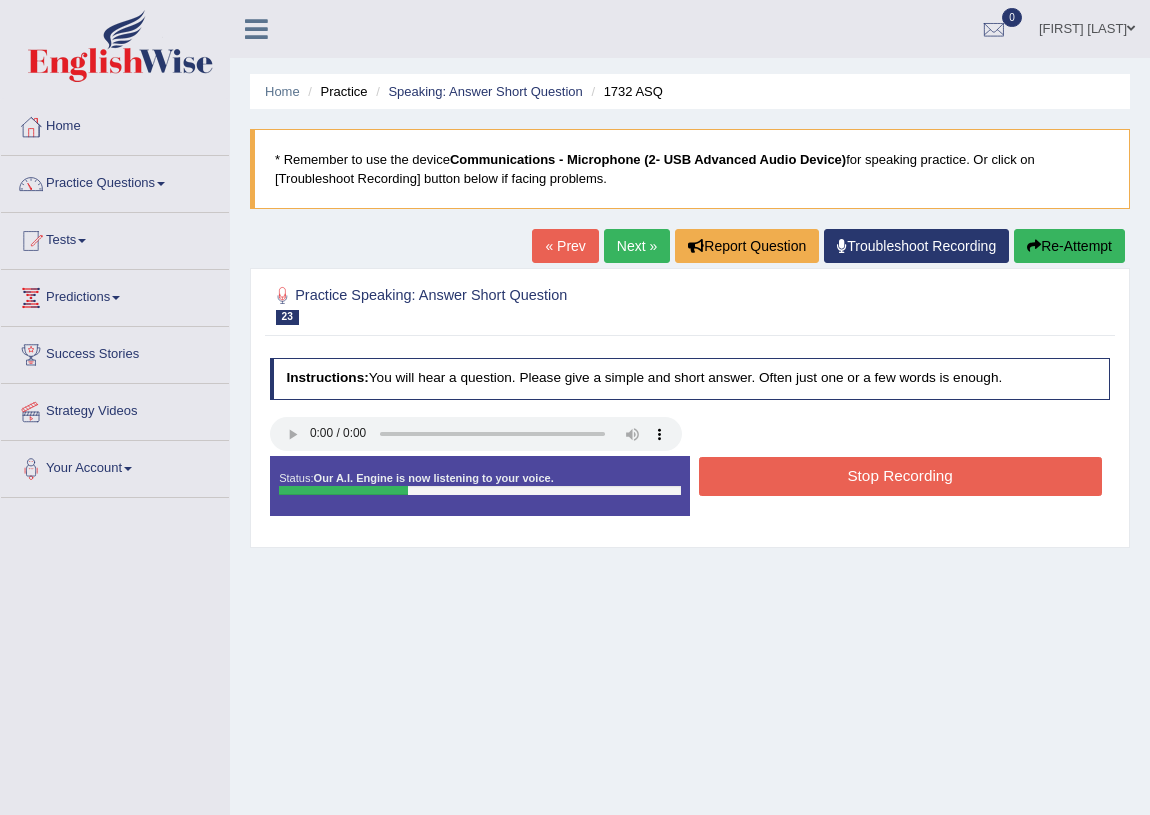 click on "Stop Recording" at bounding box center [900, 476] 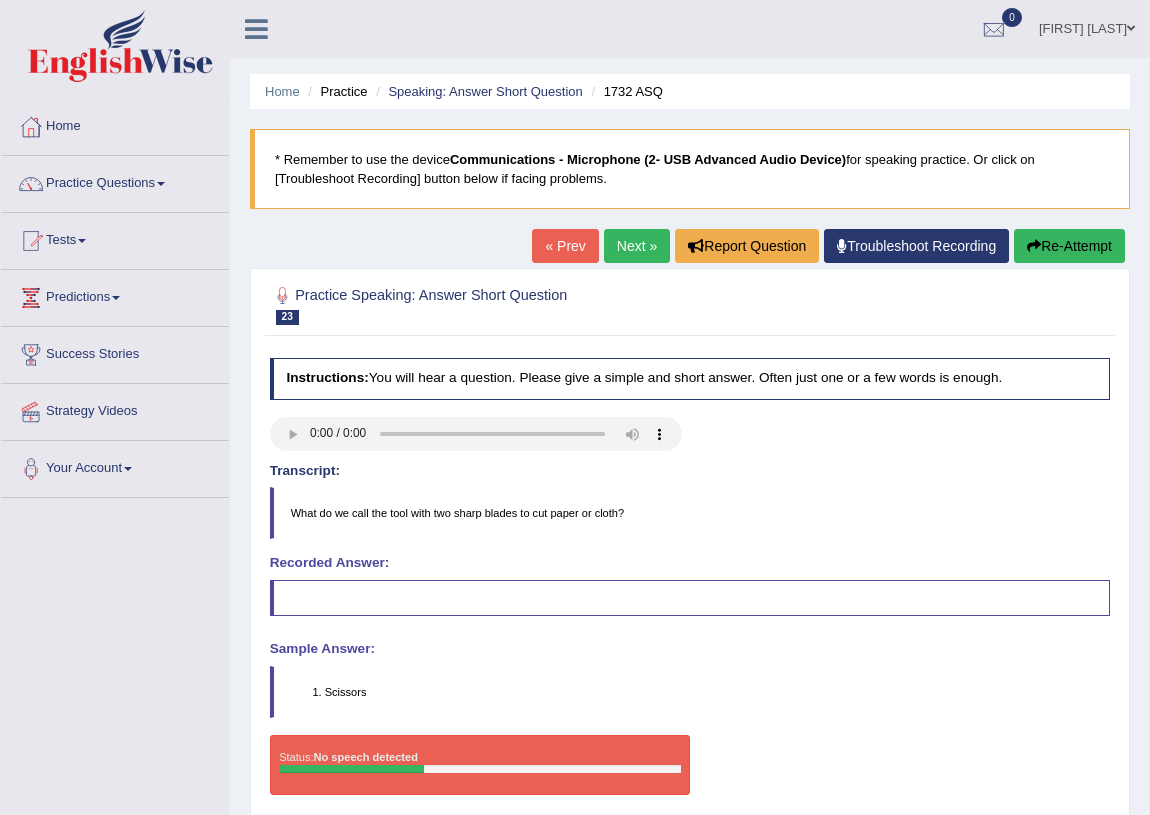 click on "Re-Attempt" at bounding box center (1069, 246) 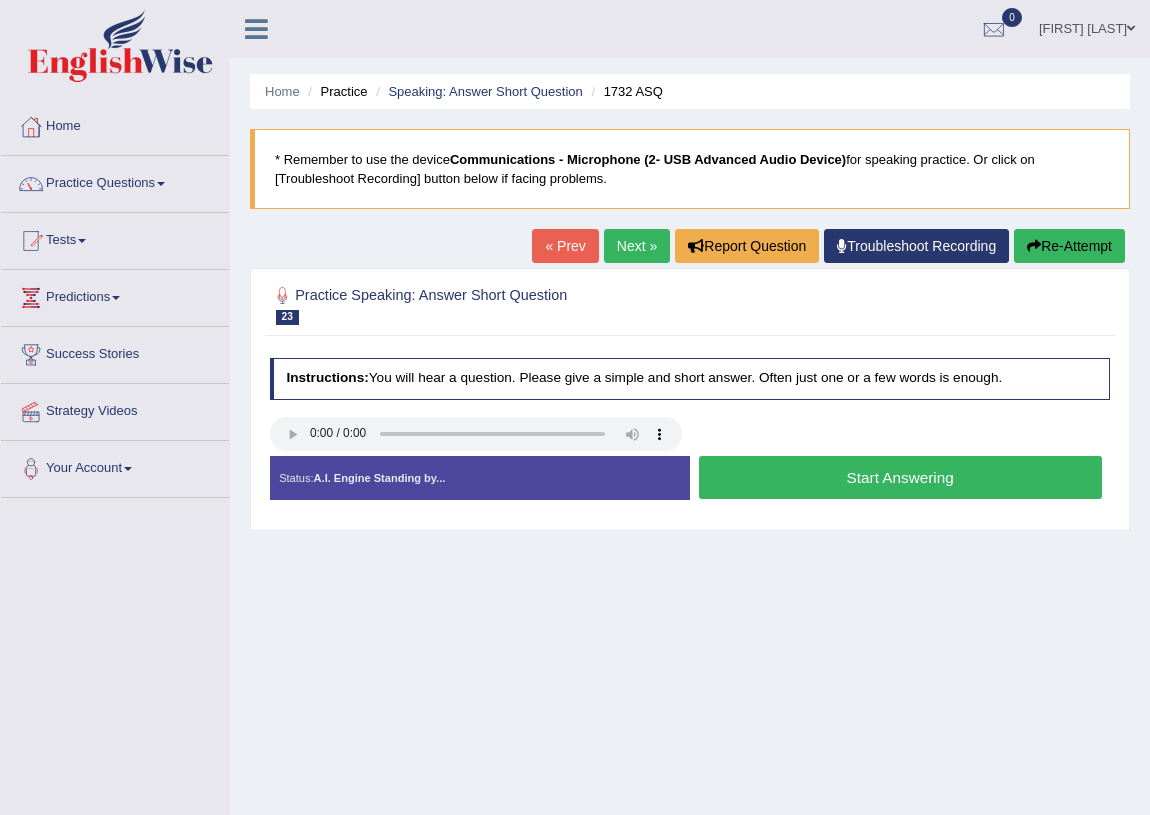 scroll, scrollTop: 0, scrollLeft: 0, axis: both 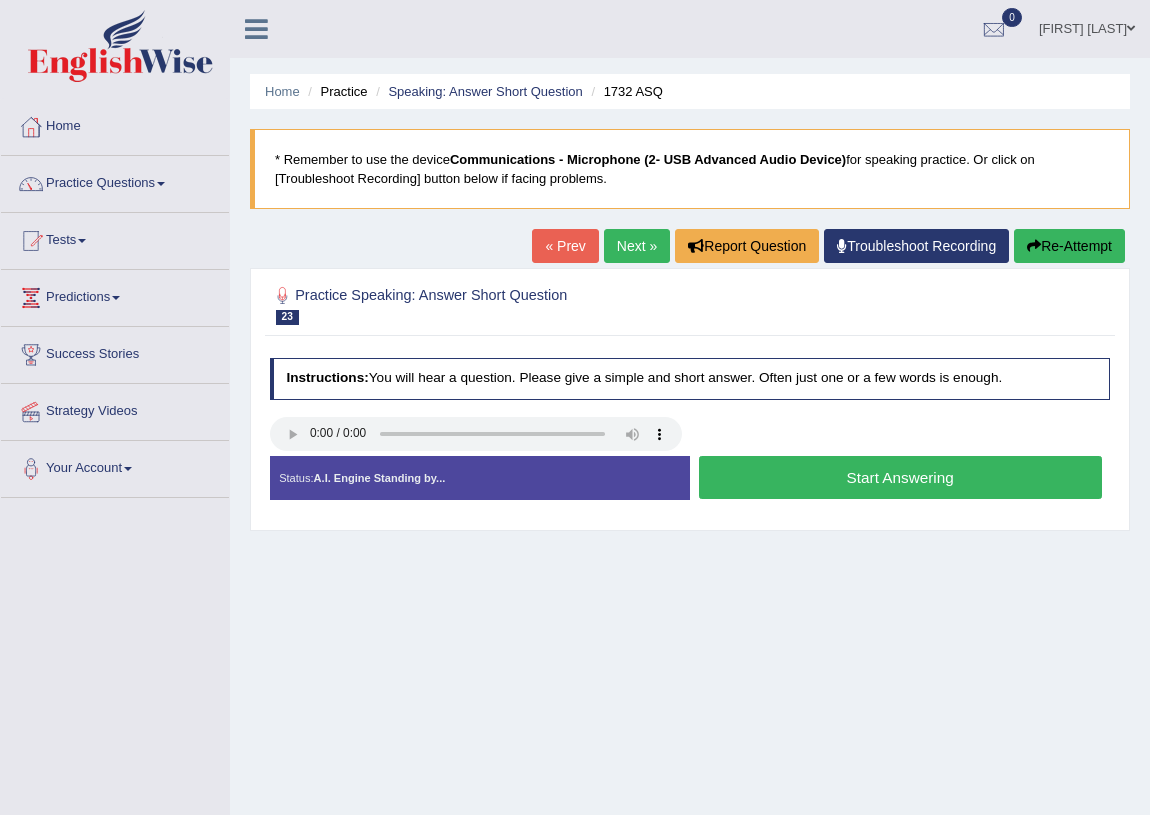 click on "Start Answering" at bounding box center [900, 477] 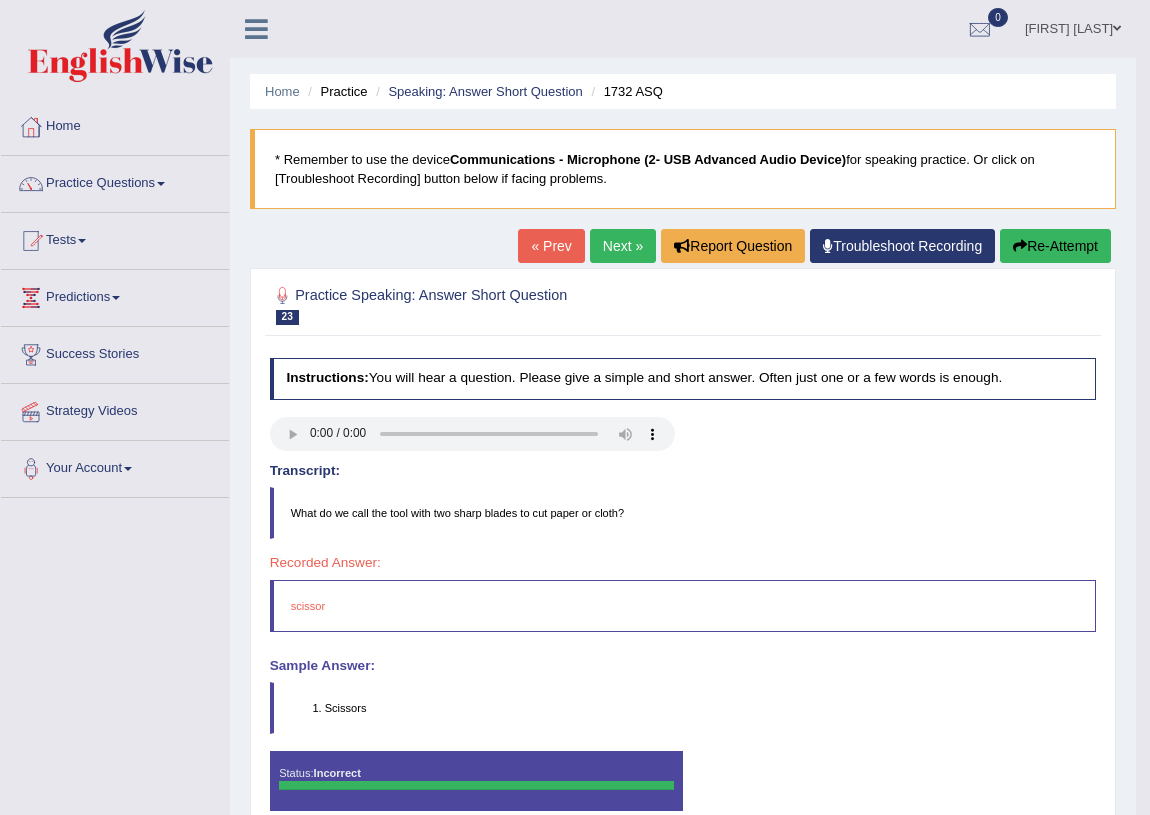 click on "Next »" at bounding box center [623, 246] 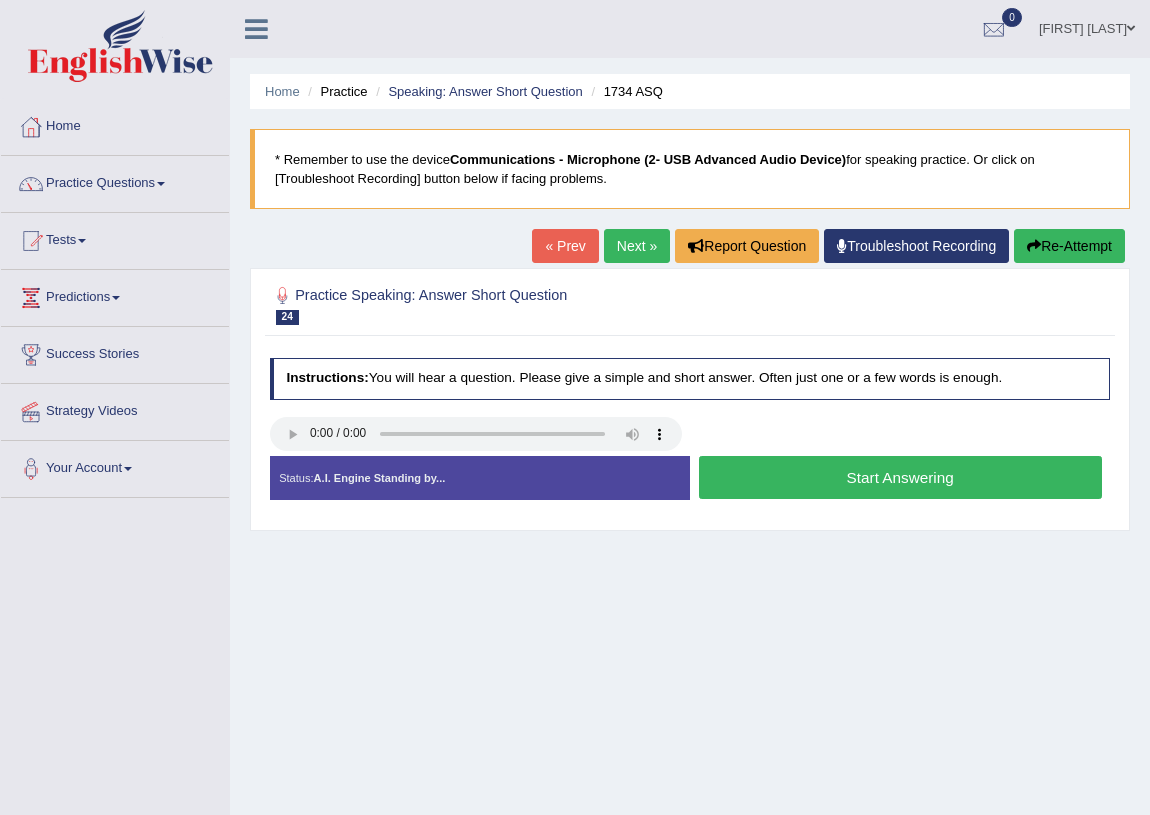 scroll, scrollTop: 0, scrollLeft: 0, axis: both 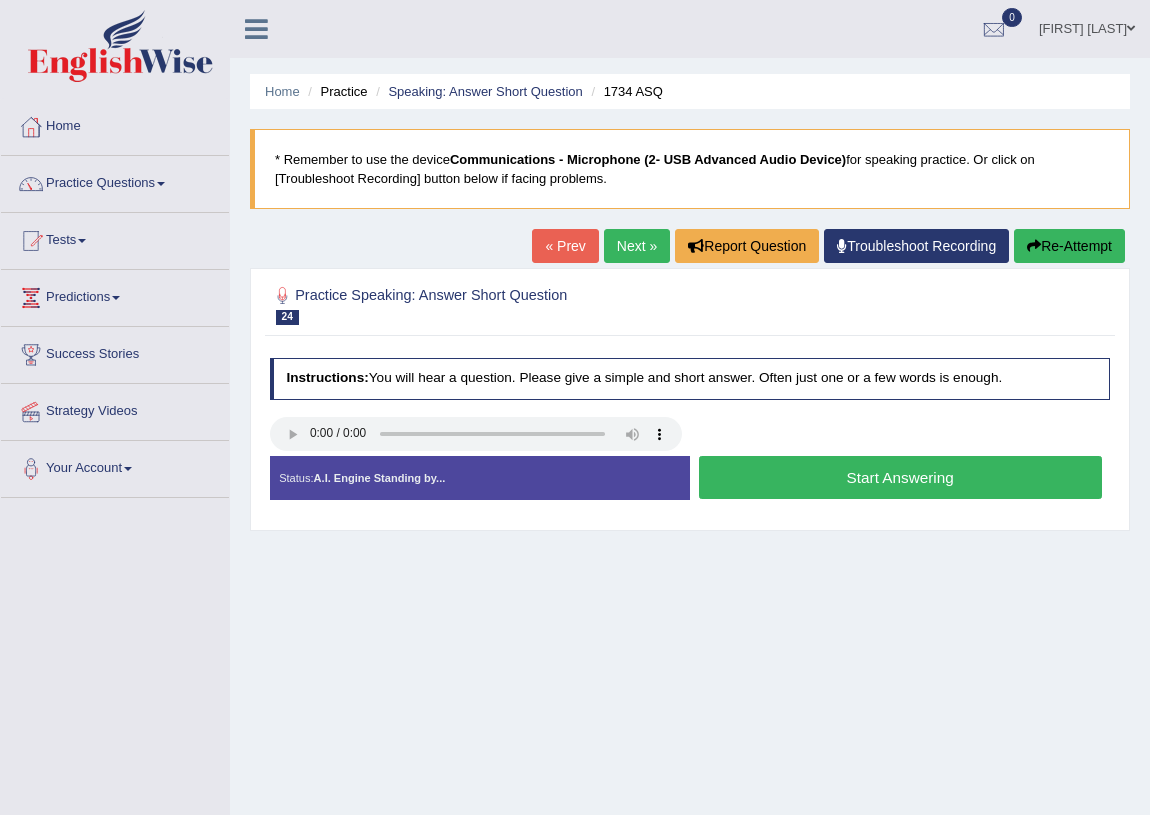 click on "Start Answering" at bounding box center (900, 477) 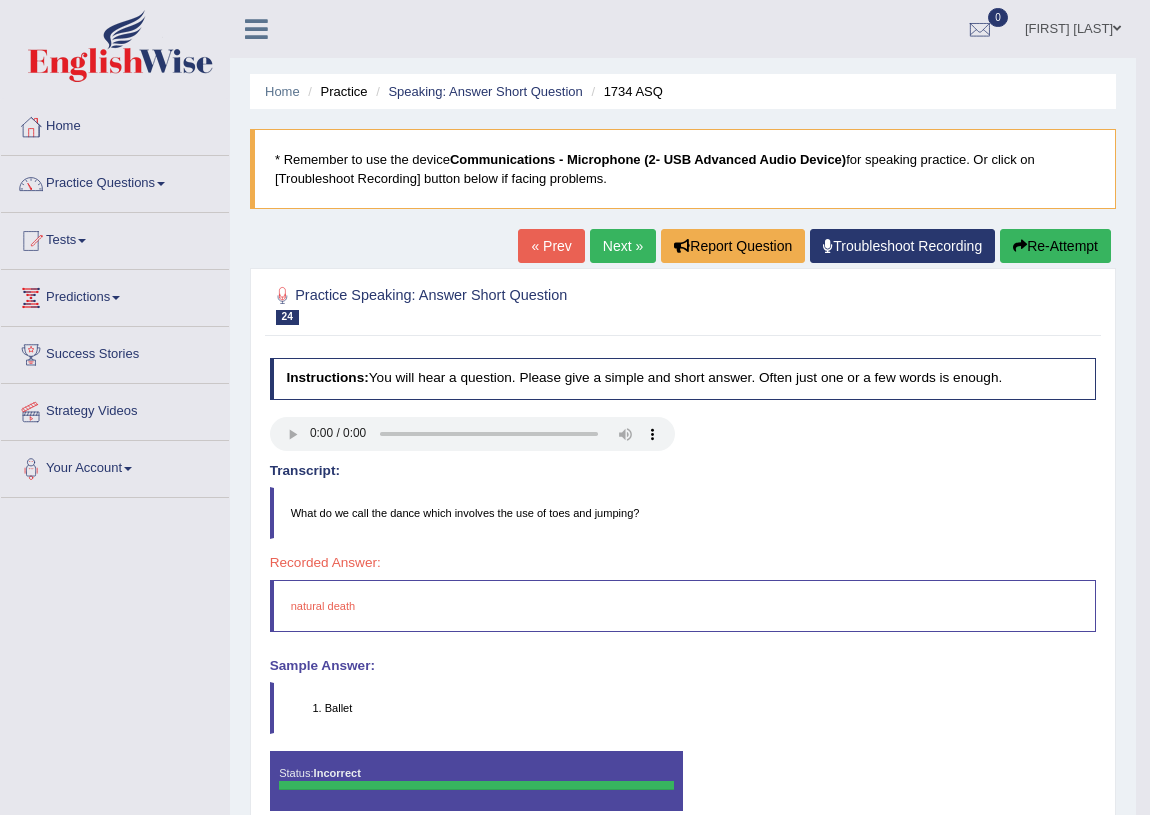 click on "Next »" at bounding box center [623, 246] 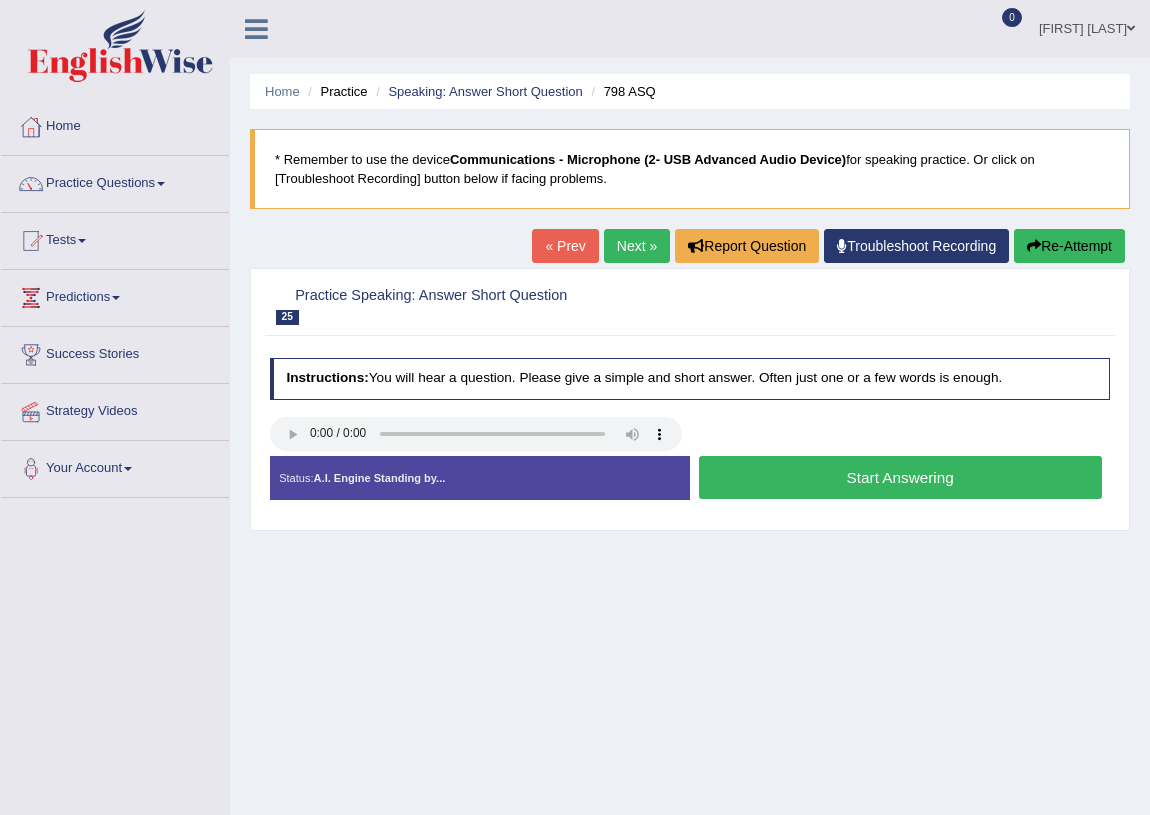 scroll, scrollTop: 0, scrollLeft: 0, axis: both 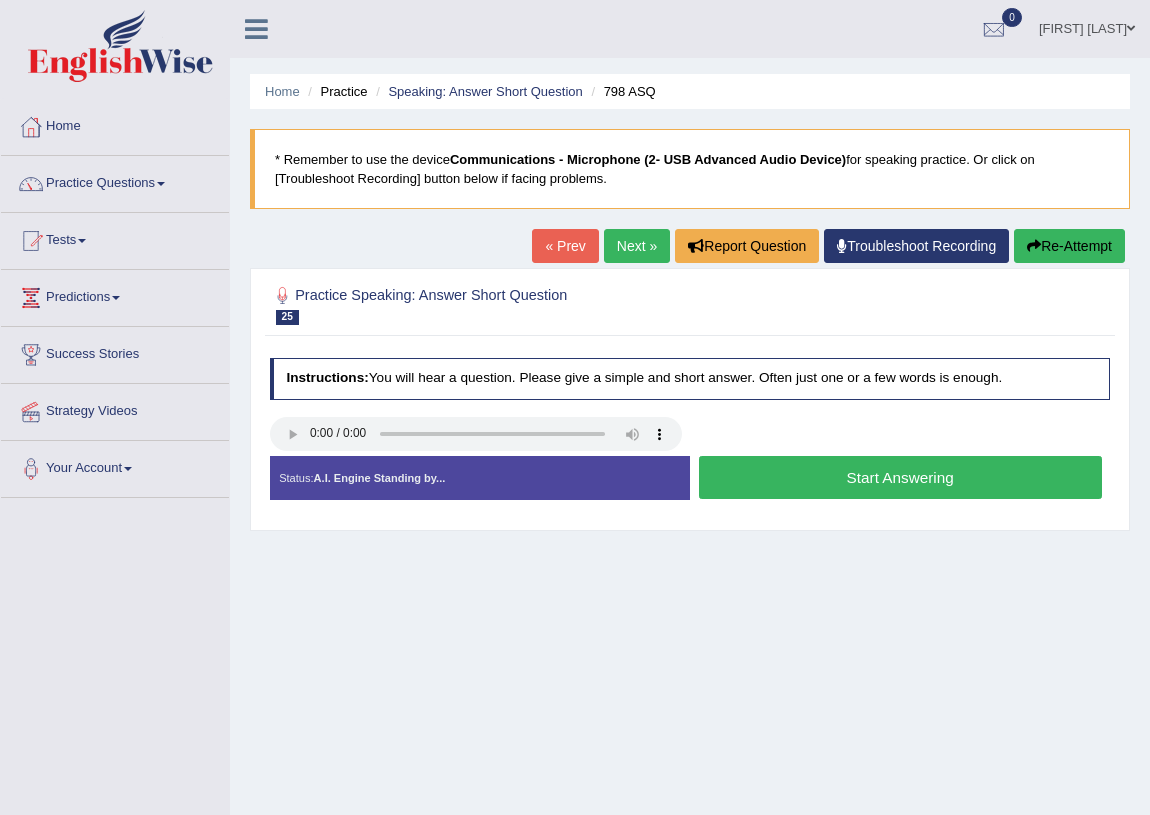 click on "Start Answering" at bounding box center [900, 477] 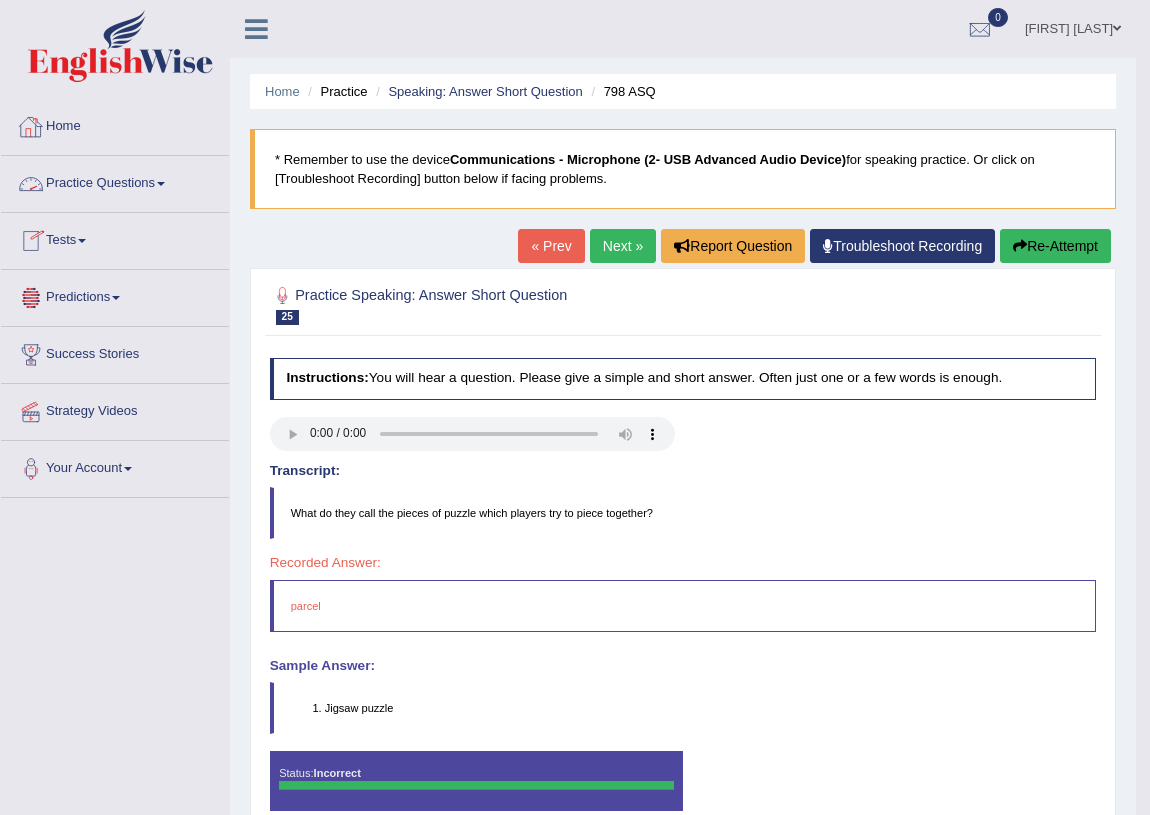click on "Practice Questions" at bounding box center [115, 181] 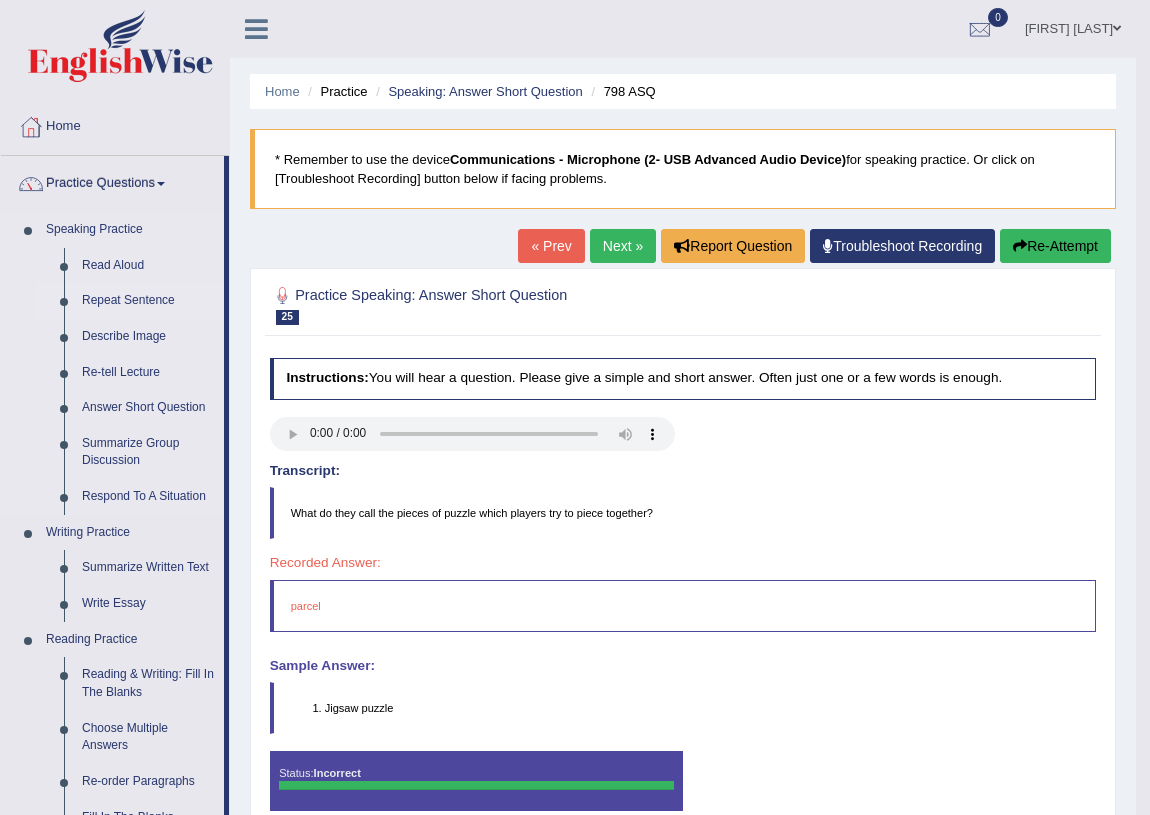 click on "Repeat Sentence" at bounding box center (148, 301) 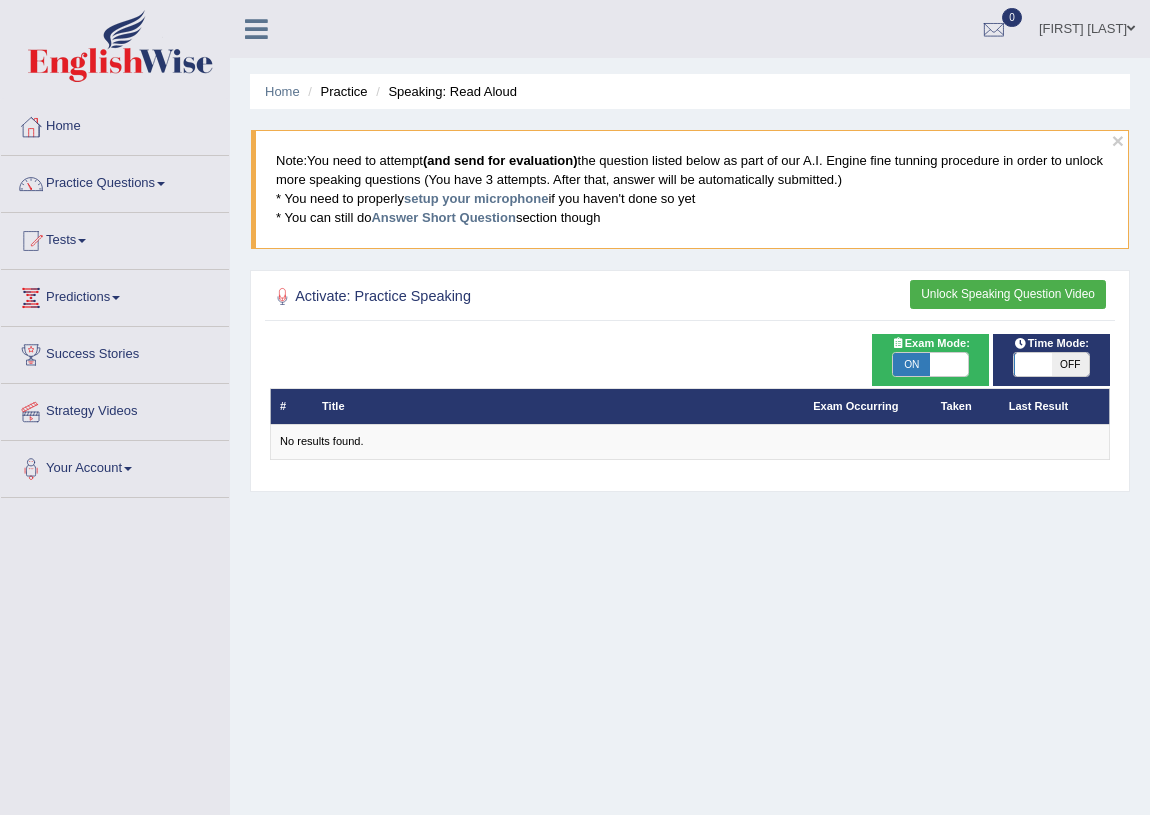 scroll, scrollTop: 0, scrollLeft: 0, axis: both 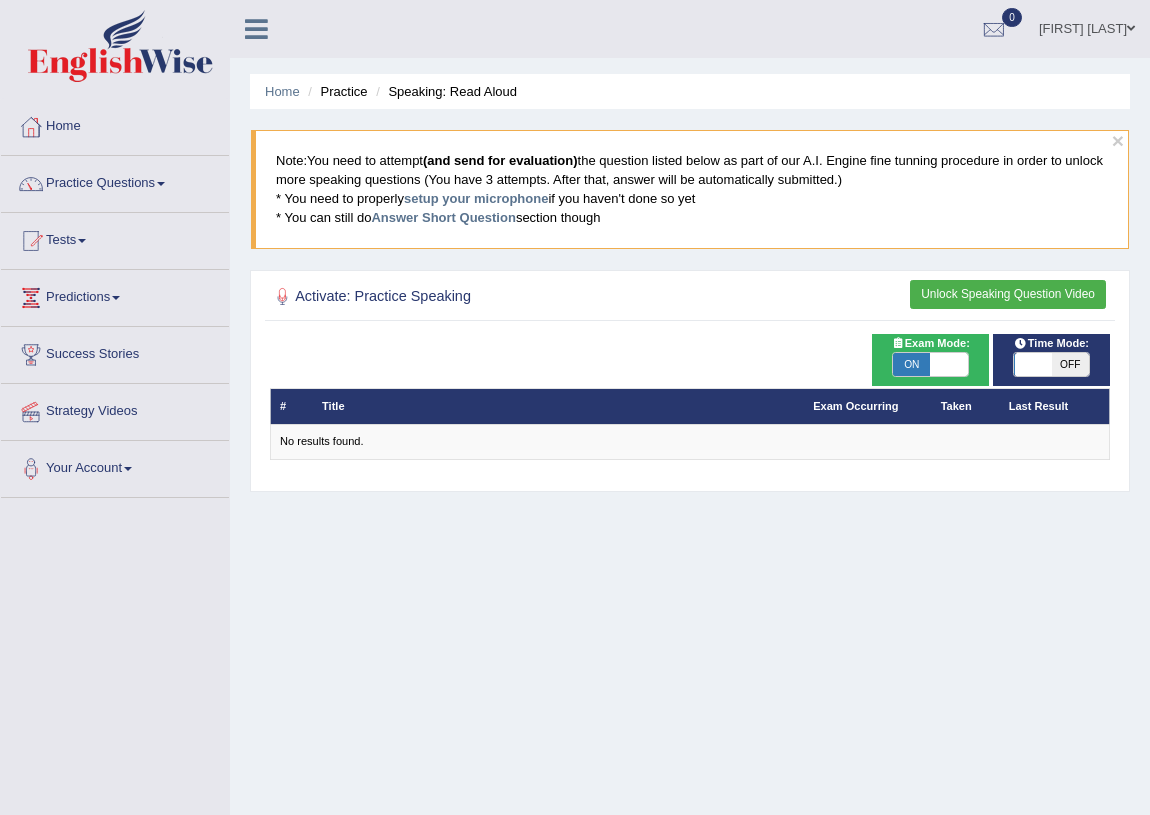 checkbox on "false" 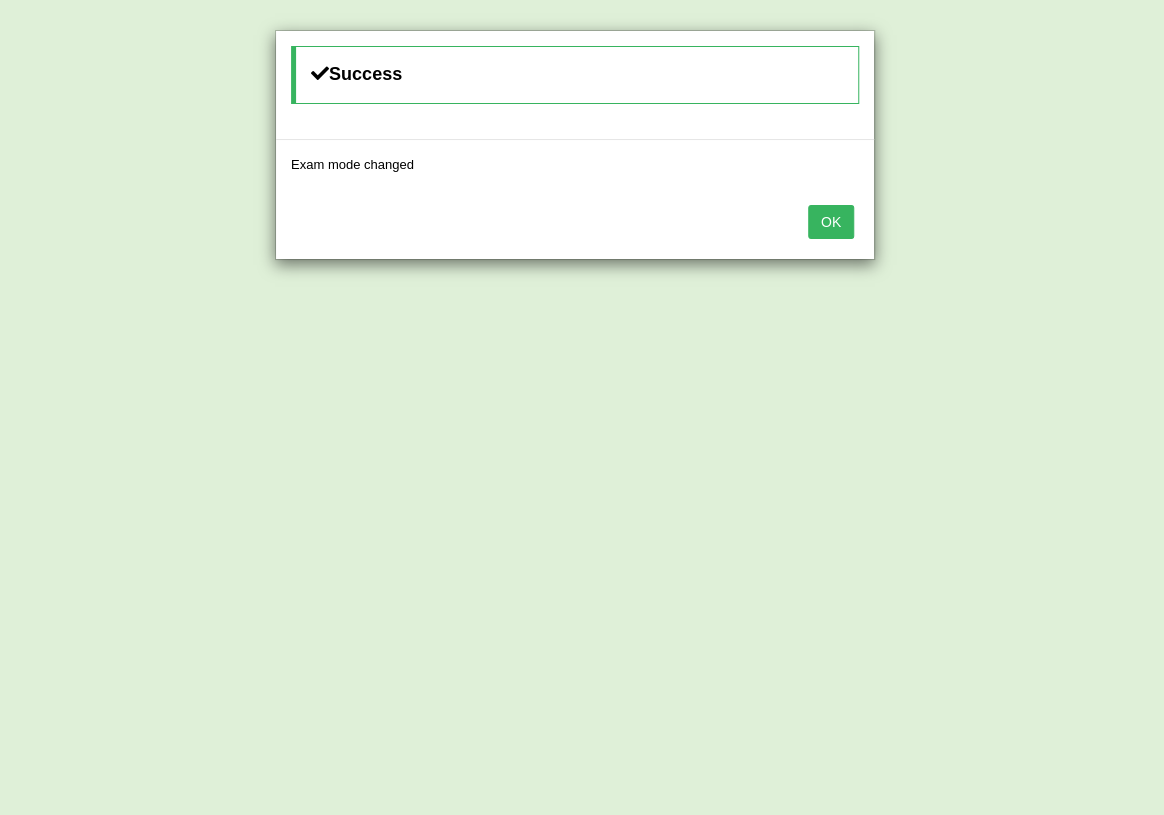 click on "OK" at bounding box center [831, 222] 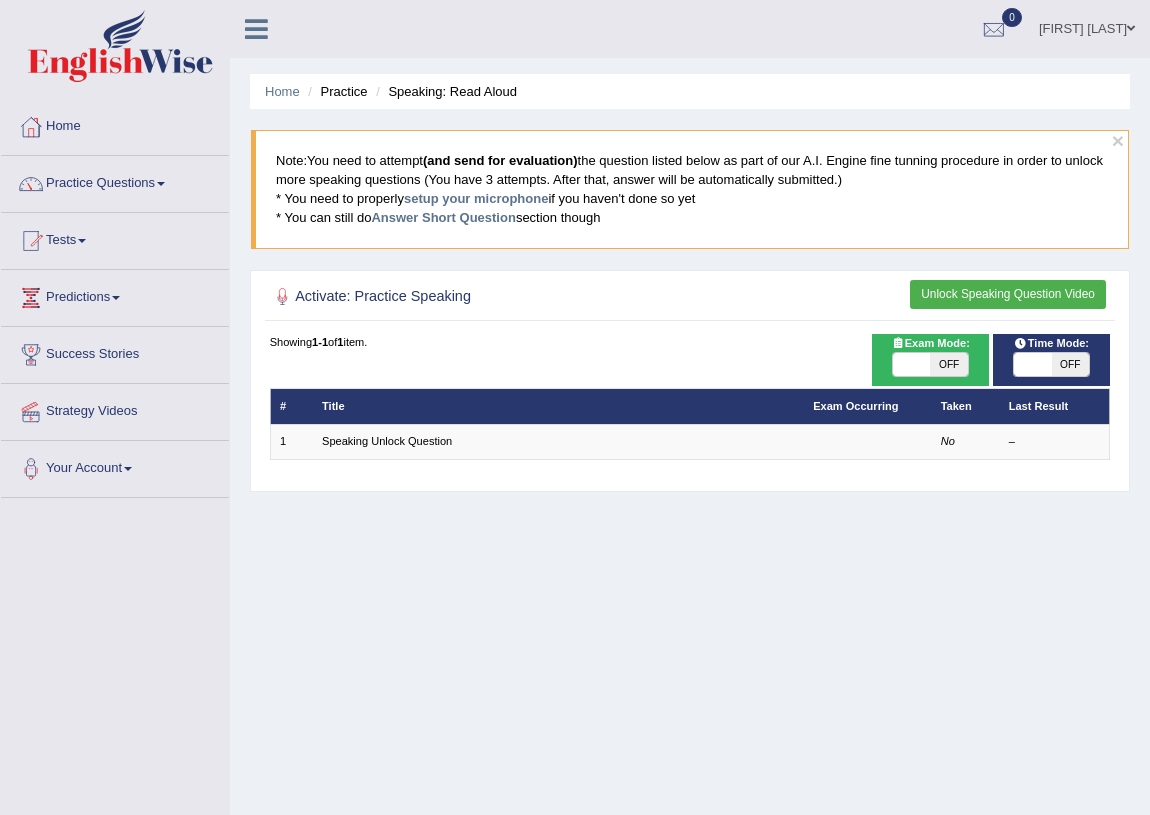 scroll, scrollTop: 0, scrollLeft: 0, axis: both 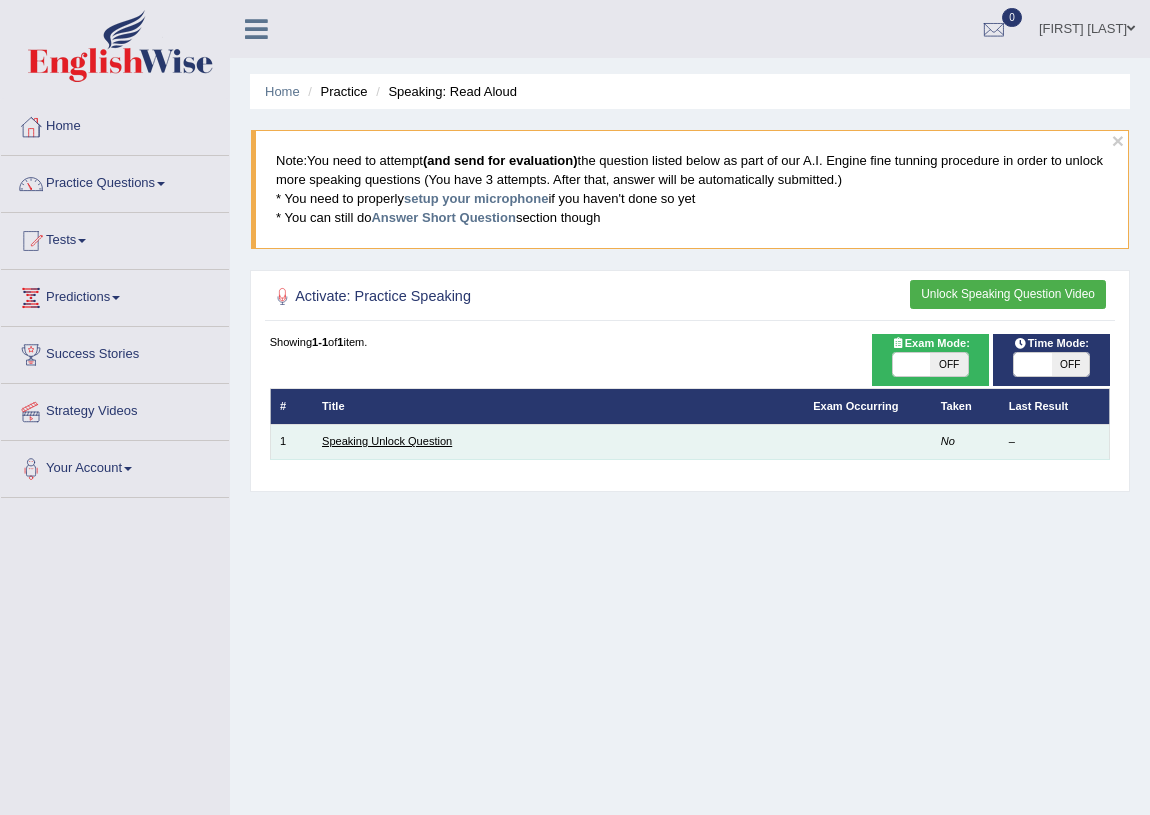 click on "Speaking Unlock Question" at bounding box center (387, 441) 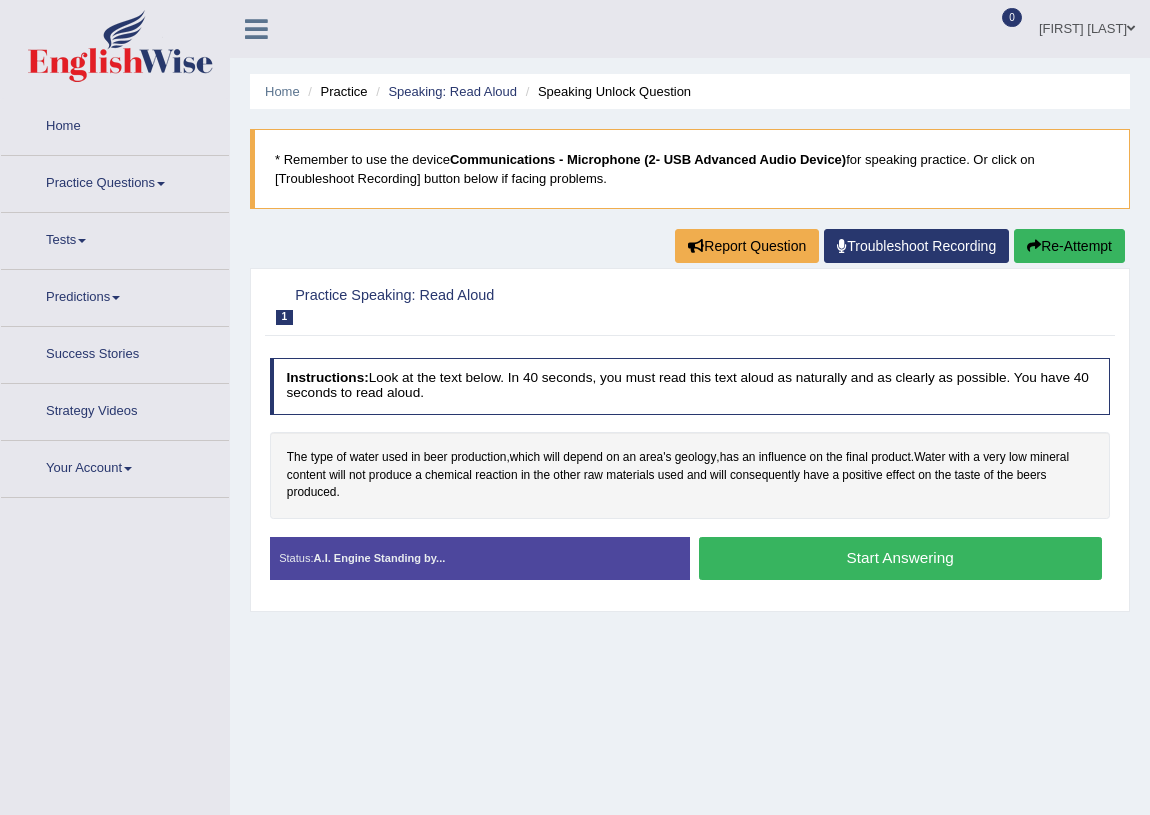 scroll, scrollTop: 0, scrollLeft: 0, axis: both 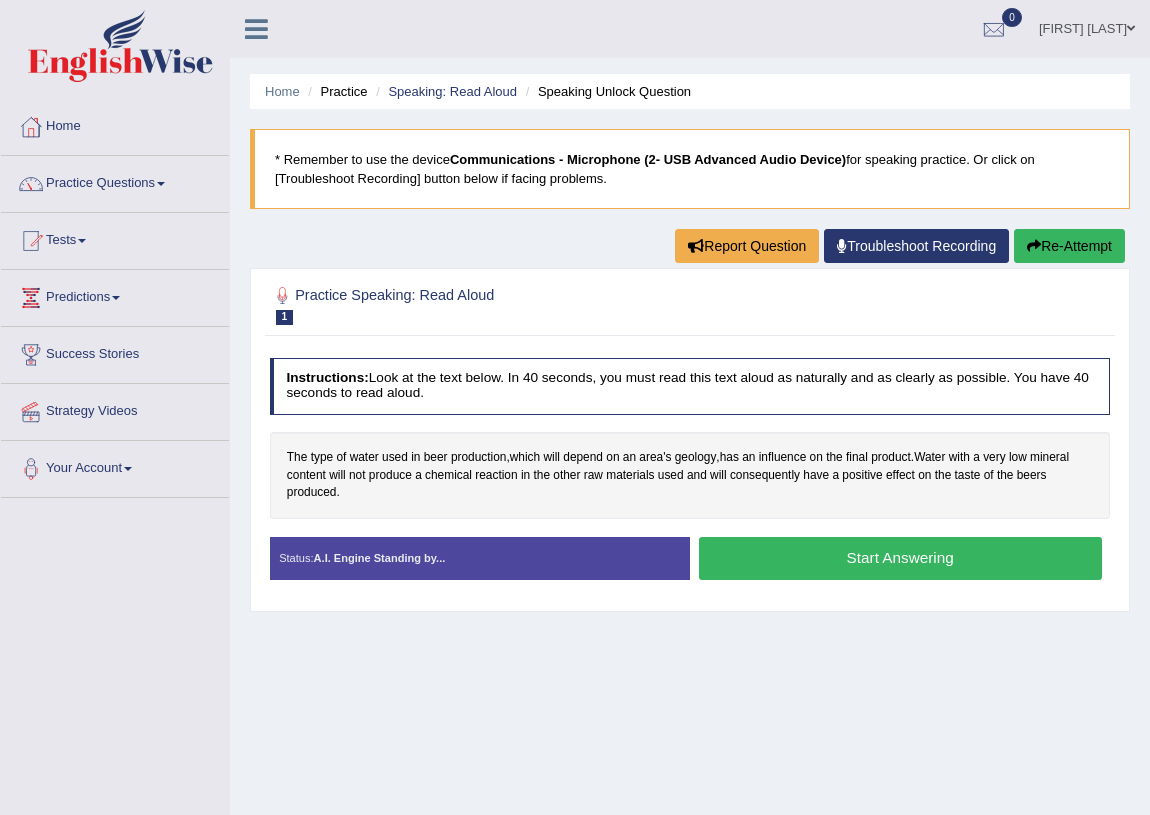 click on "Status:  A.I. Engine Standing by..." at bounding box center (480, 559) 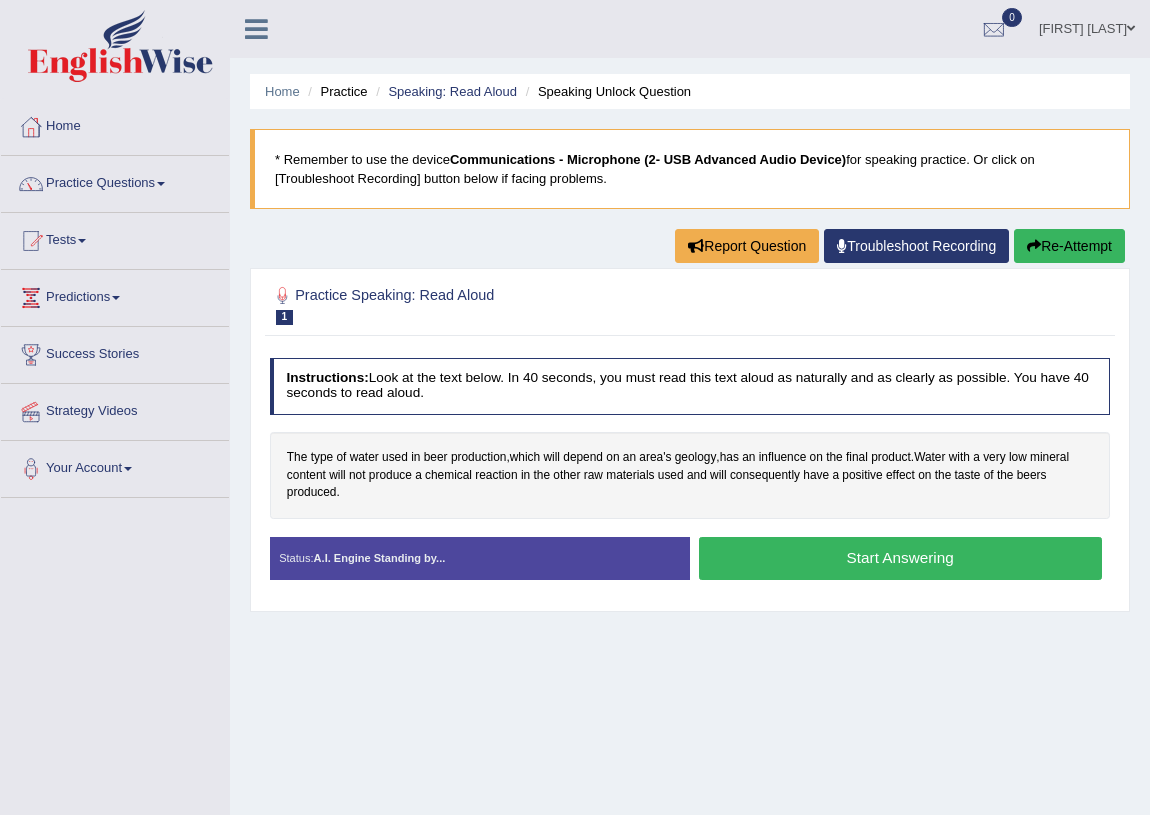 click on "A.I. Engine Standing by..." at bounding box center [380, 558] 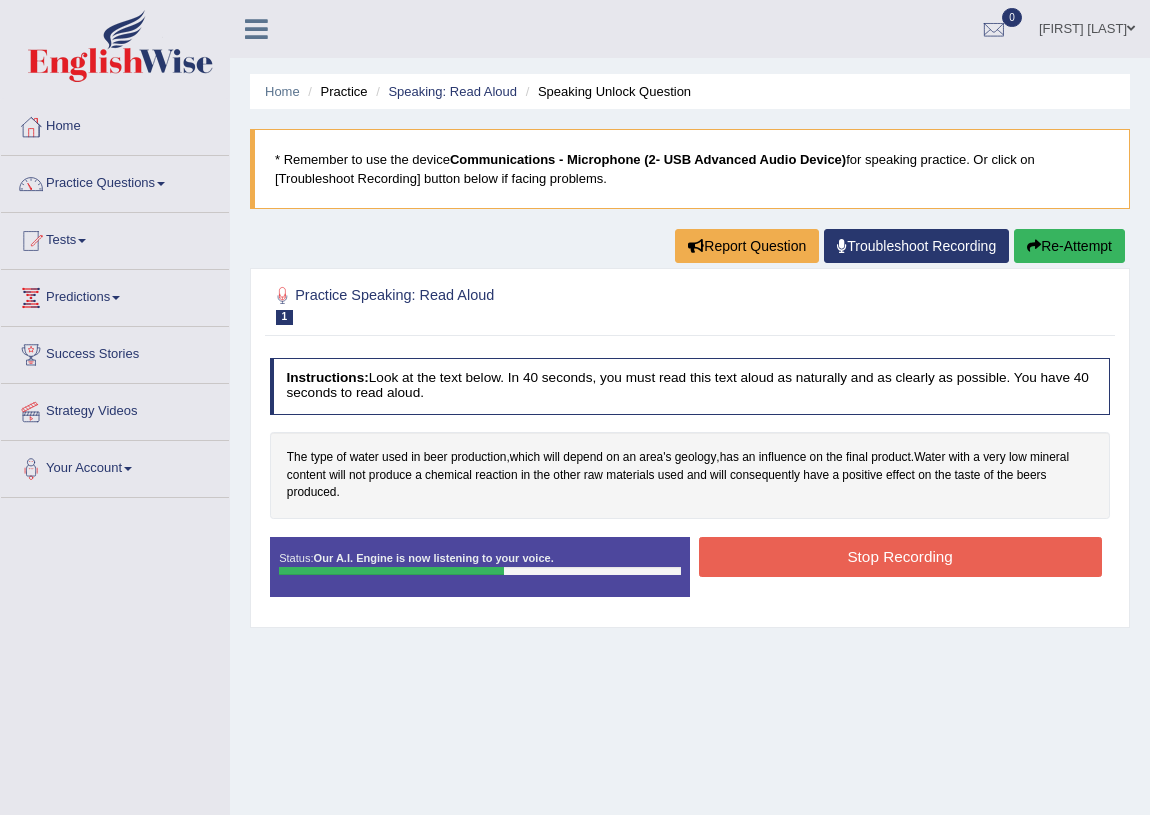 click on "Stop Recording" at bounding box center [900, 556] 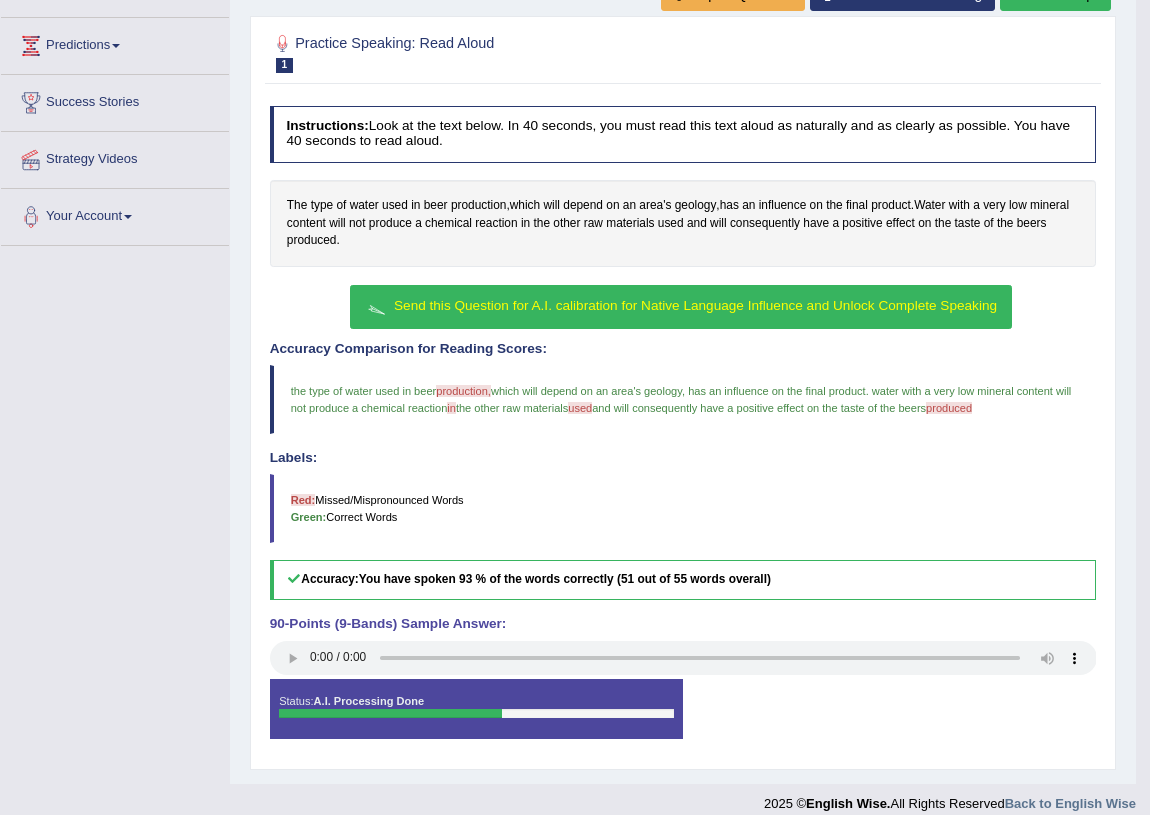scroll, scrollTop: 270, scrollLeft: 0, axis: vertical 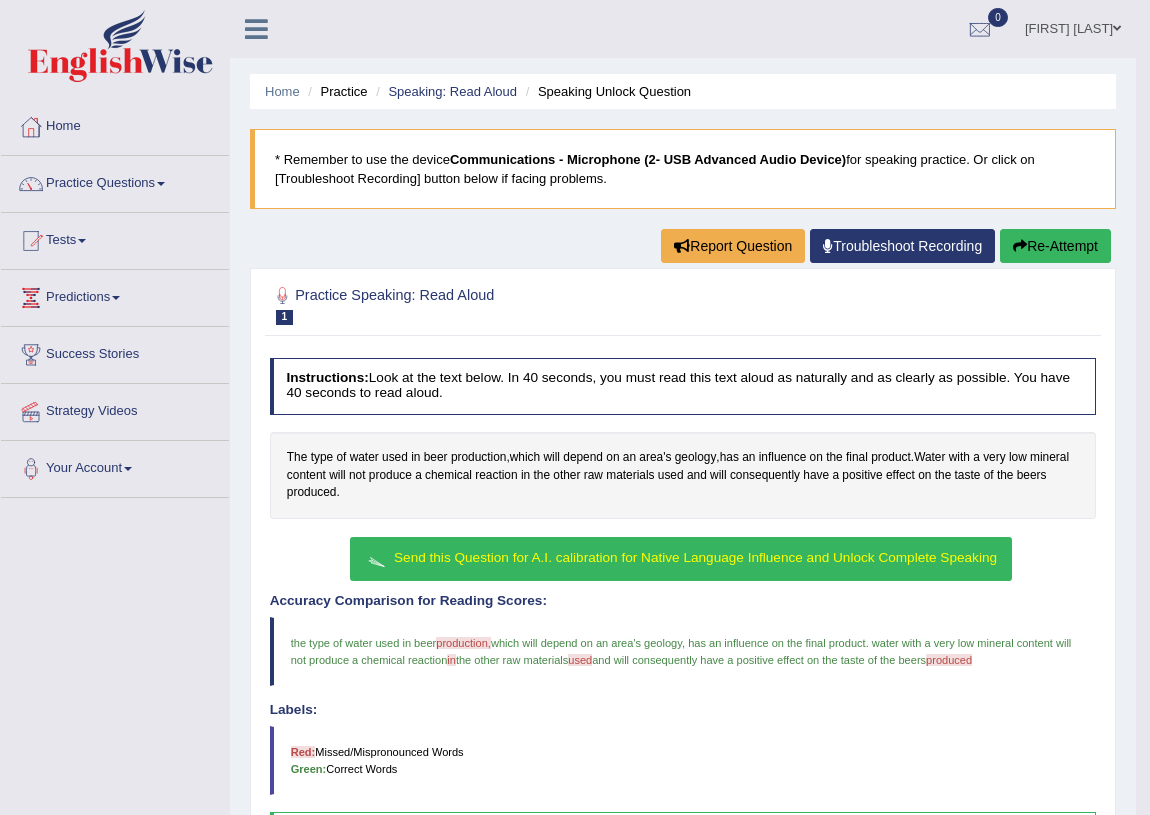 click on "Re-Attempt" at bounding box center (1055, 246) 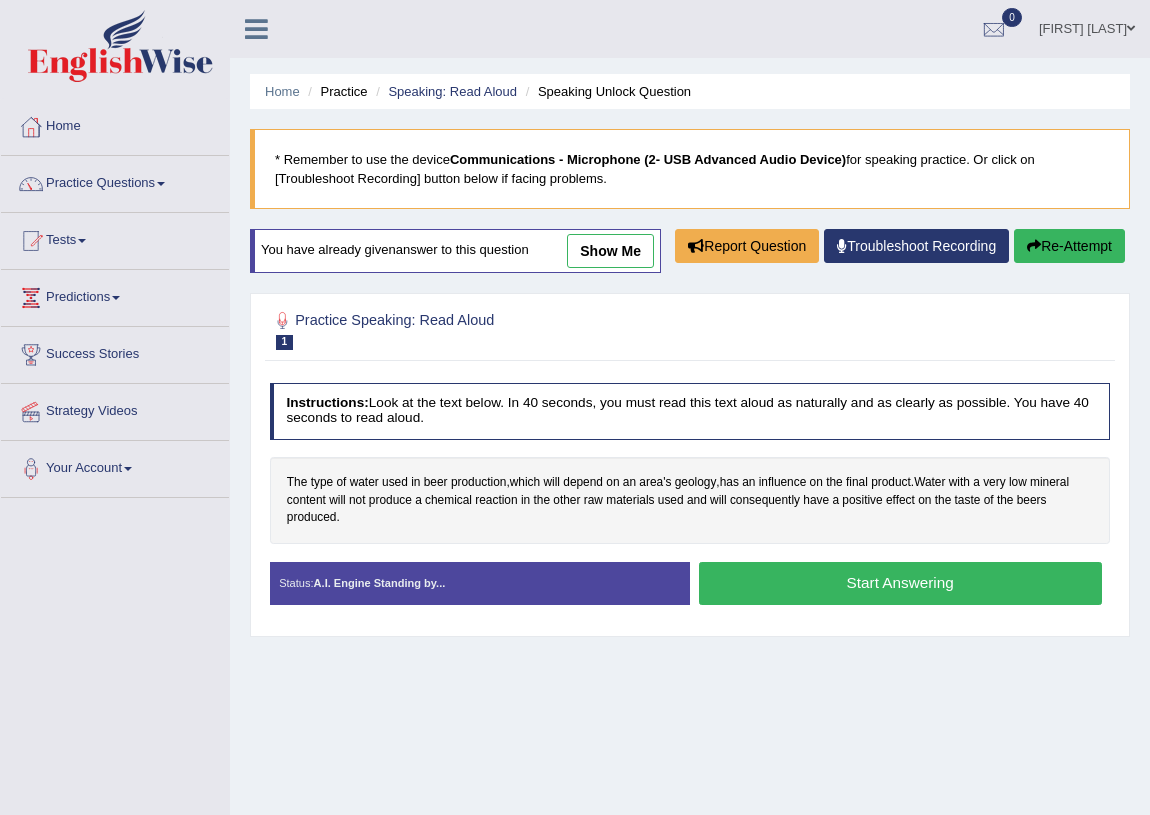 scroll, scrollTop: 0, scrollLeft: 0, axis: both 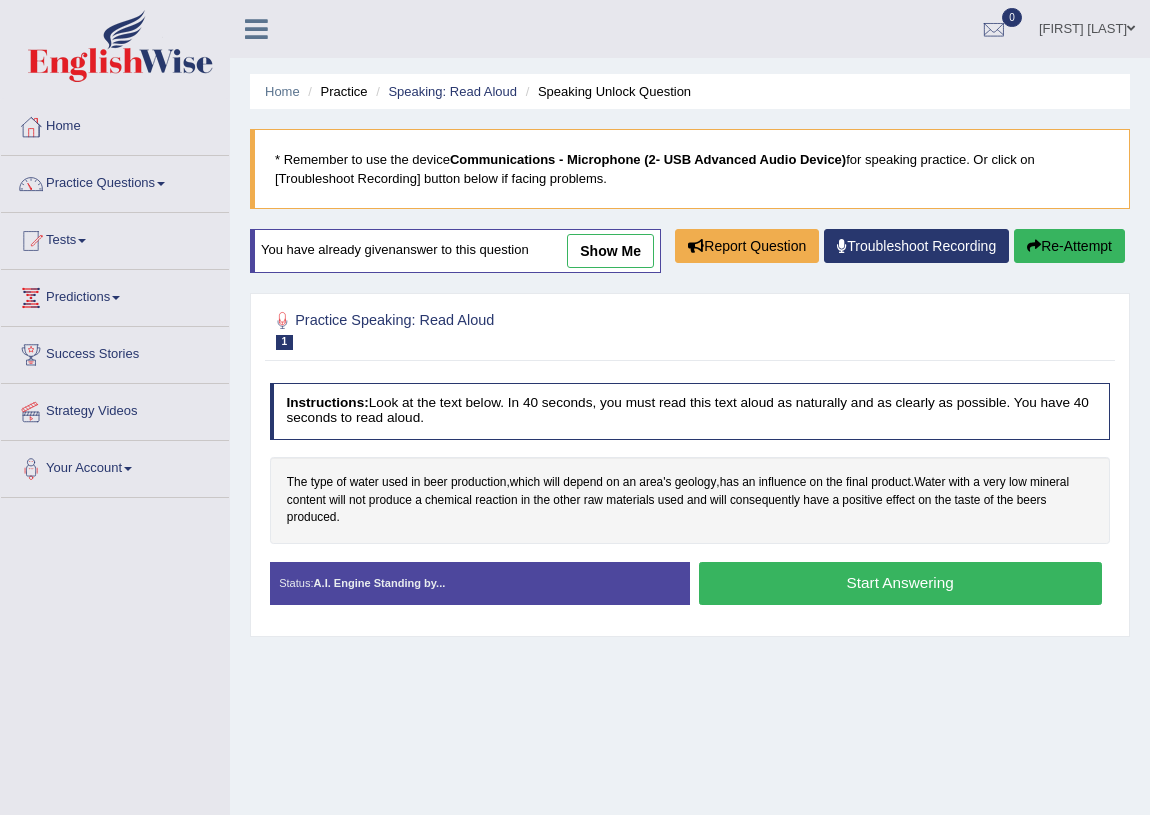 click on "show me" at bounding box center [610, 251] 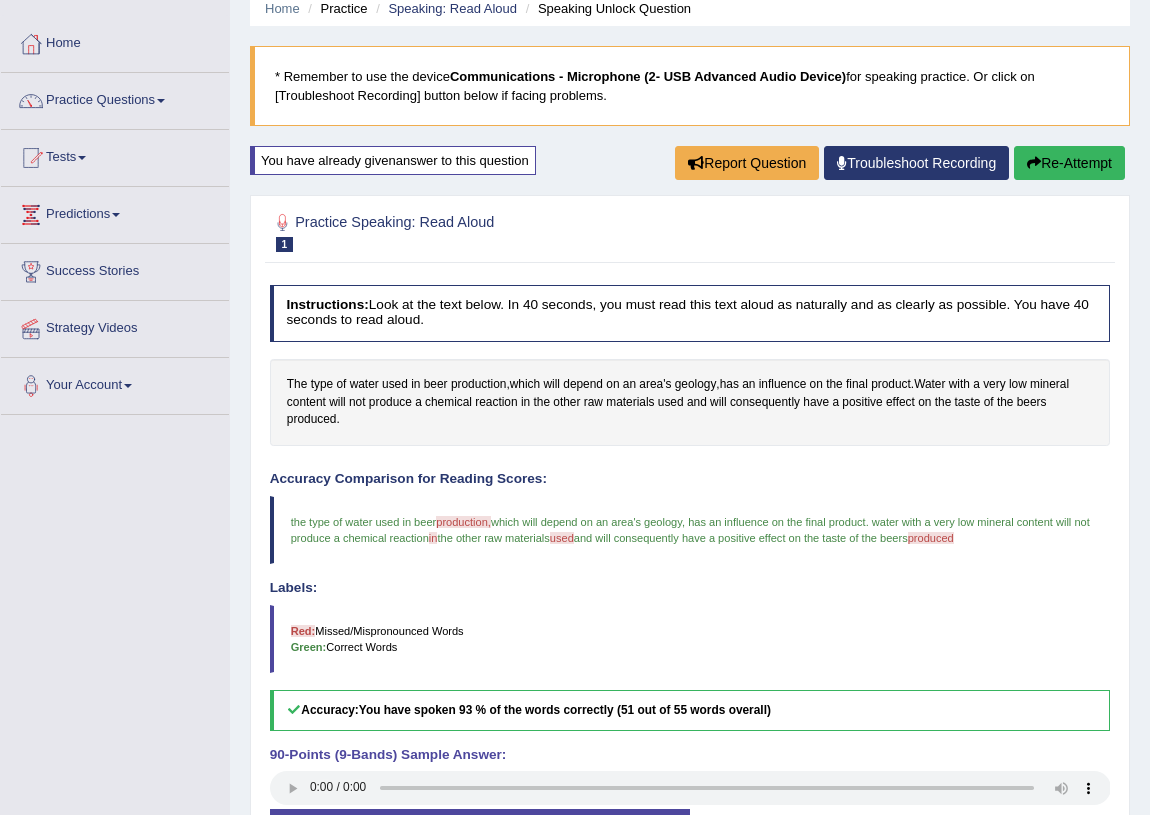 scroll, scrollTop: 0, scrollLeft: 0, axis: both 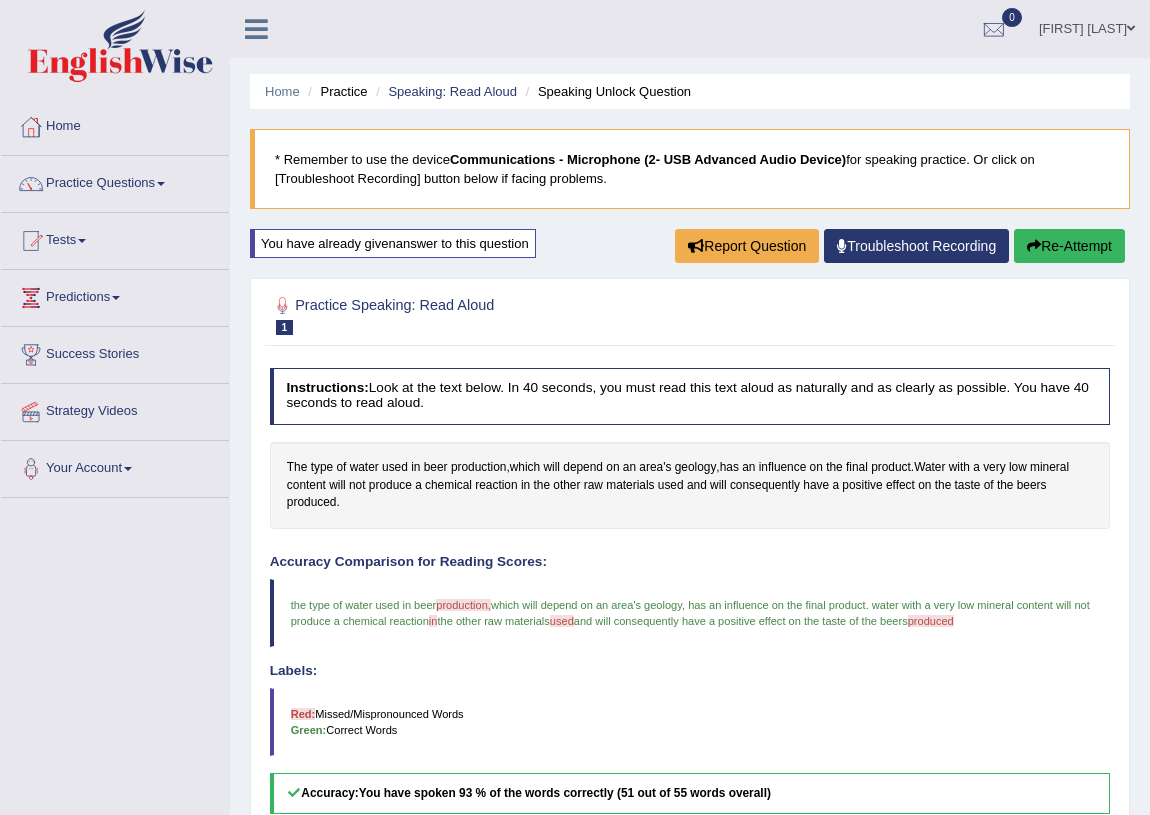 click on "Practice" at bounding box center (335, 91) 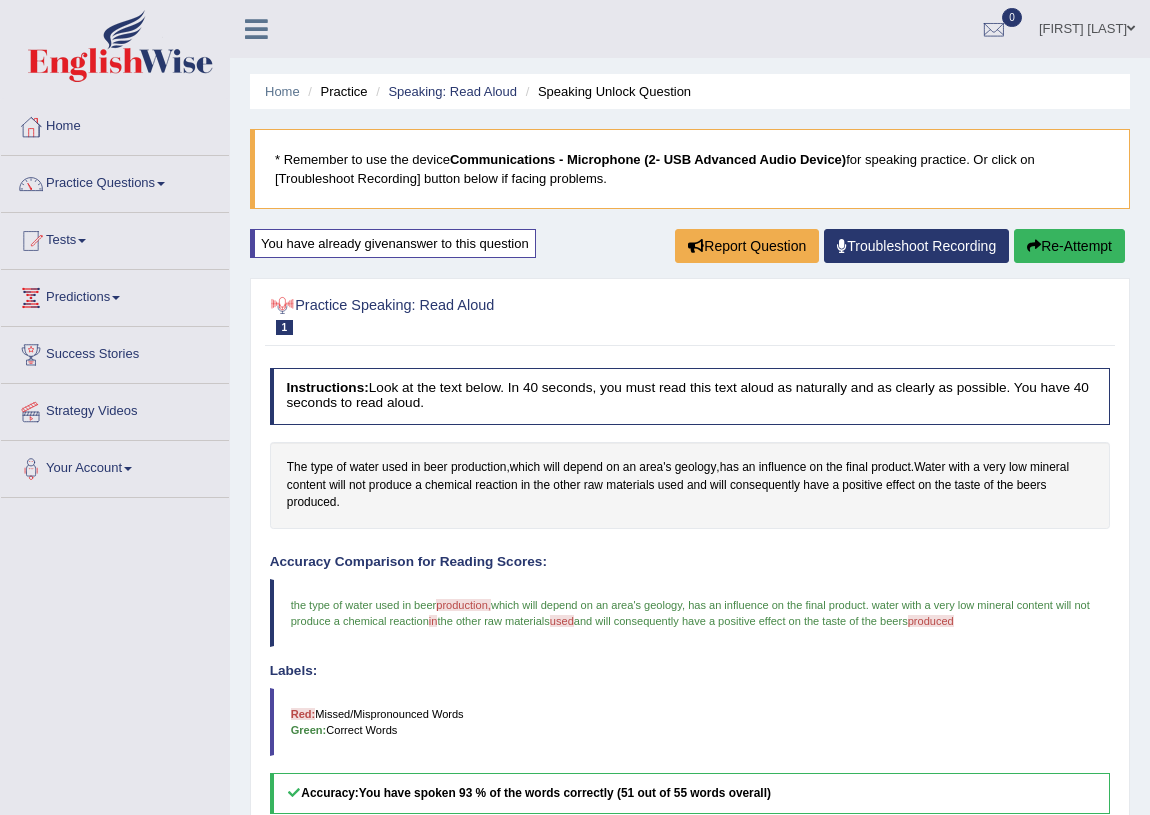 click at bounding box center [283, 306] 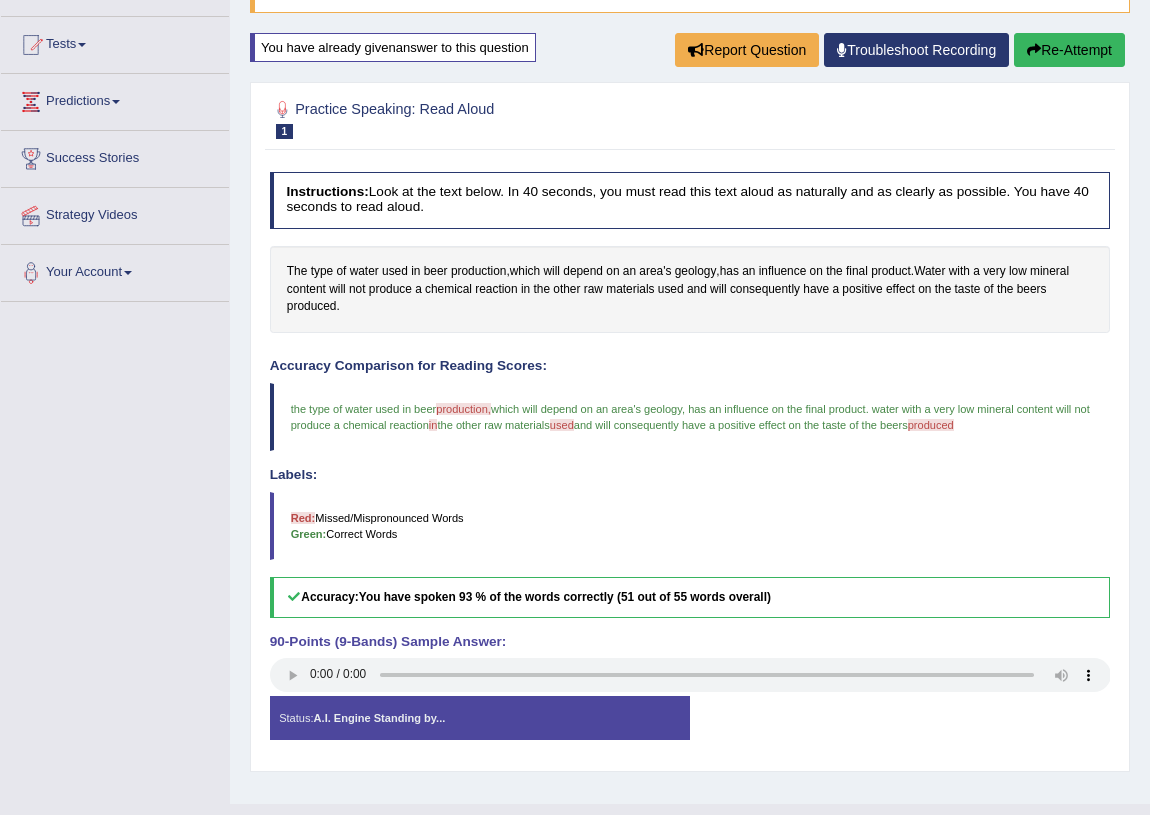 scroll, scrollTop: 234, scrollLeft: 0, axis: vertical 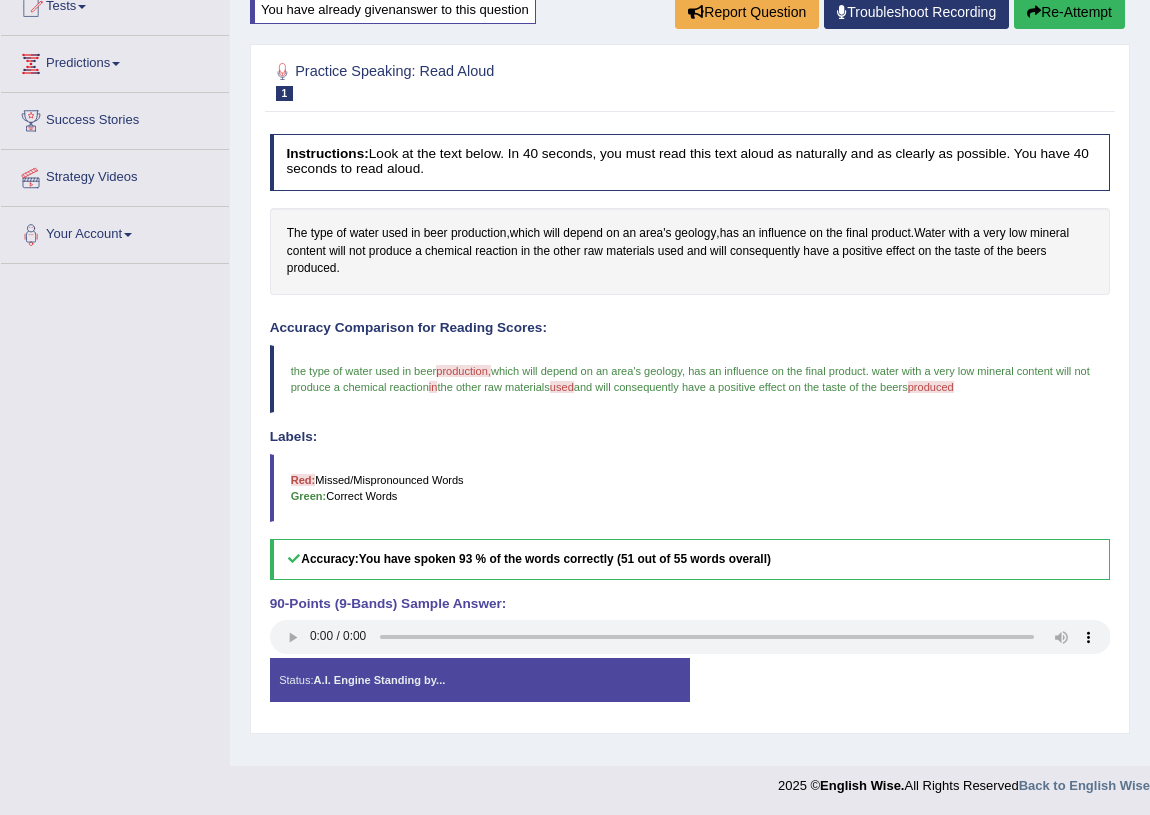 click on "Status:  A.I. Engine Standing by..." at bounding box center (480, 680) 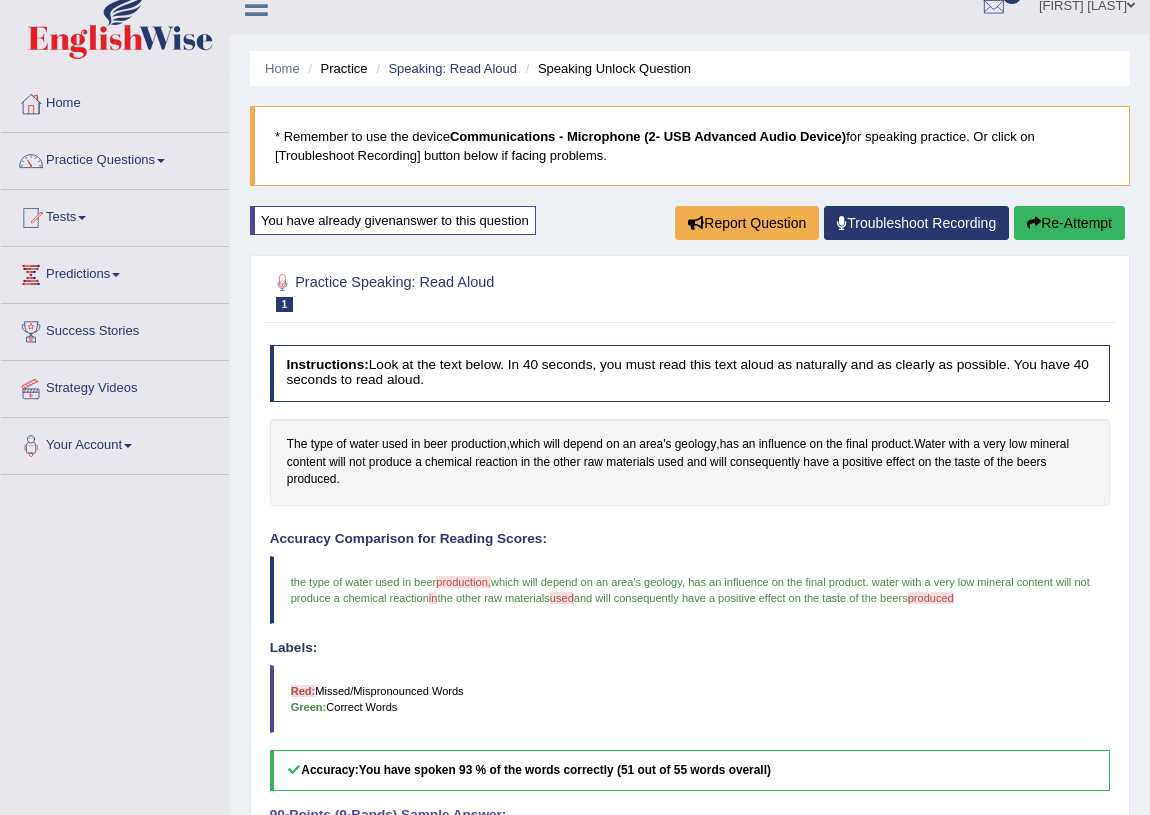 scroll, scrollTop: 0, scrollLeft: 0, axis: both 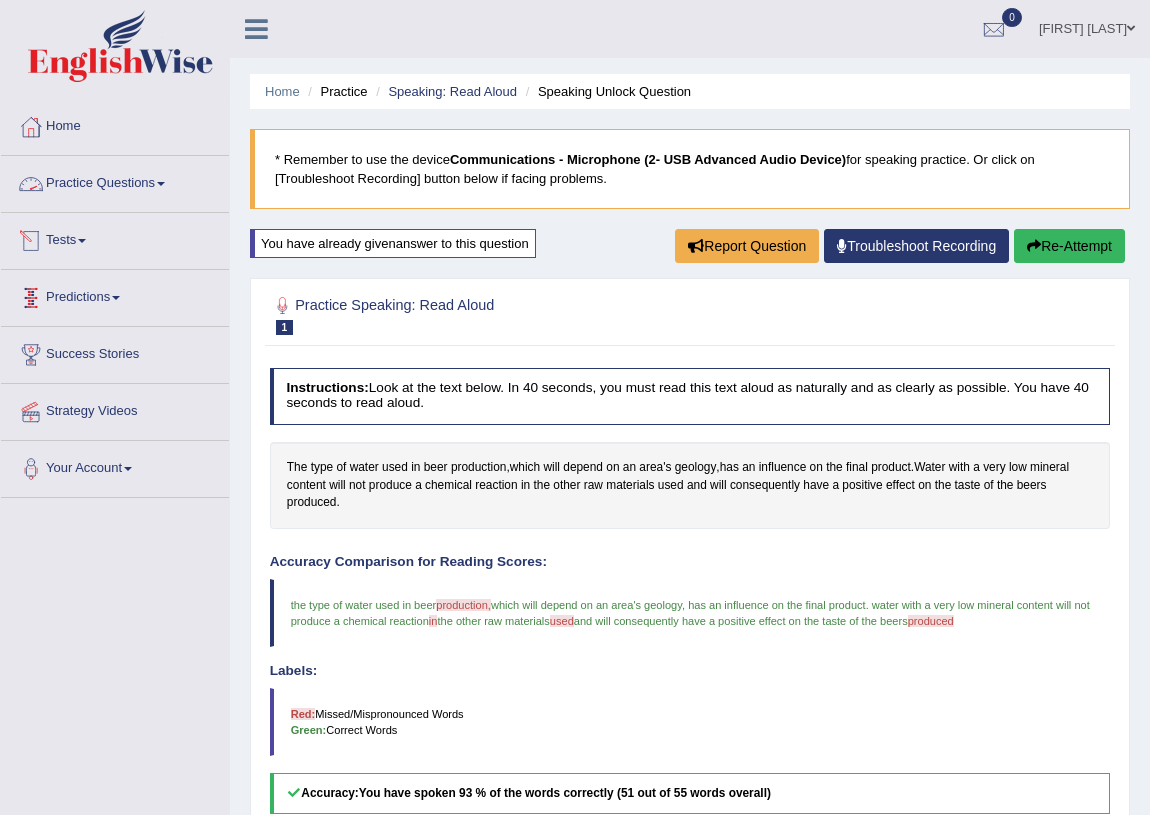 click on "Practice Questions" at bounding box center [115, 181] 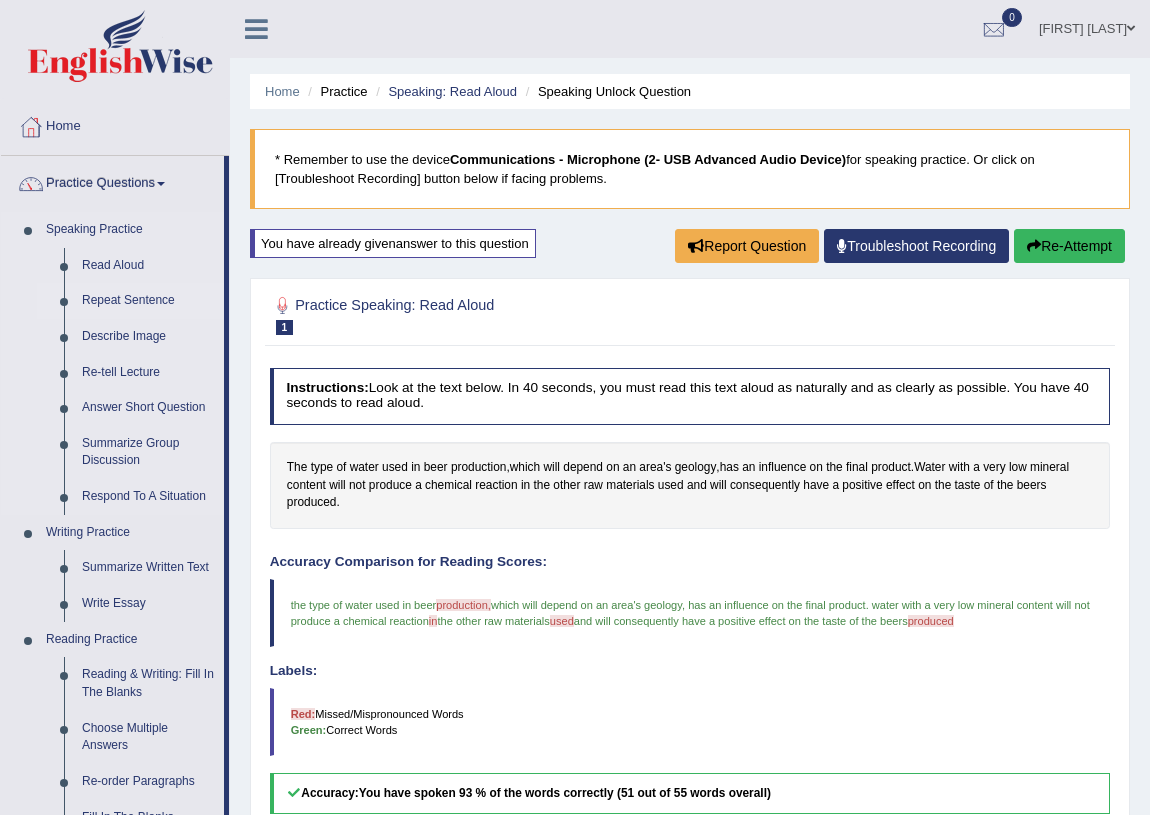 click on "Repeat Sentence" at bounding box center (148, 301) 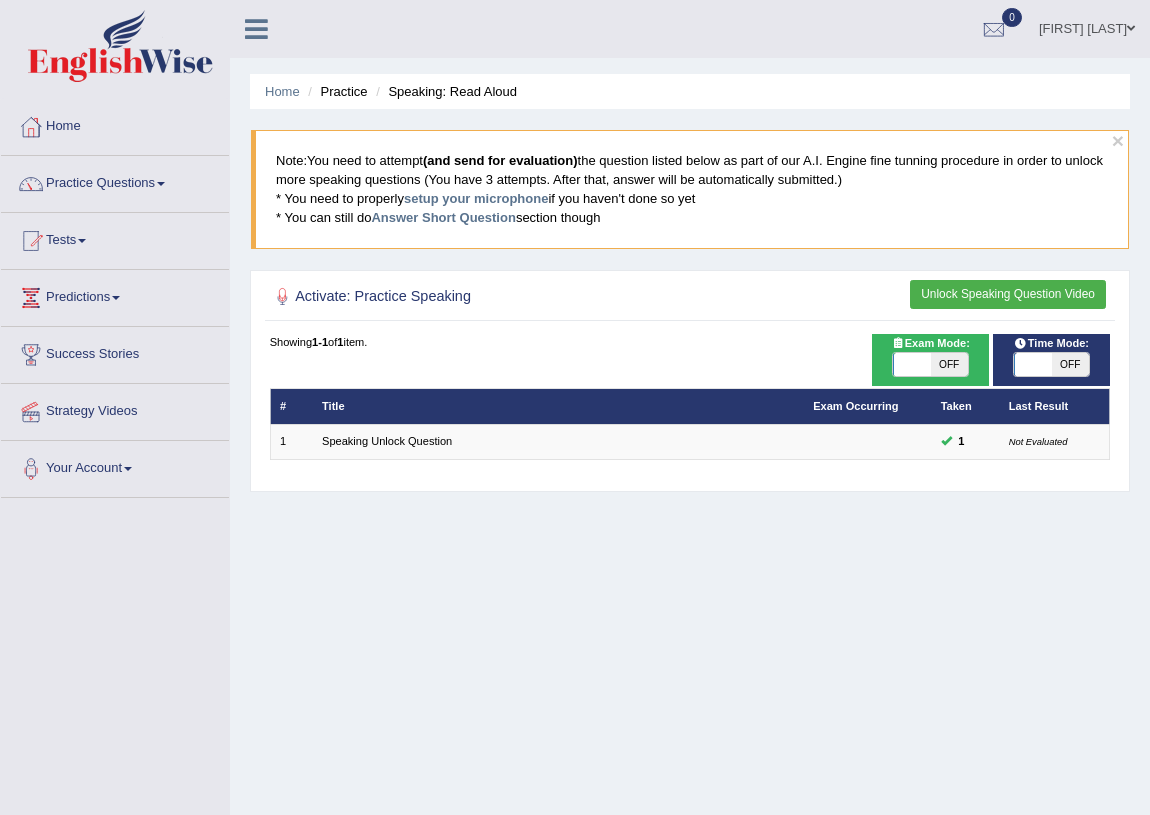 scroll, scrollTop: 0, scrollLeft: 0, axis: both 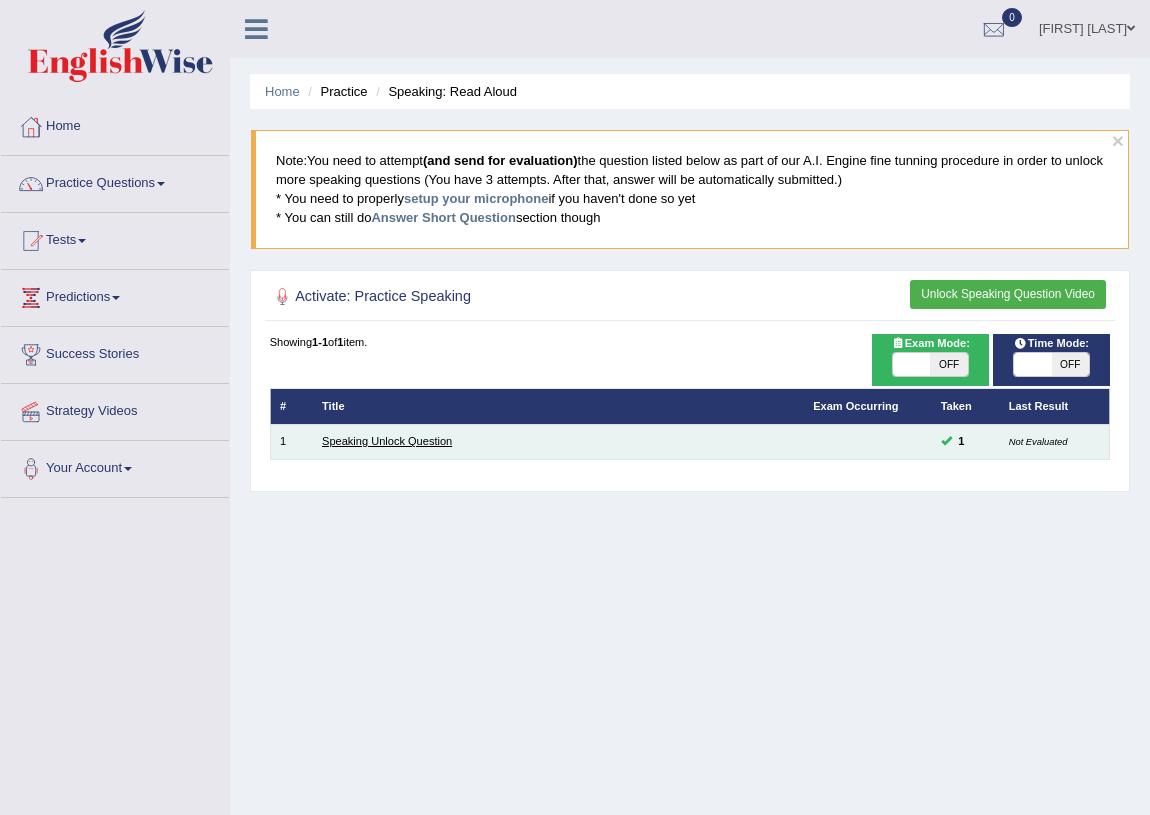 click on "Speaking Unlock Question" at bounding box center (387, 441) 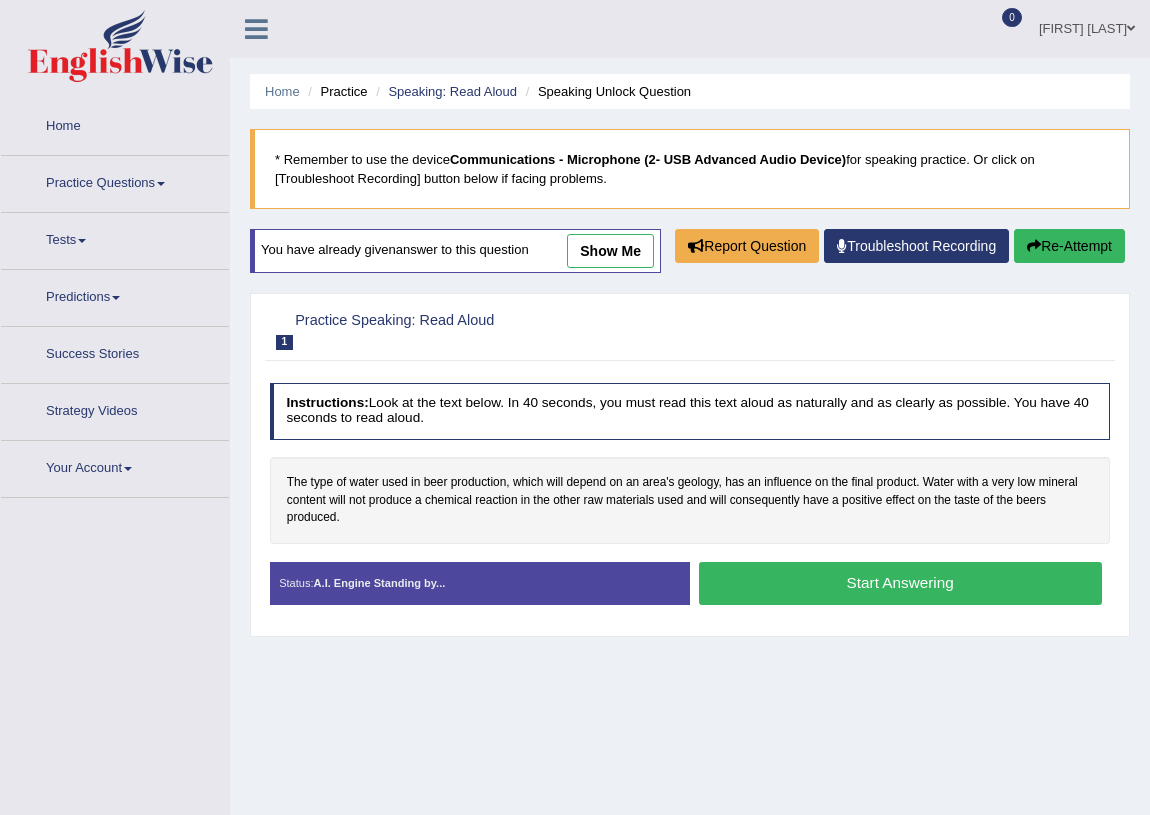 scroll, scrollTop: 0, scrollLeft: 0, axis: both 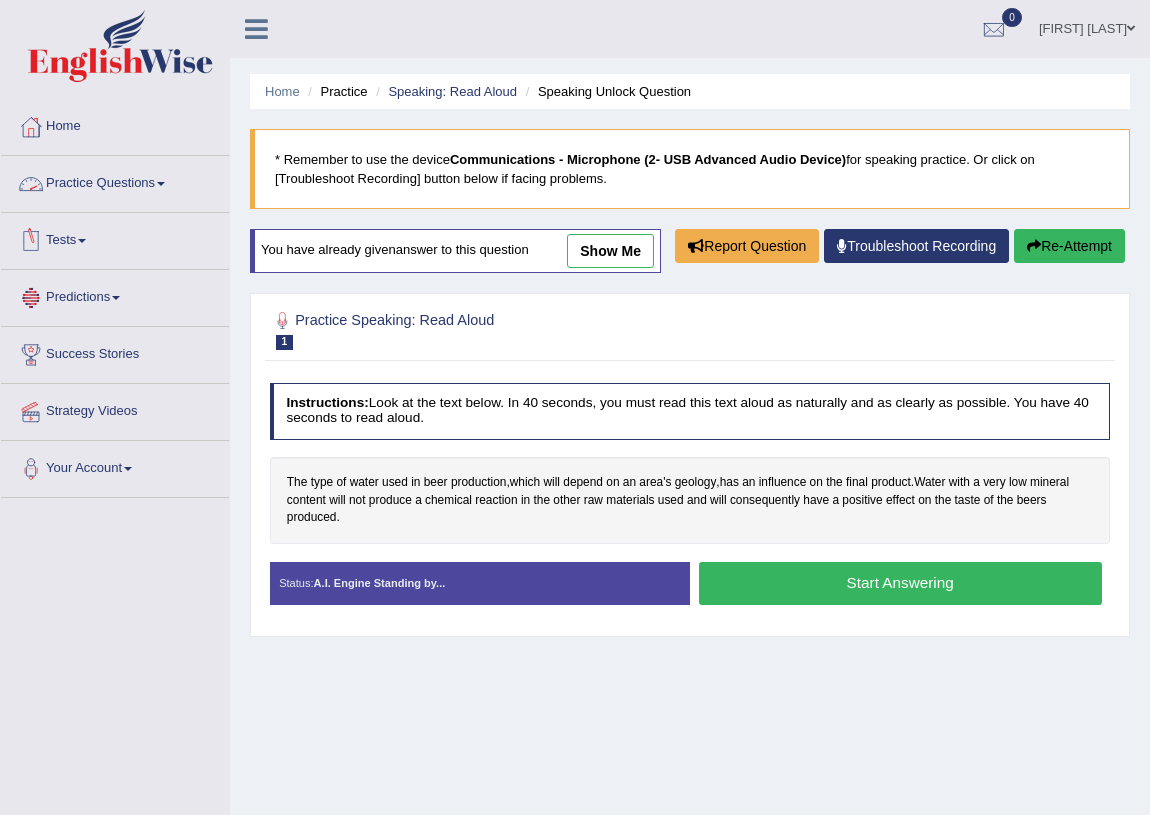 click at bounding box center (161, 184) 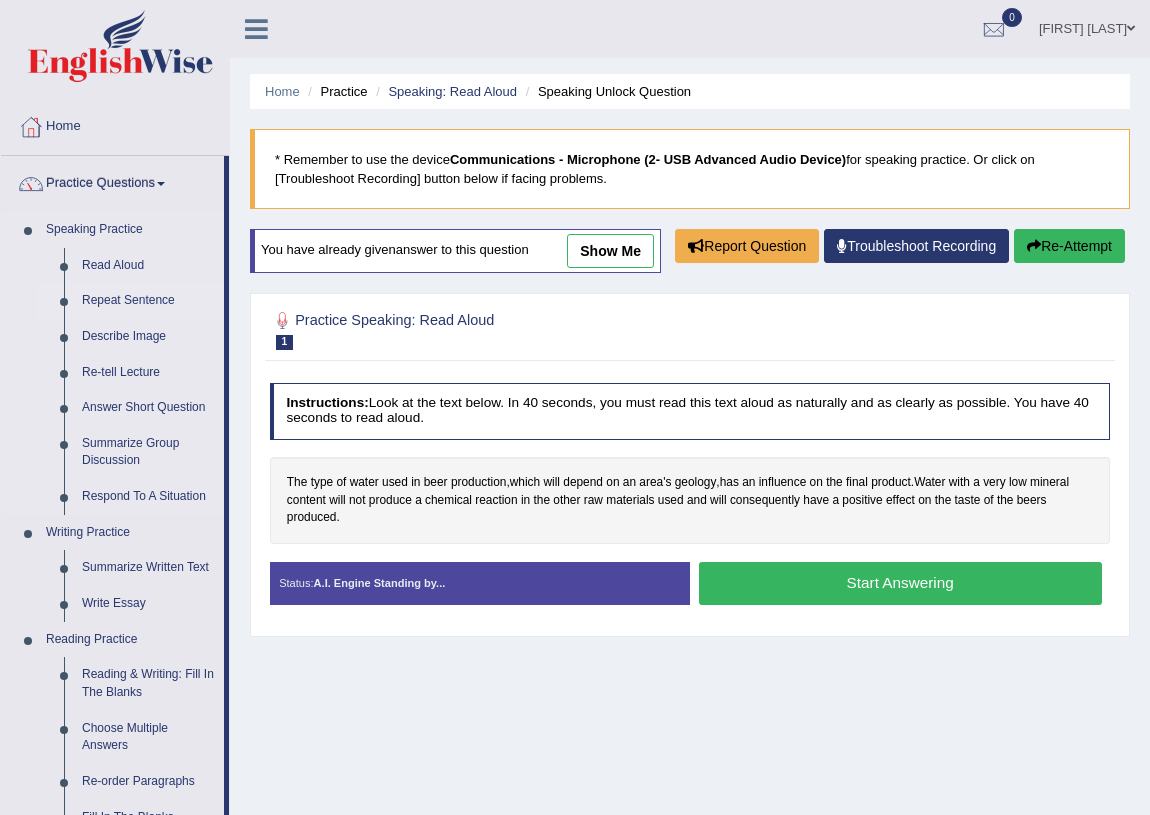 click on "Repeat Sentence" at bounding box center [148, 301] 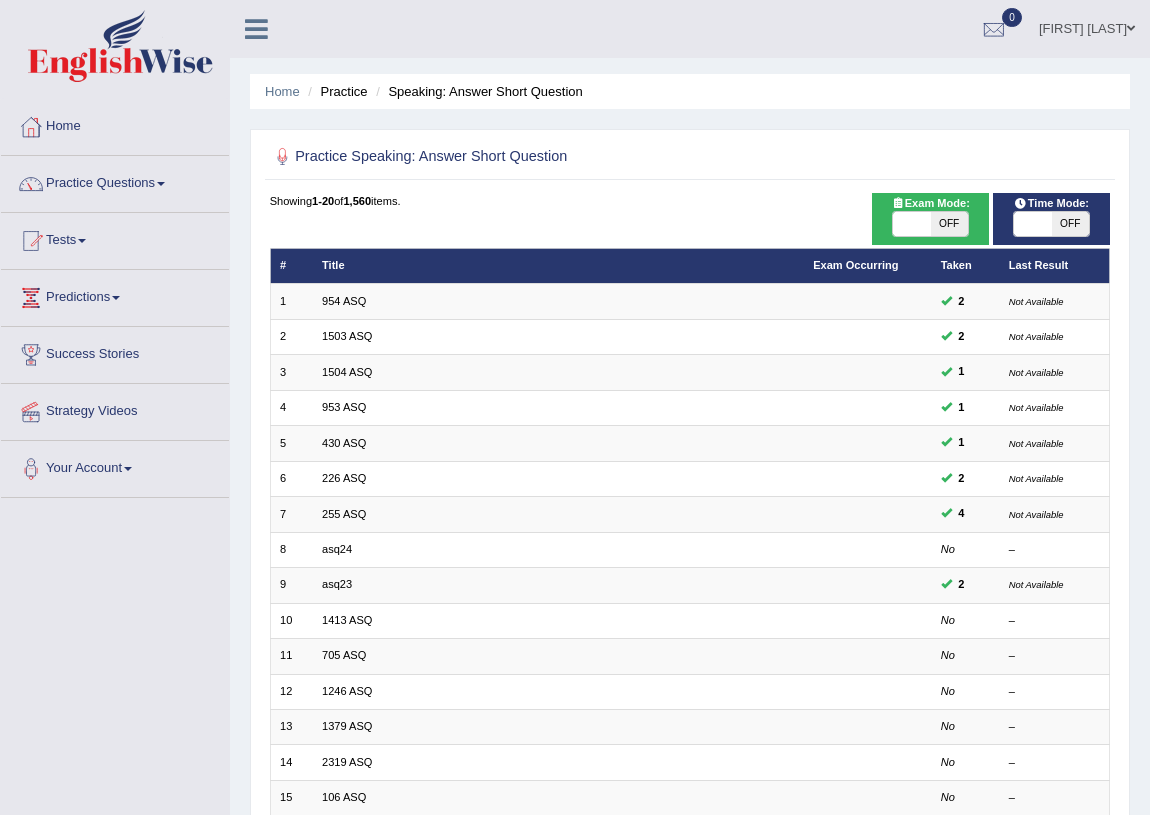 scroll, scrollTop: 0, scrollLeft: 0, axis: both 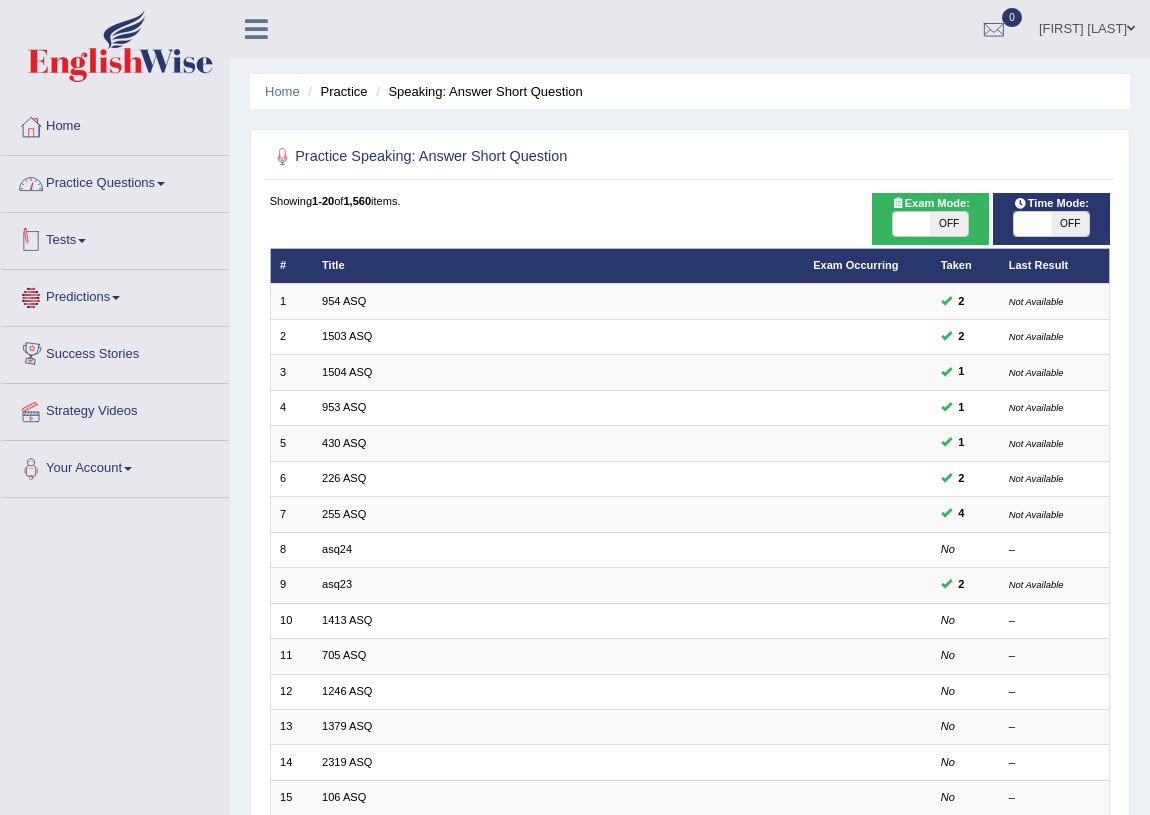 click on "Practice Questions" at bounding box center [115, 181] 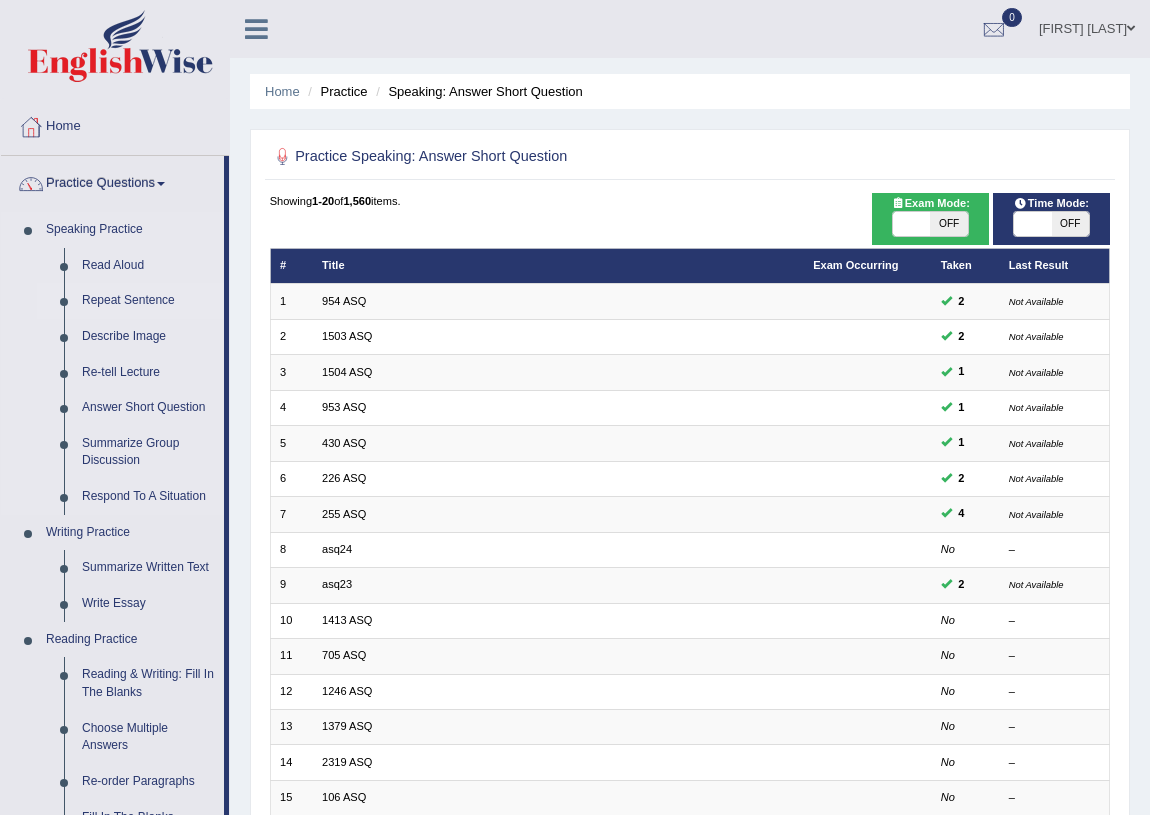 click on "Repeat Sentence" at bounding box center [148, 301] 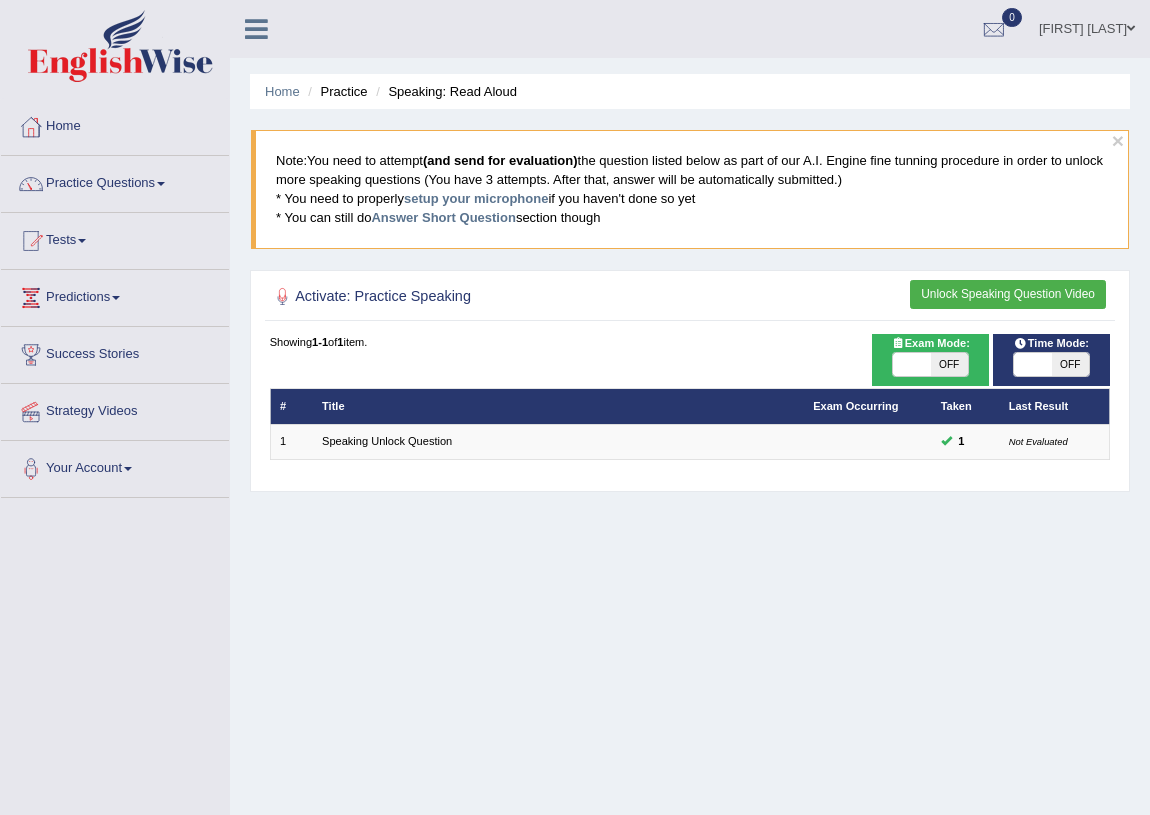 scroll, scrollTop: 0, scrollLeft: 0, axis: both 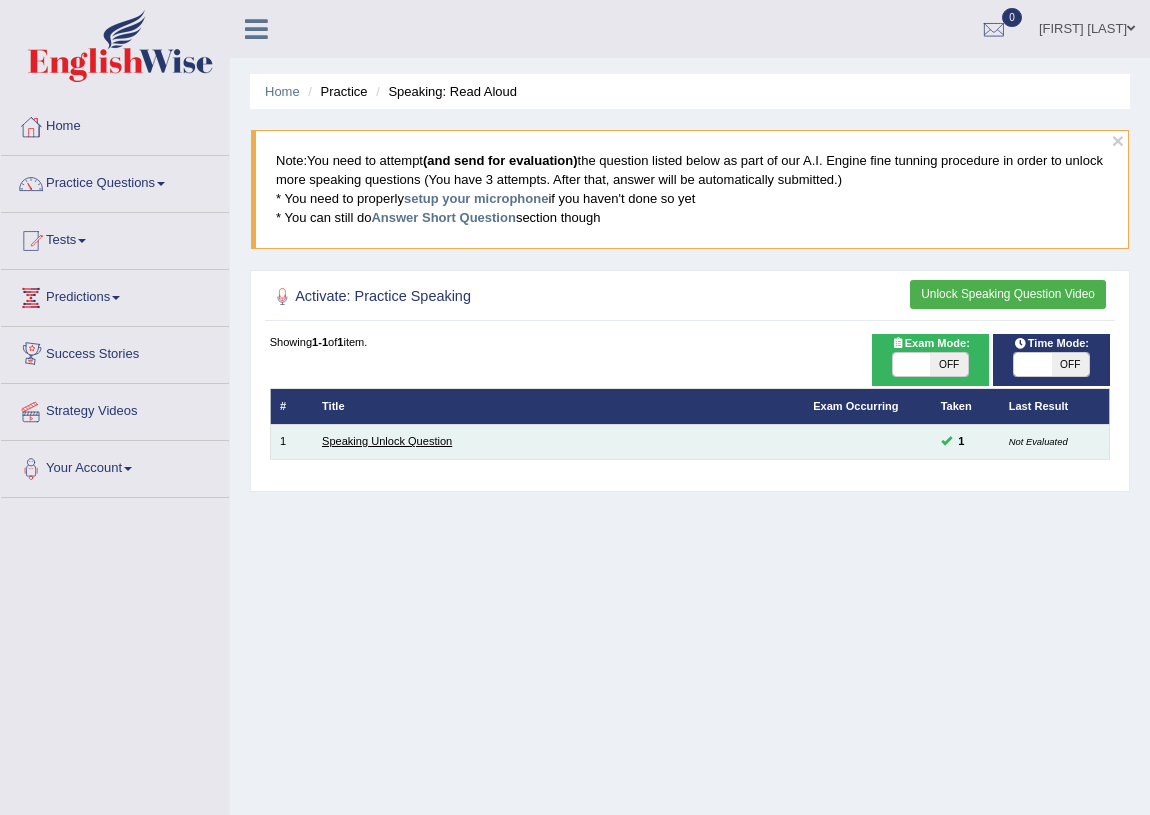 click on "Speaking Unlock Question" at bounding box center (387, 441) 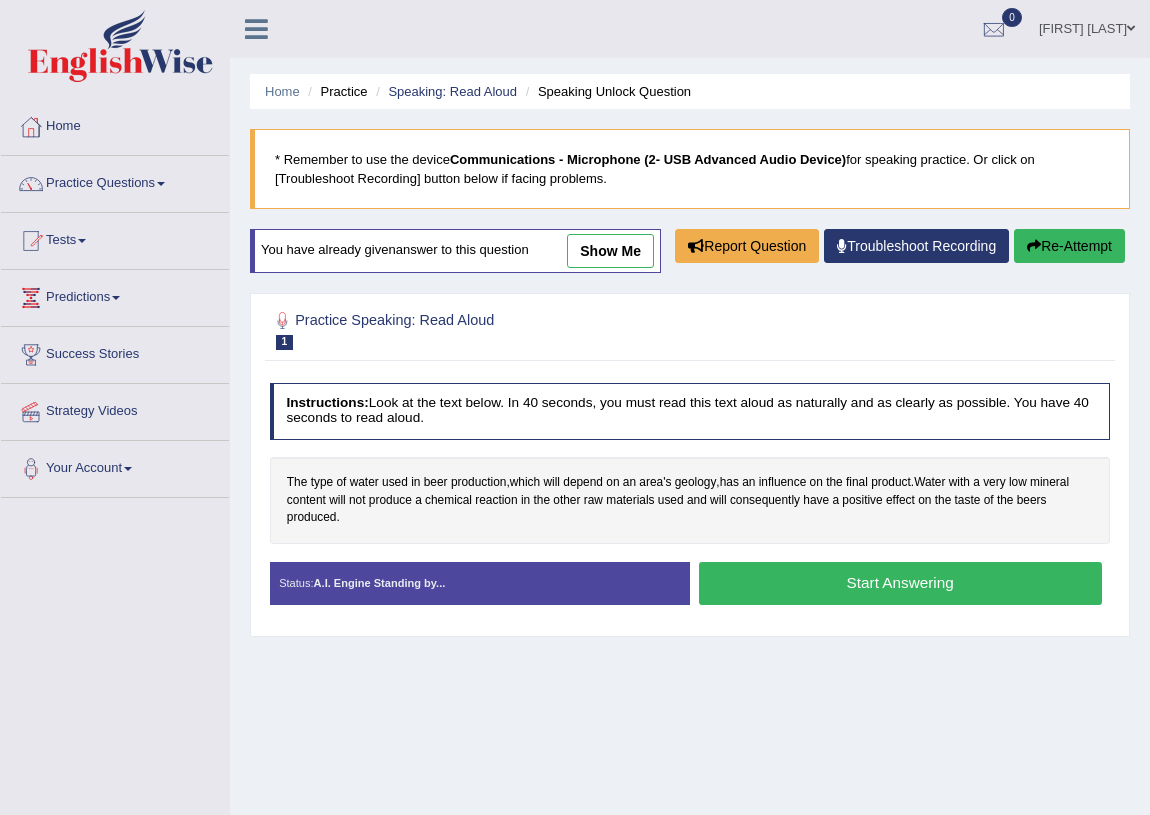 scroll, scrollTop: 0, scrollLeft: 0, axis: both 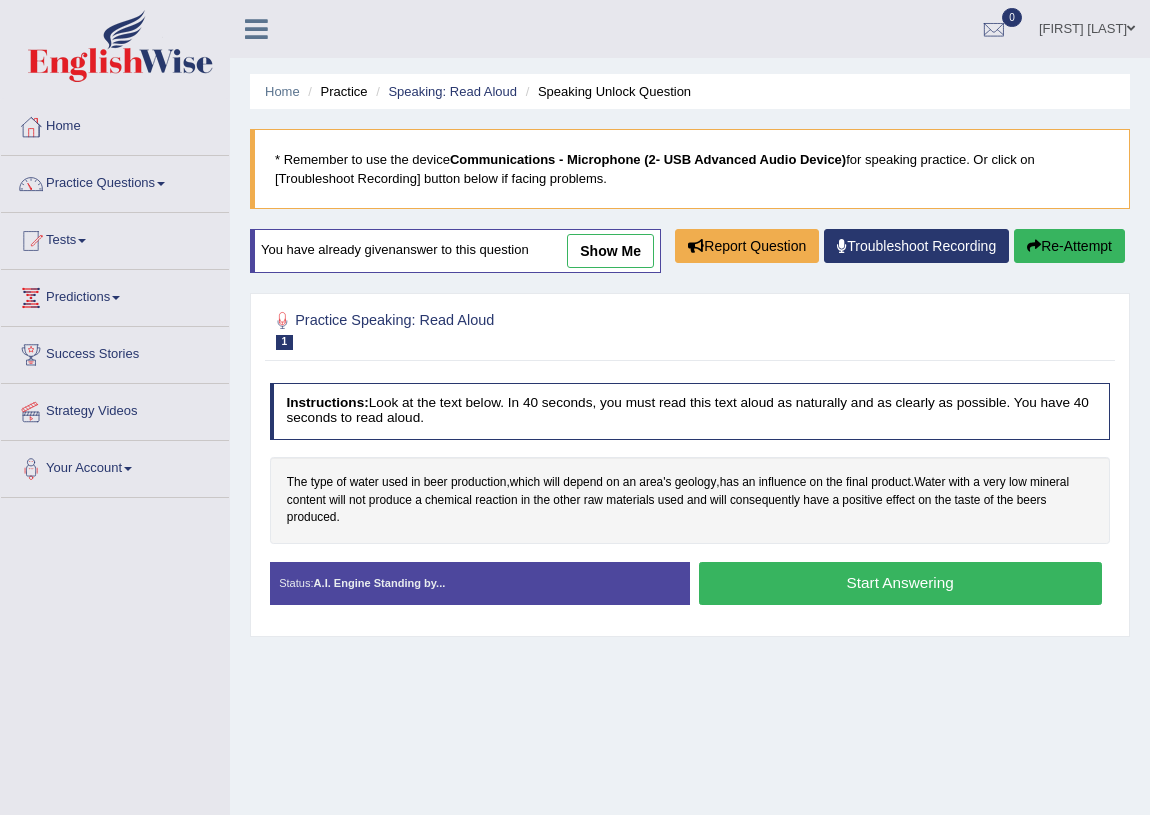 click on "show me" at bounding box center (610, 251) 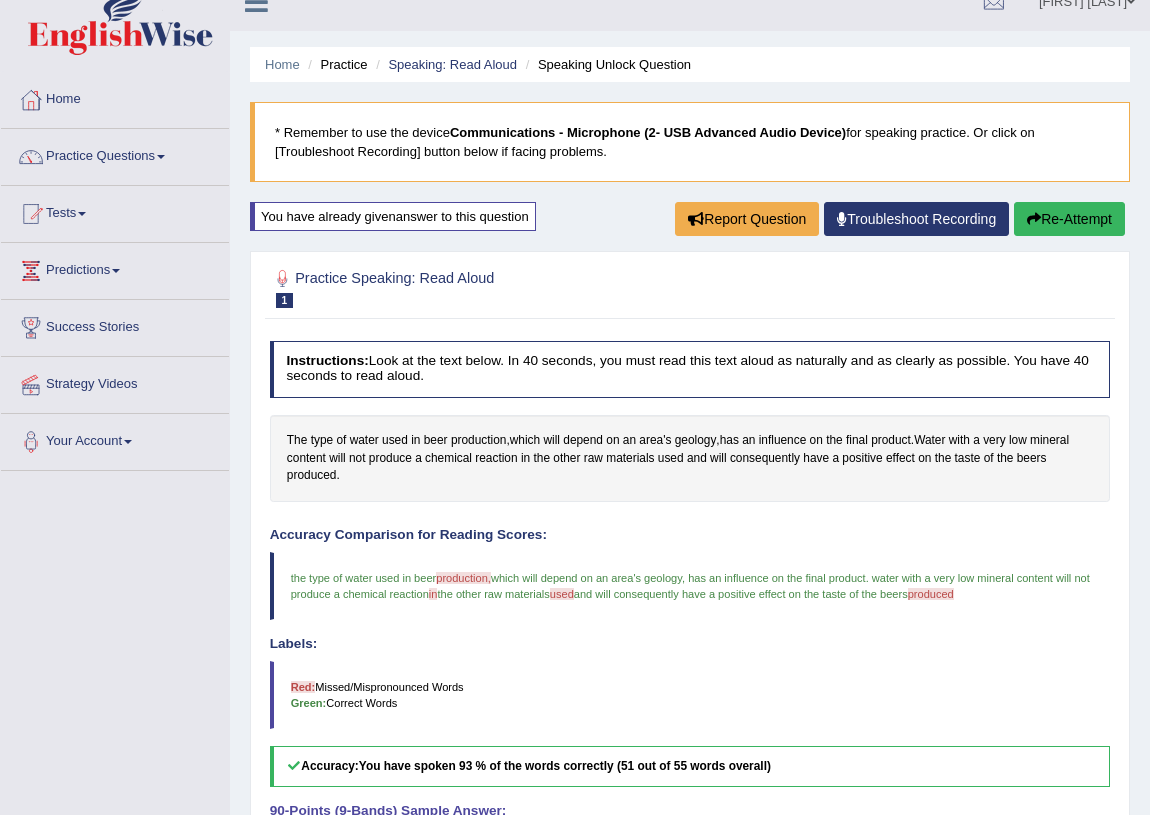 scroll, scrollTop: 0, scrollLeft: 0, axis: both 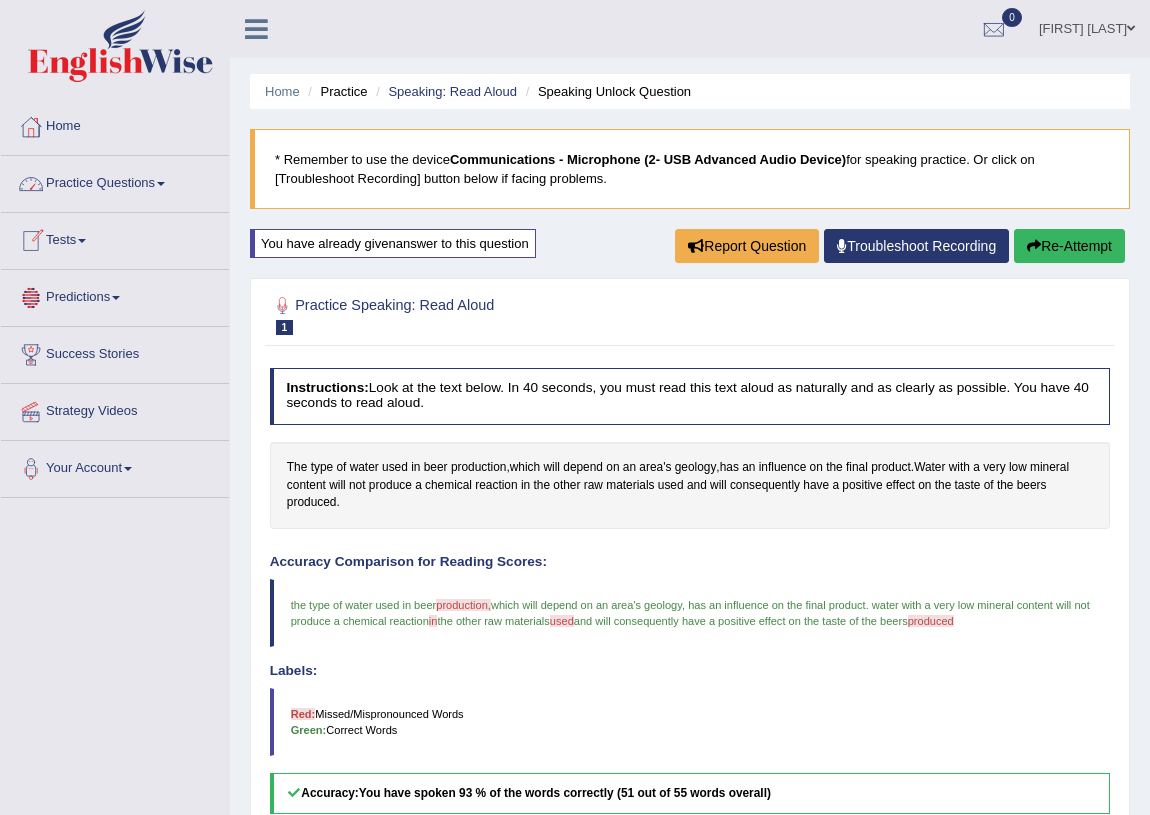 click on "Practice Questions" at bounding box center (115, 181) 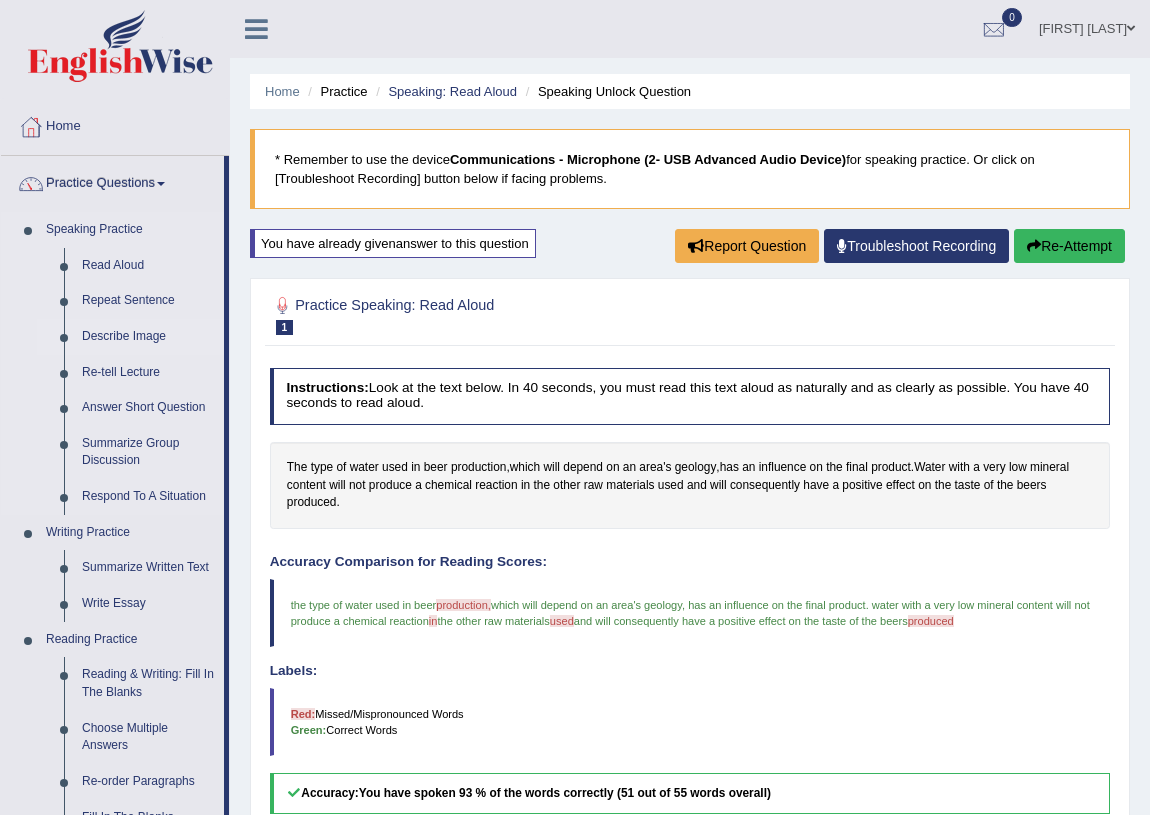click on "Describe Image" at bounding box center (148, 337) 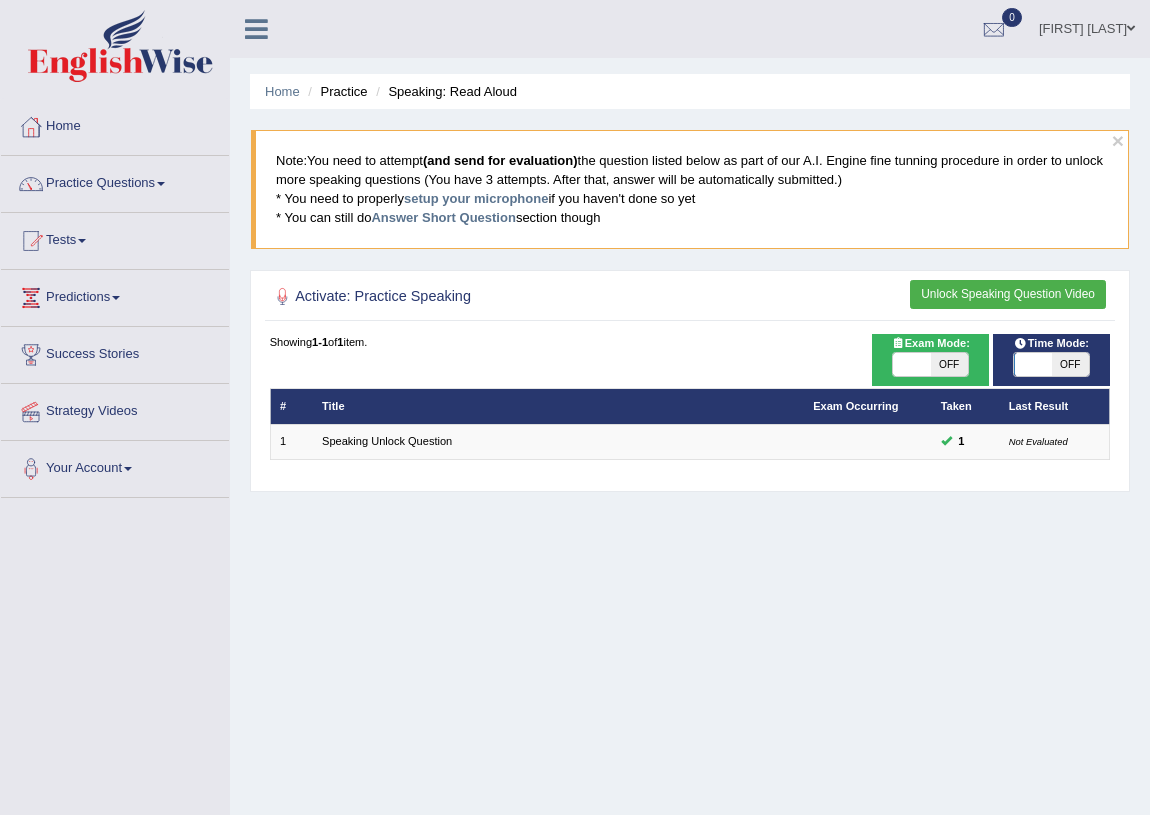 scroll, scrollTop: 0, scrollLeft: 0, axis: both 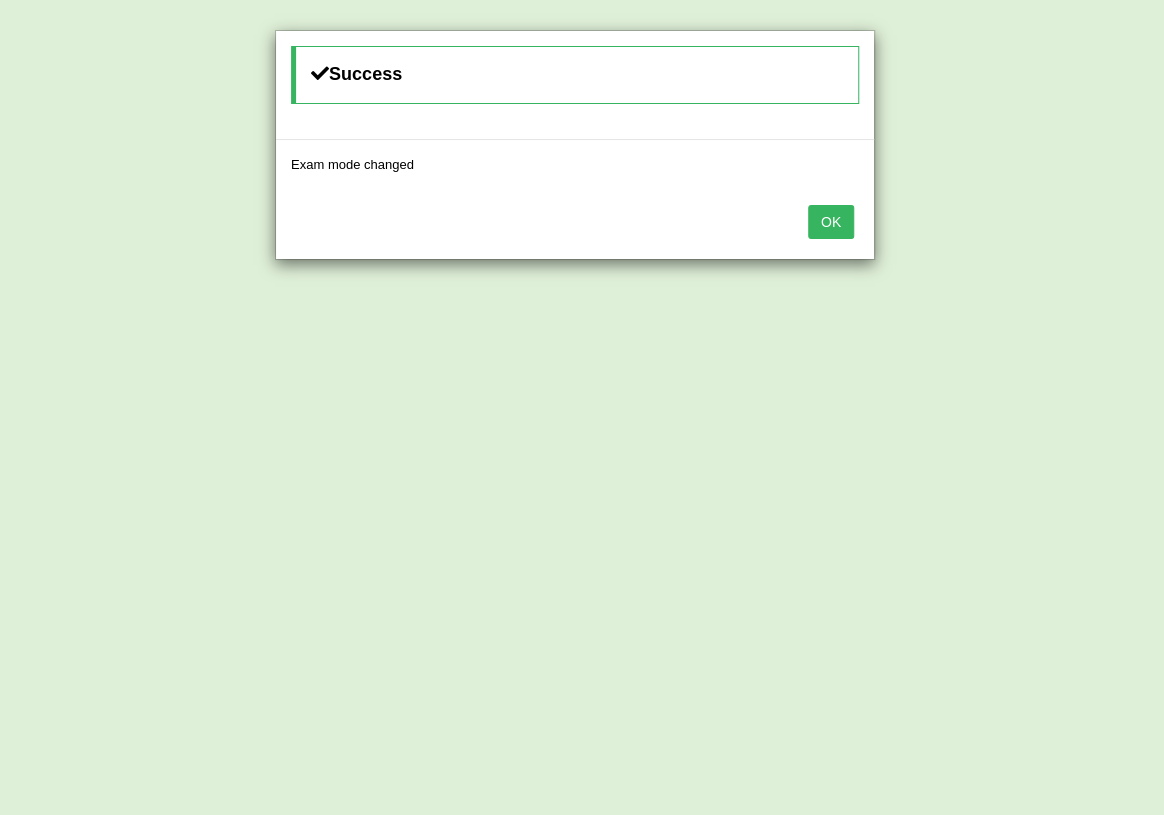click on "OK" at bounding box center (831, 222) 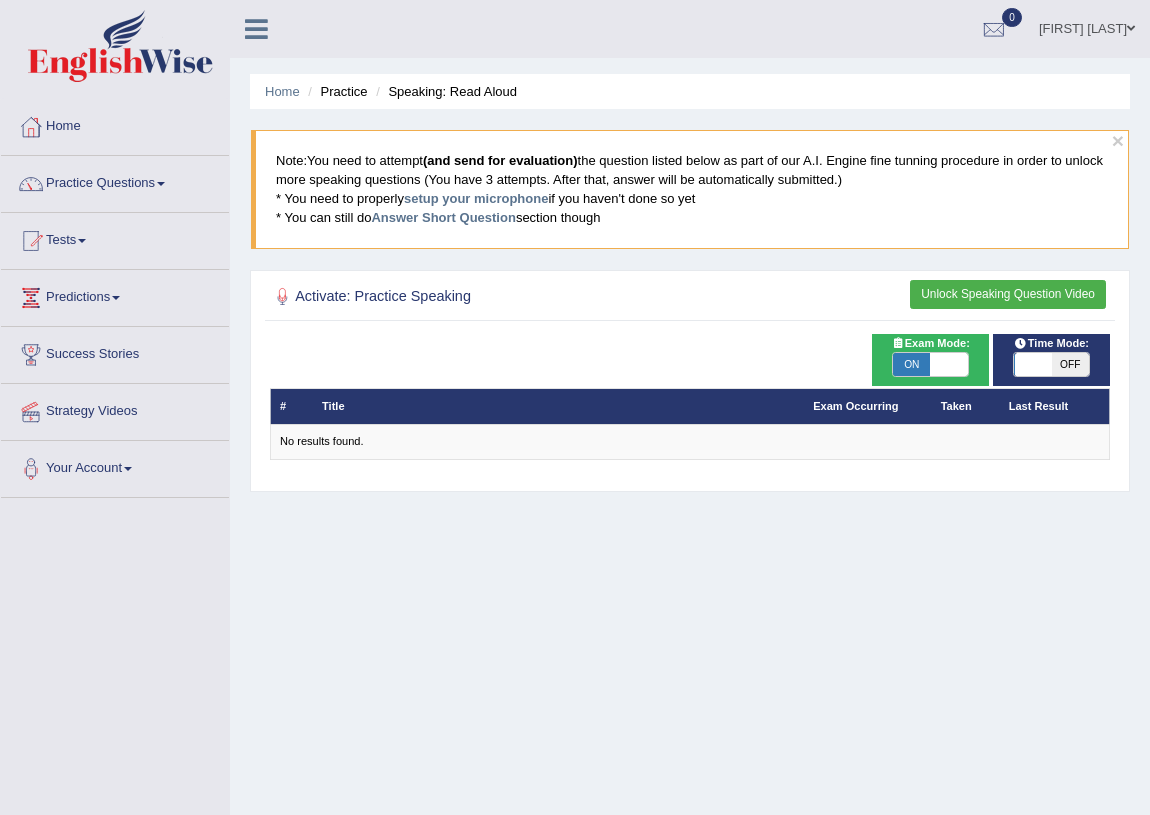 scroll, scrollTop: 0, scrollLeft: 0, axis: both 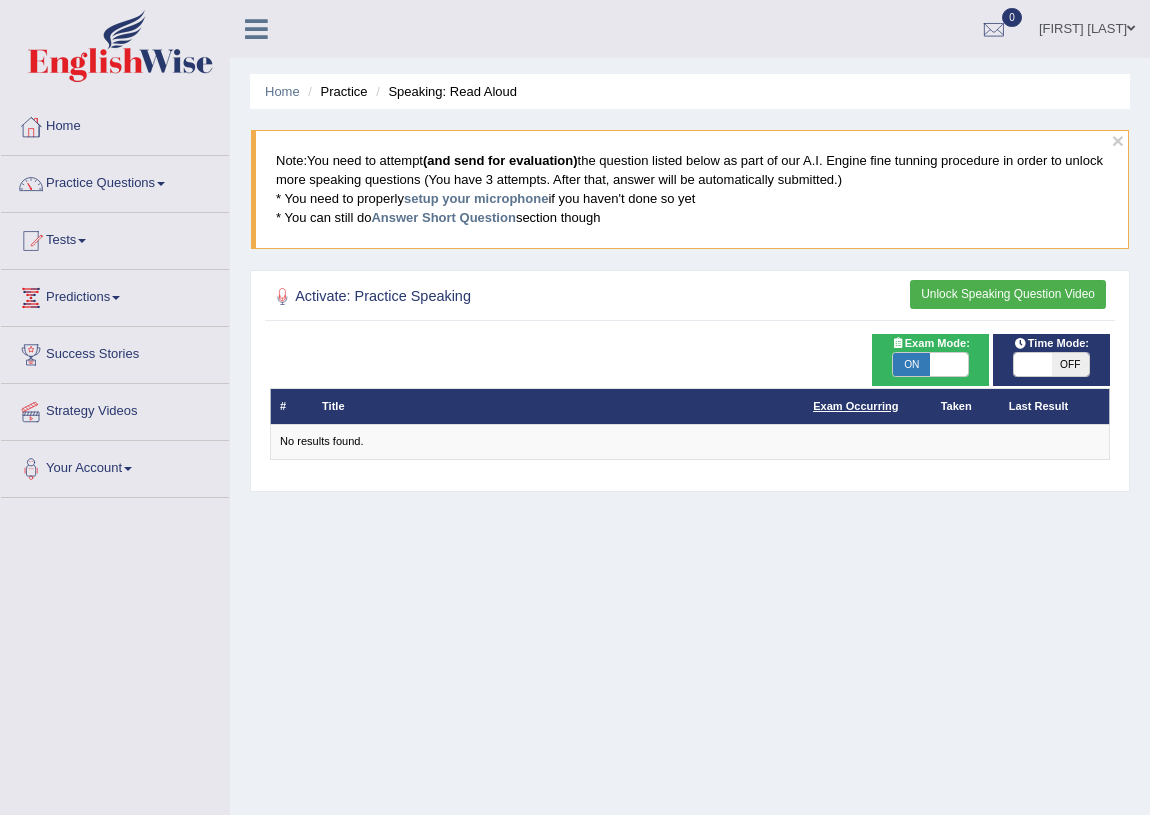 click on "Exam Occurring" at bounding box center [855, 406] 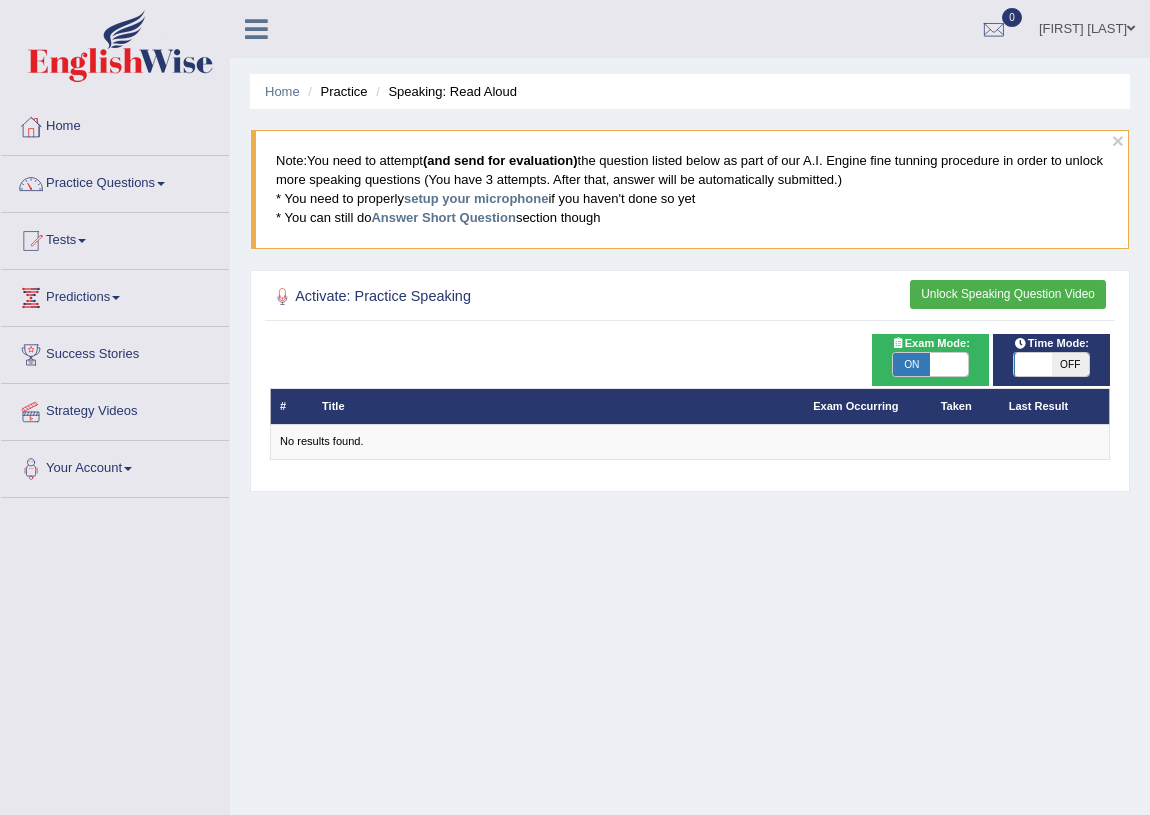 scroll, scrollTop: 0, scrollLeft: 0, axis: both 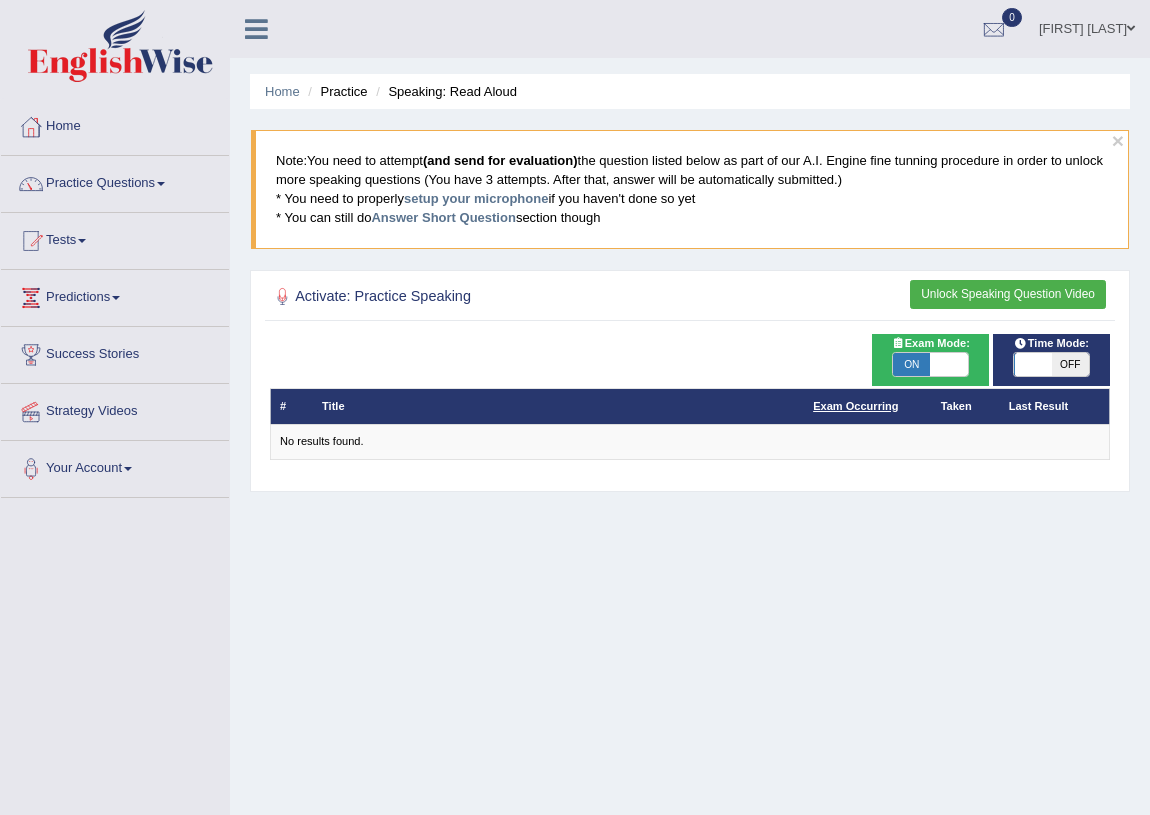 drag, startPoint x: 0, startPoint y: 0, endPoint x: 852, endPoint y: 404, distance: 942.9316 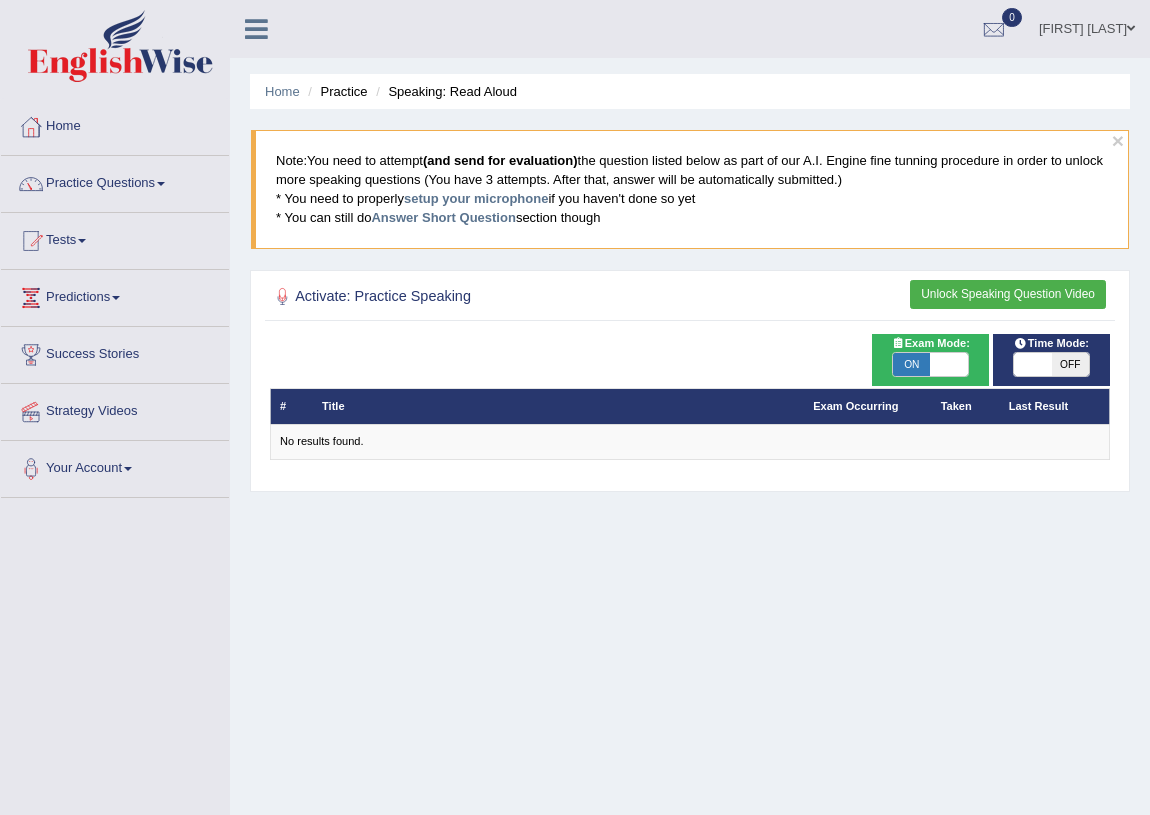 scroll, scrollTop: 0, scrollLeft: 0, axis: both 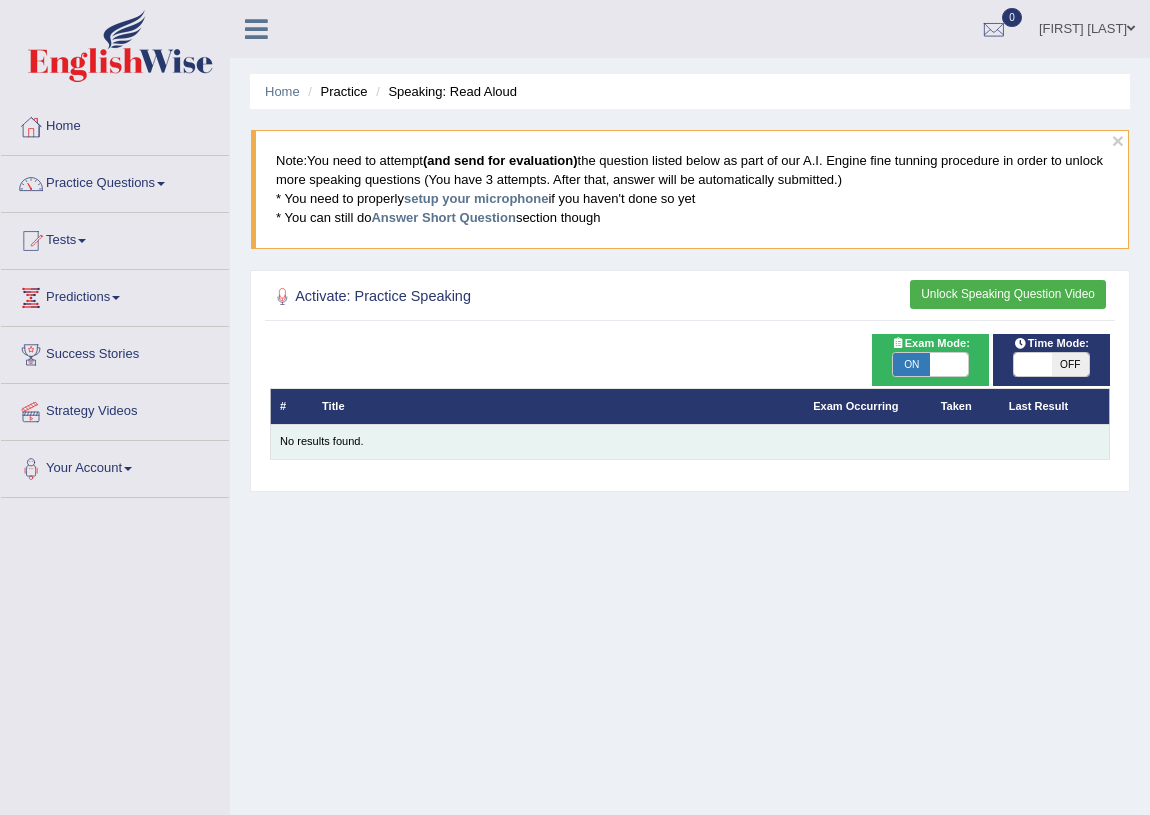 click on "No results found." at bounding box center (690, 442) 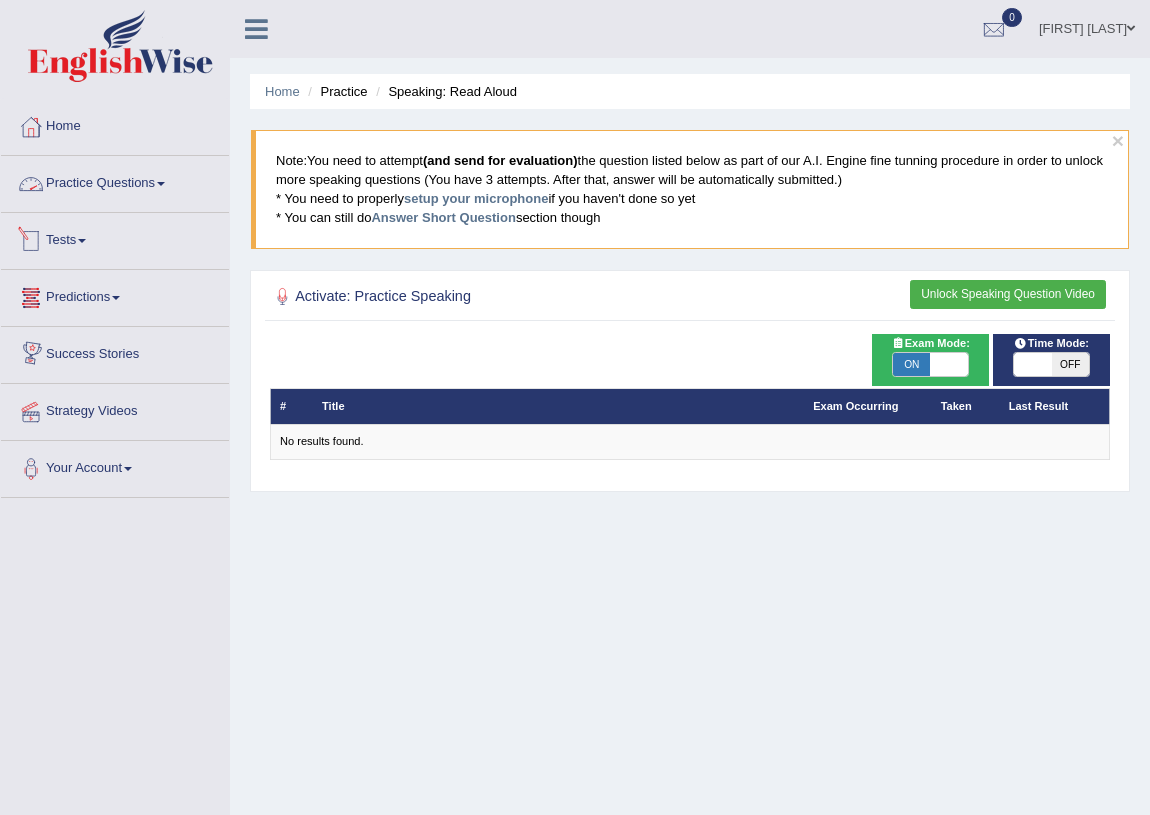 click on "Practice Questions" at bounding box center (115, 181) 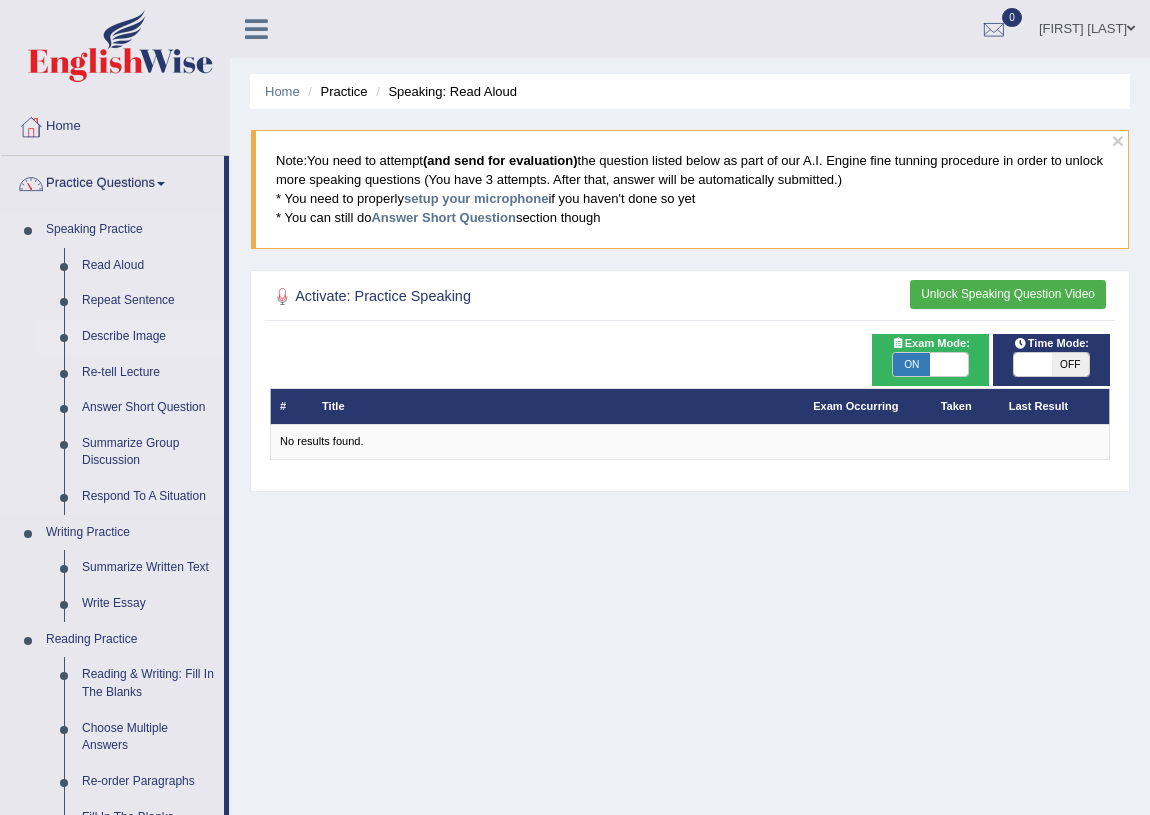 click on "Describe Image" at bounding box center [148, 337] 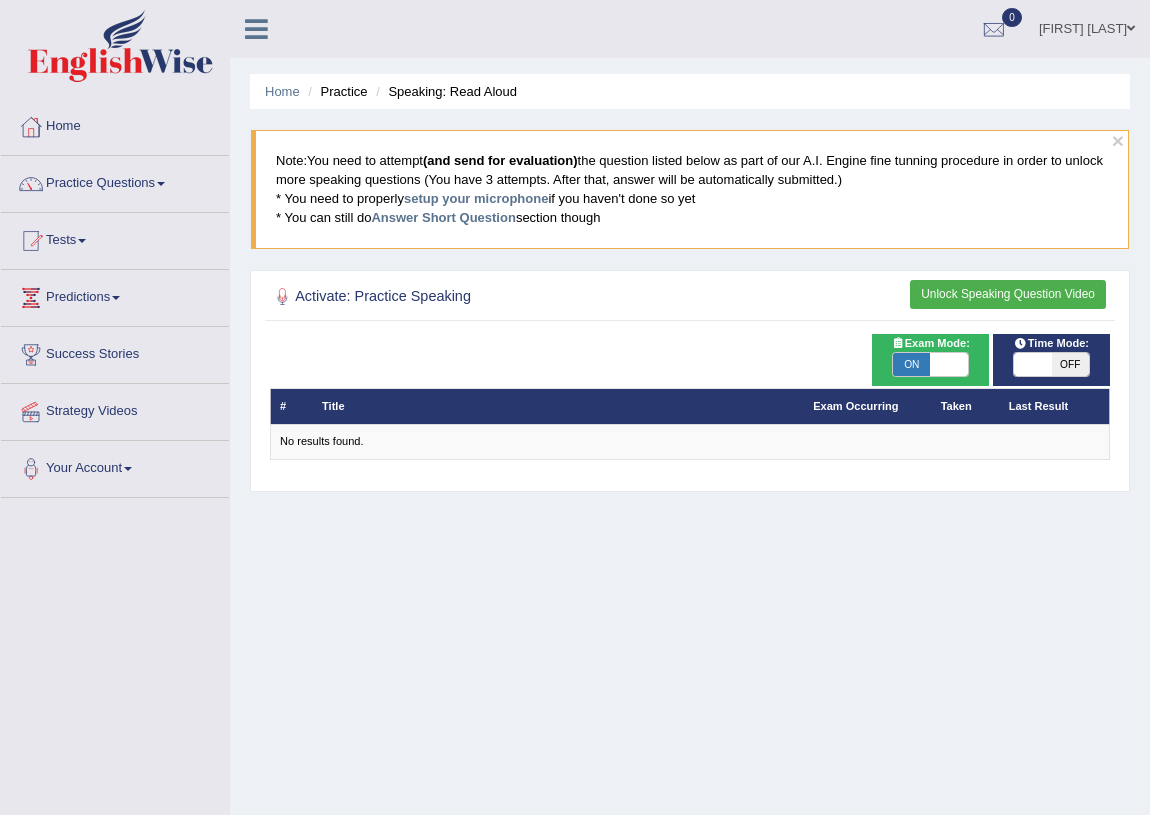 scroll, scrollTop: 0, scrollLeft: 0, axis: both 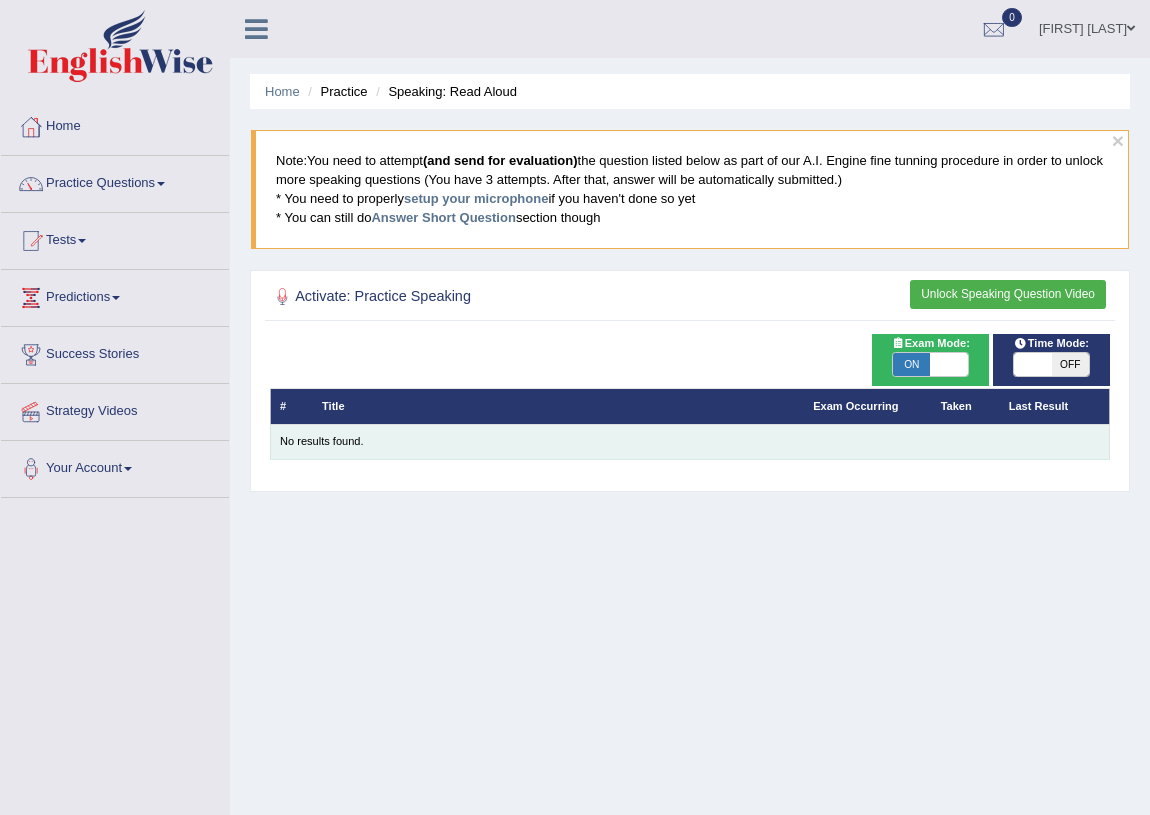 click on "No results found." at bounding box center [690, 441] 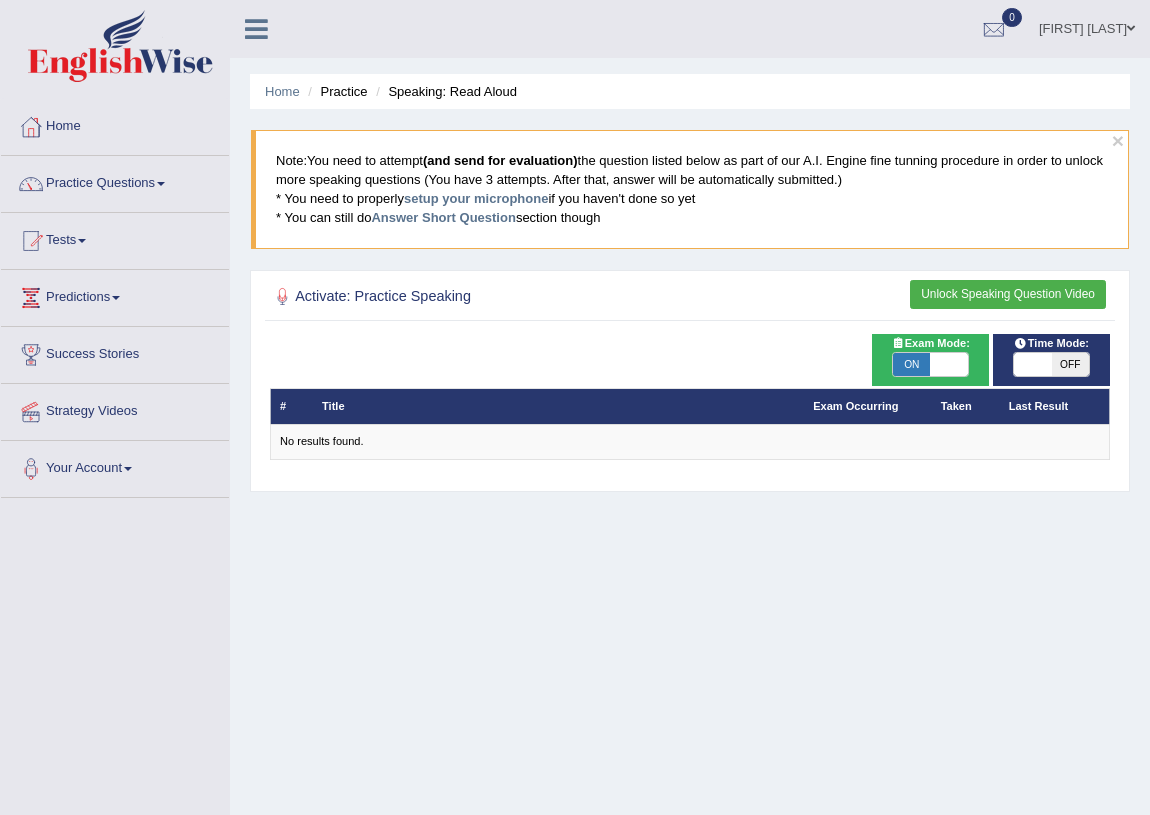 click on "Title" at bounding box center (558, 406) 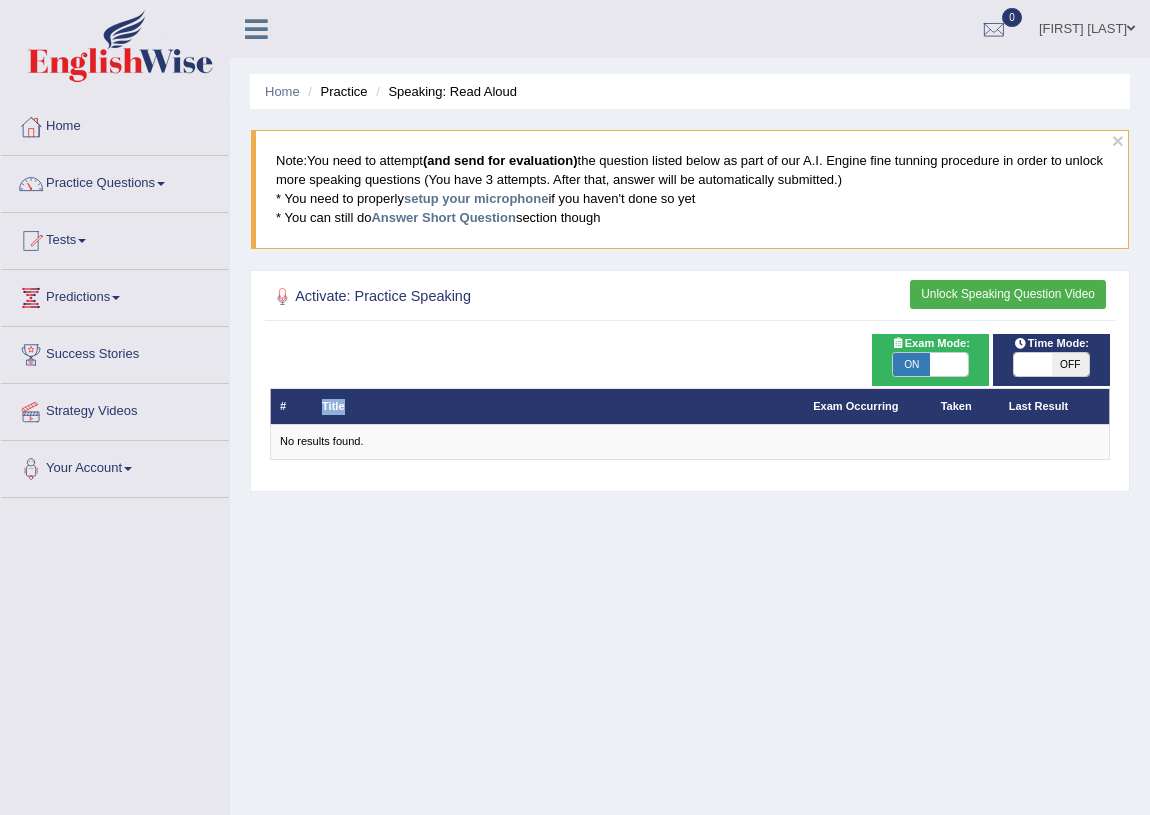 drag, startPoint x: 328, startPoint y: 414, endPoint x: 299, endPoint y: 414, distance: 29 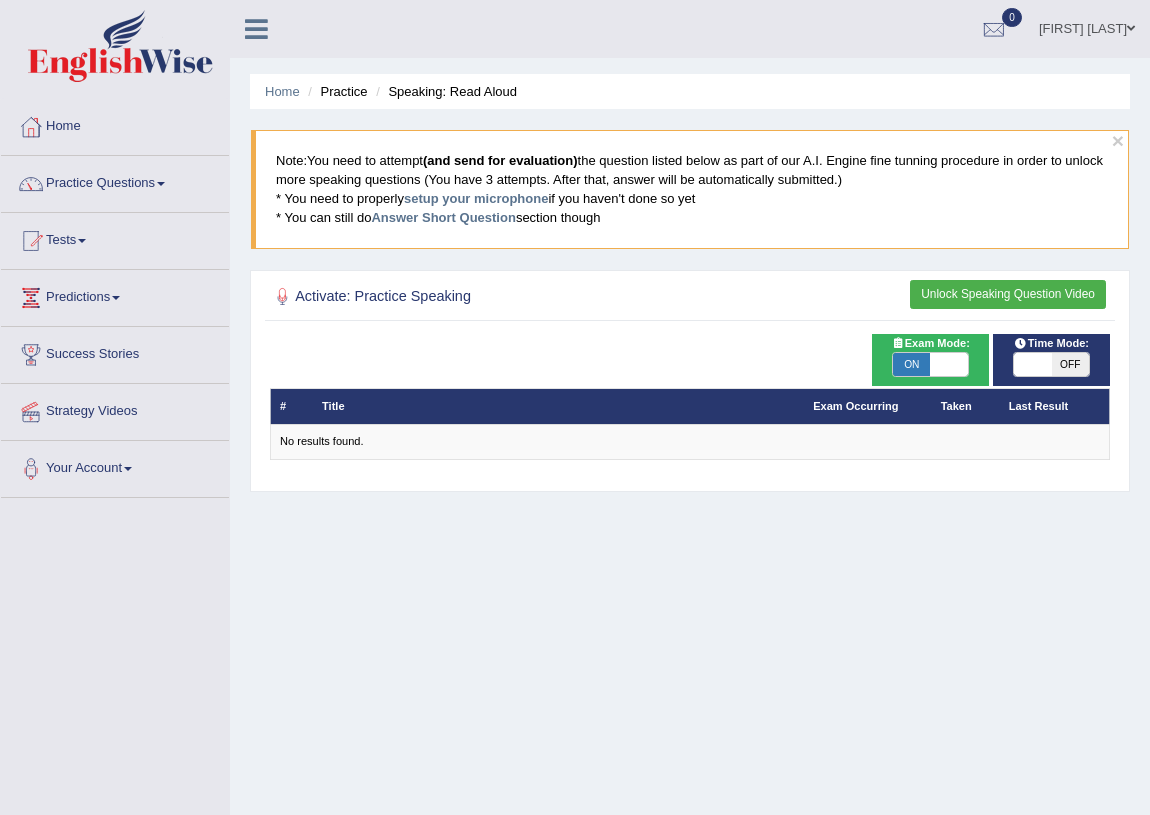 click on "#" at bounding box center [291, 406] 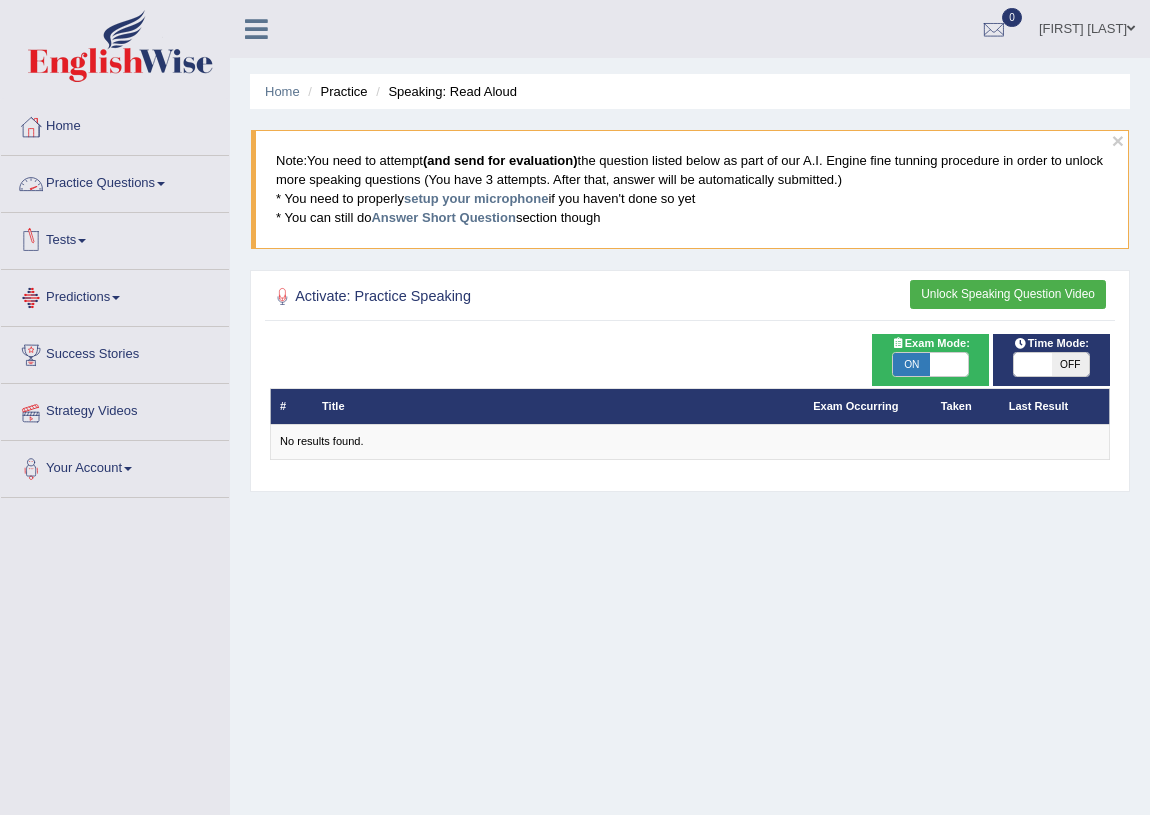click on "Practice Questions" at bounding box center [115, 181] 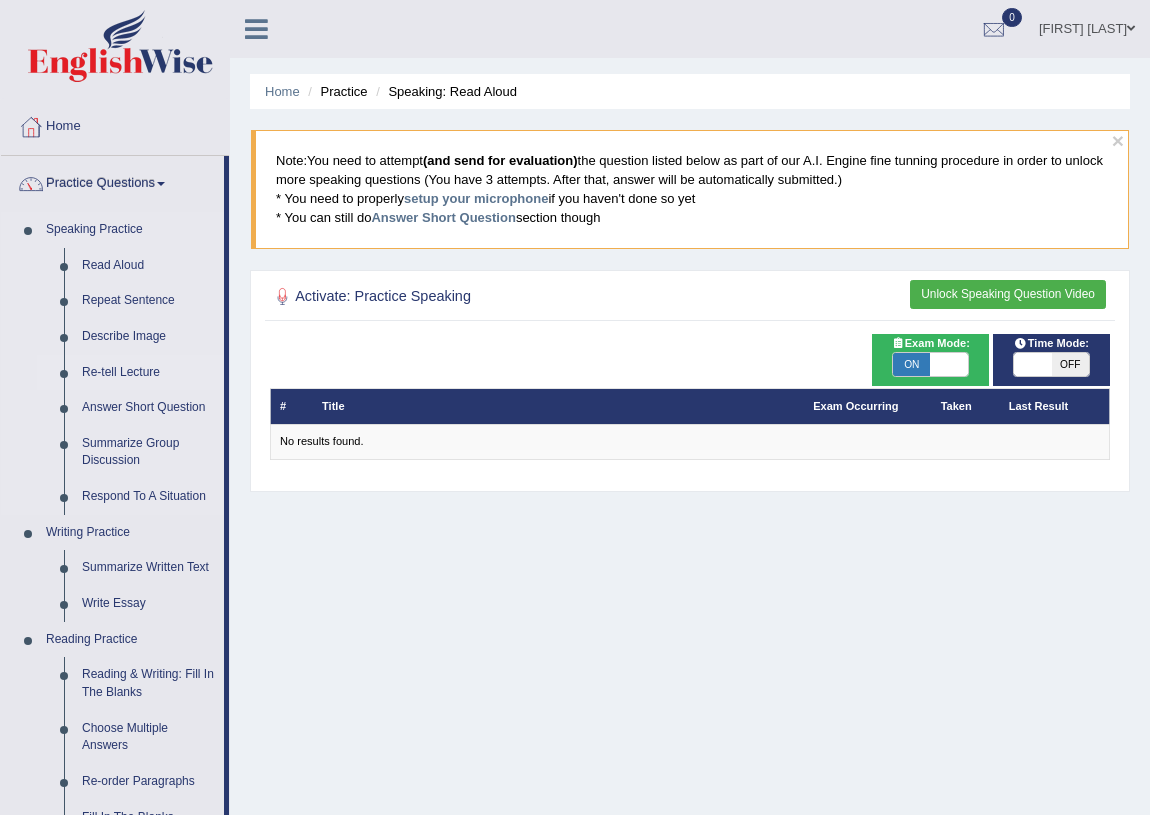 click on "Re-tell Lecture" at bounding box center (148, 373) 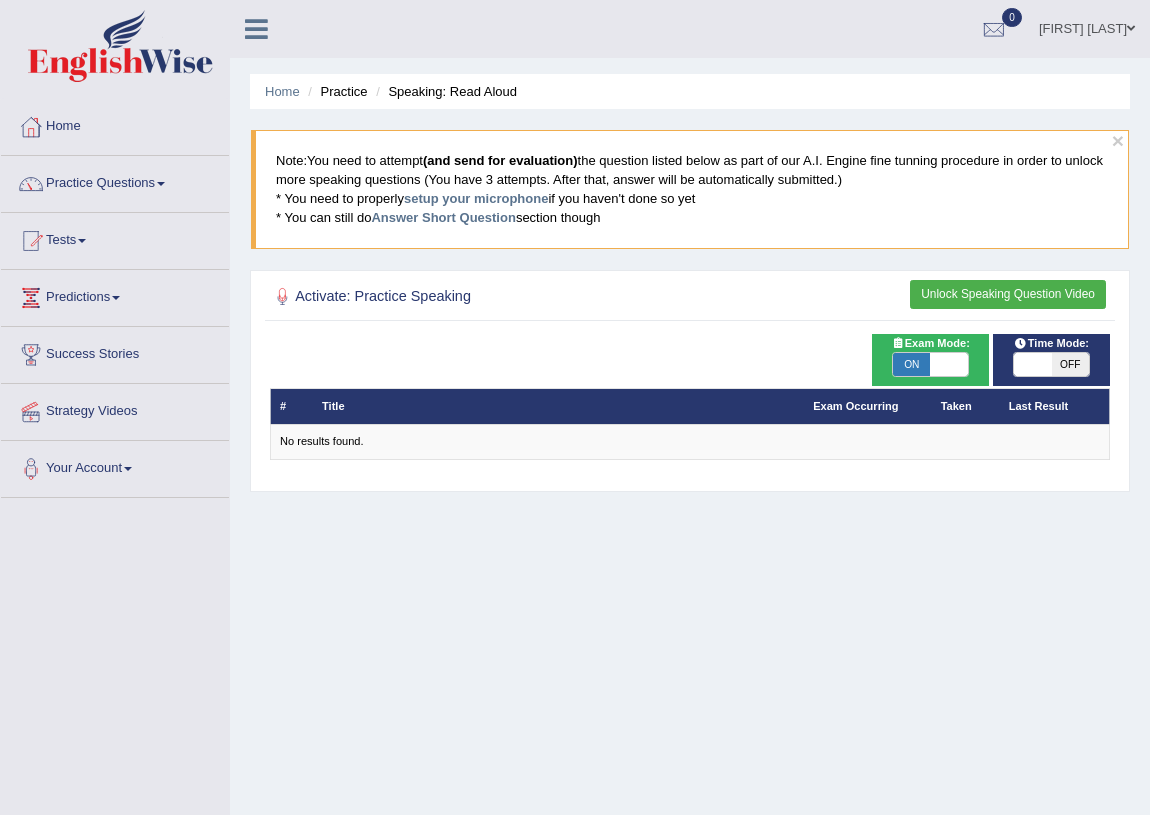scroll, scrollTop: 0, scrollLeft: 0, axis: both 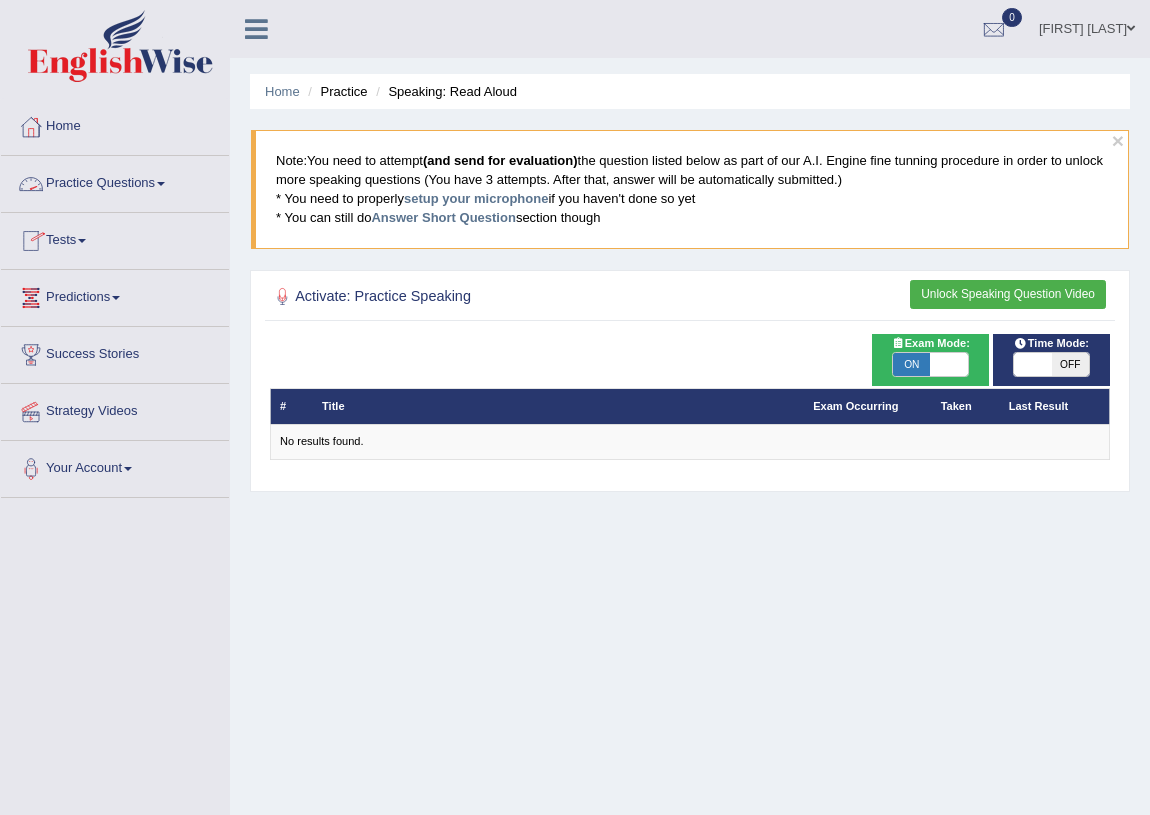 click on "Practice Questions" at bounding box center [115, 181] 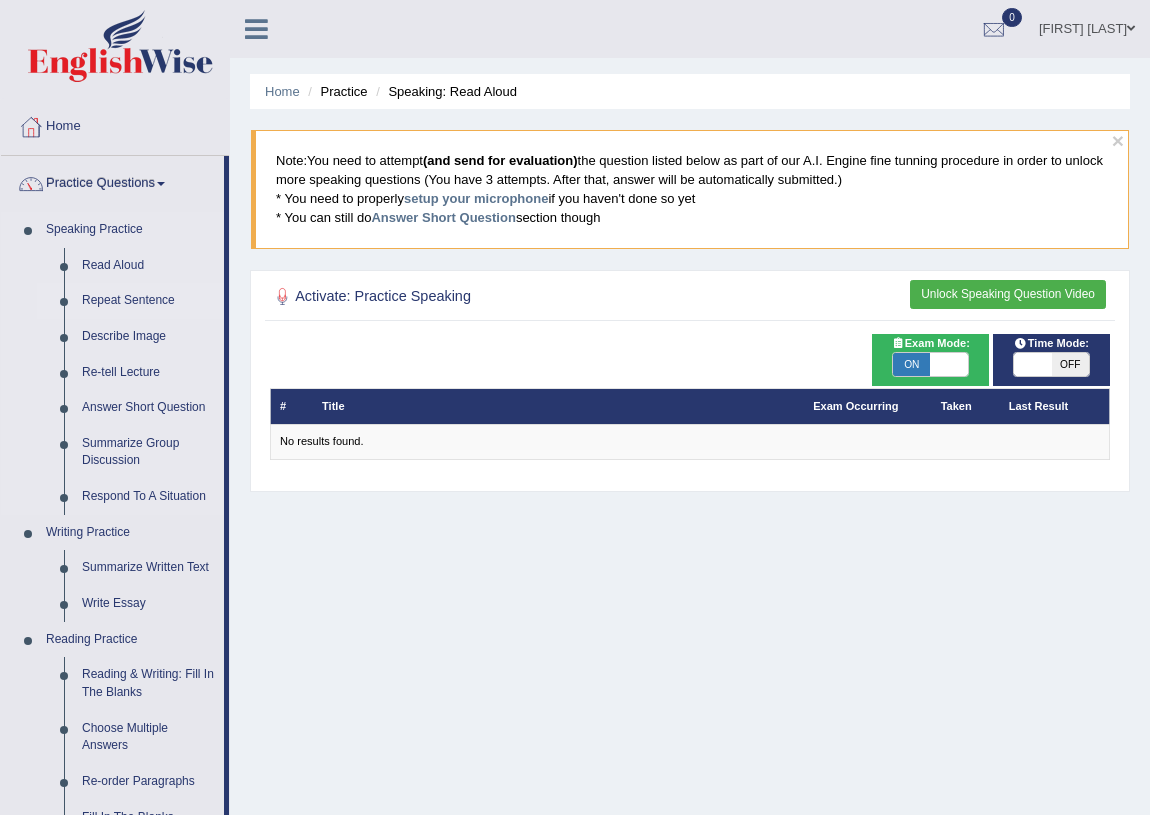 click on "Repeat Sentence" at bounding box center [148, 301] 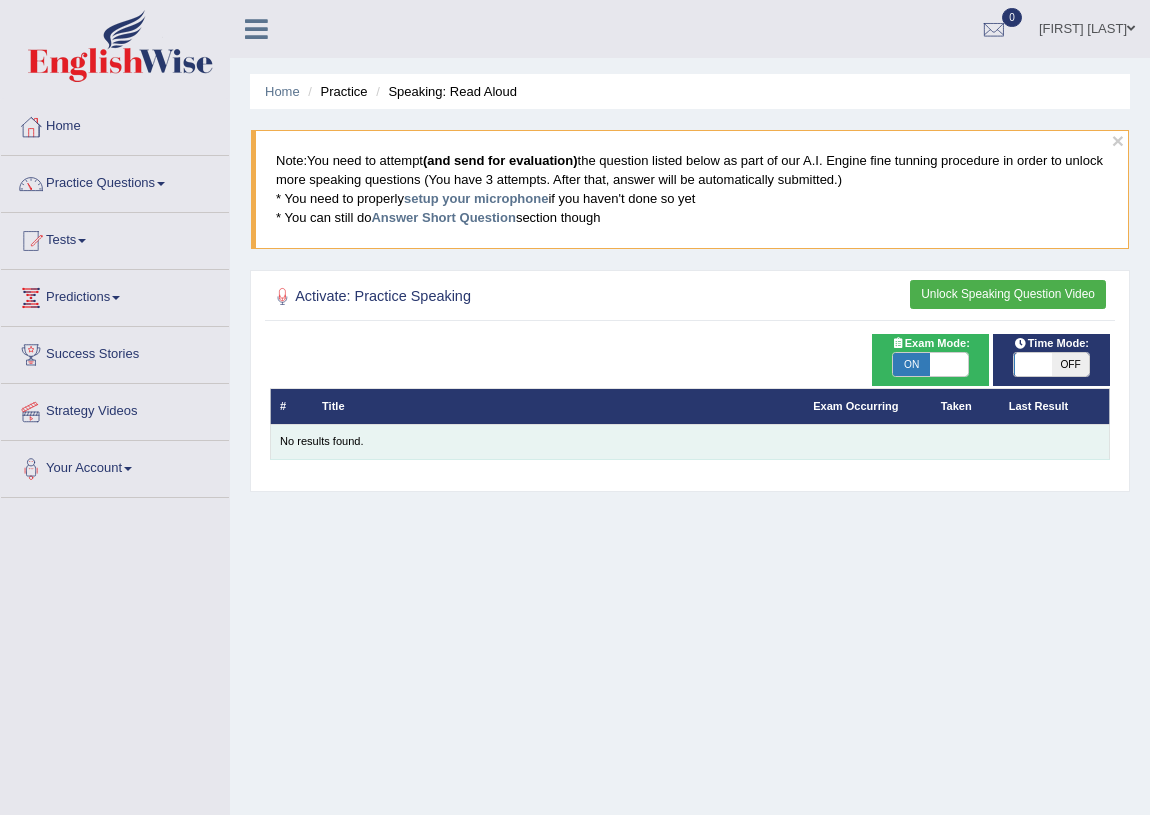 scroll, scrollTop: 0, scrollLeft: 0, axis: both 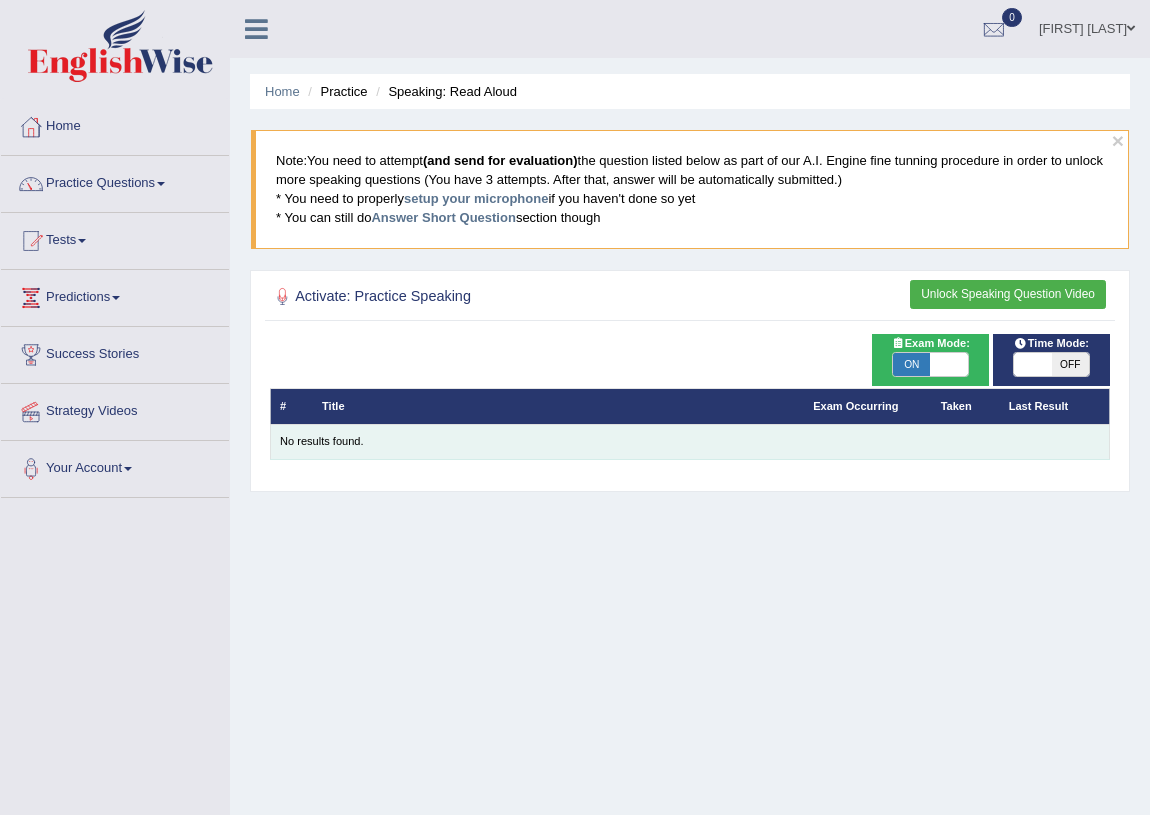 click on "No results found." at bounding box center (690, 442) 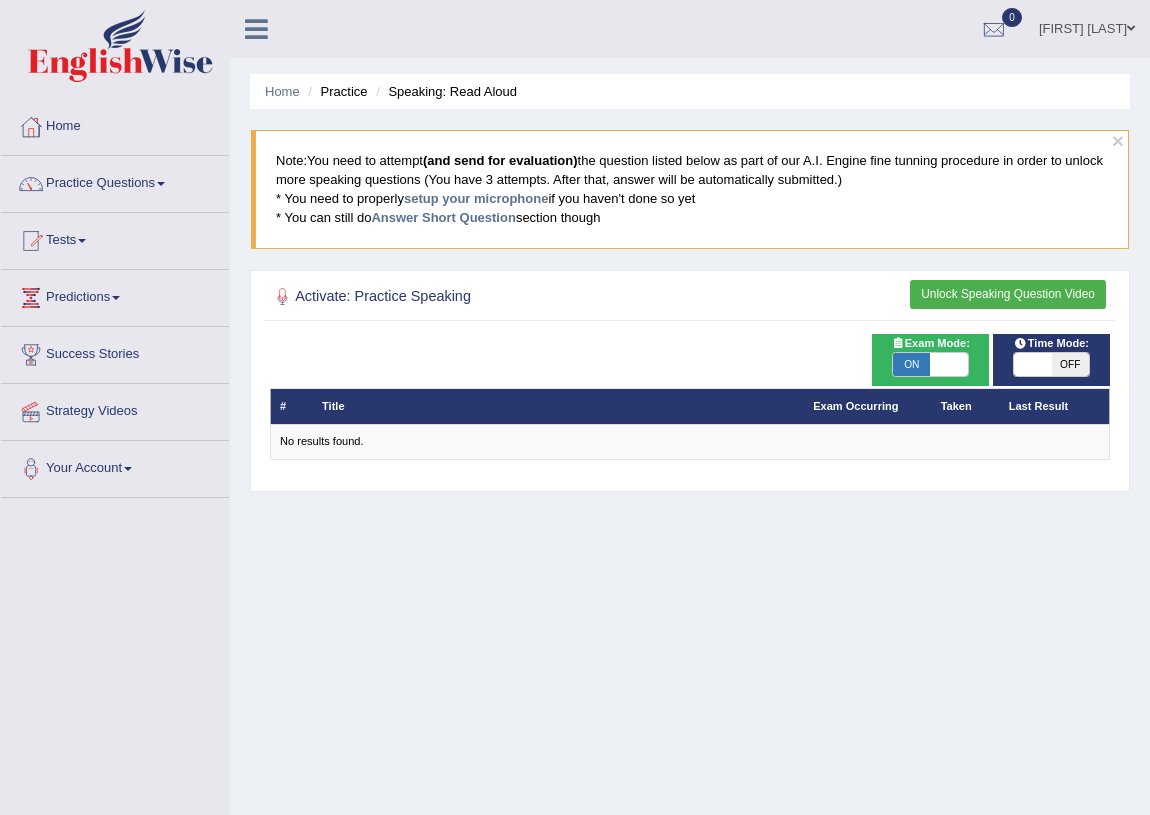 click on "ON" at bounding box center [911, 365] 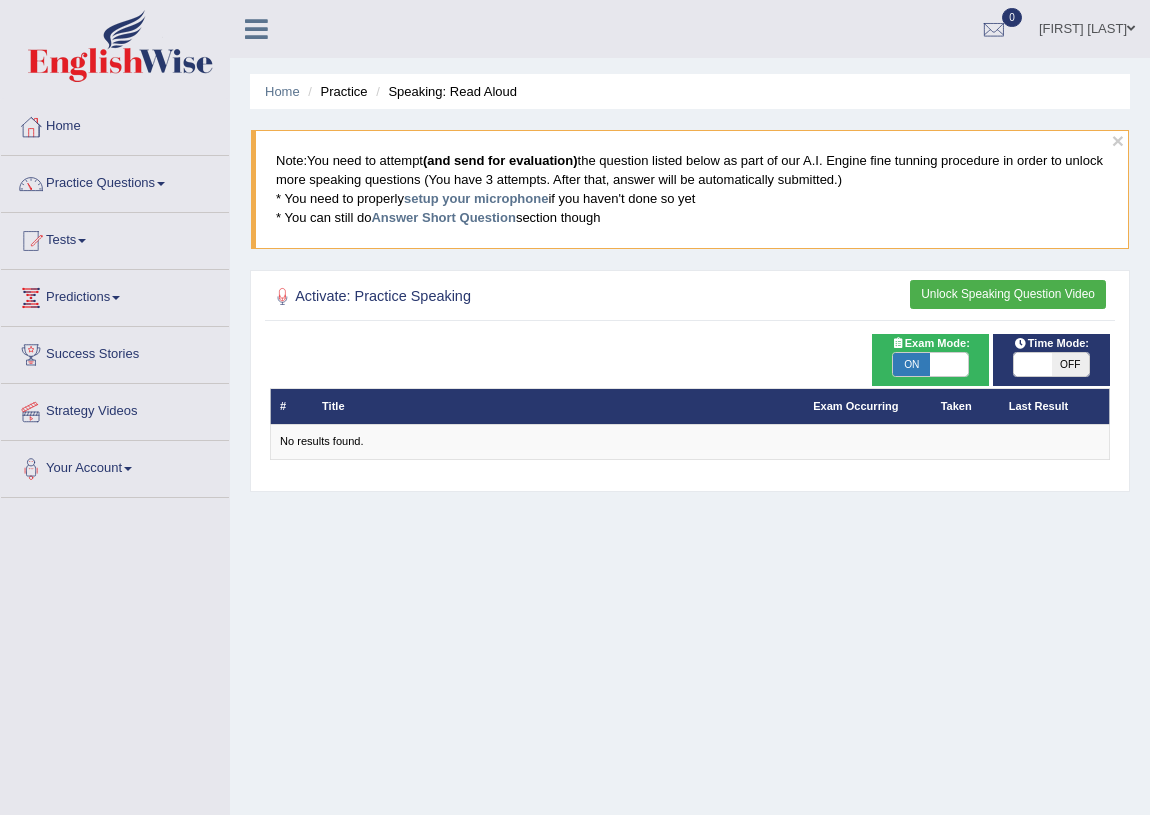 checkbox on "false" 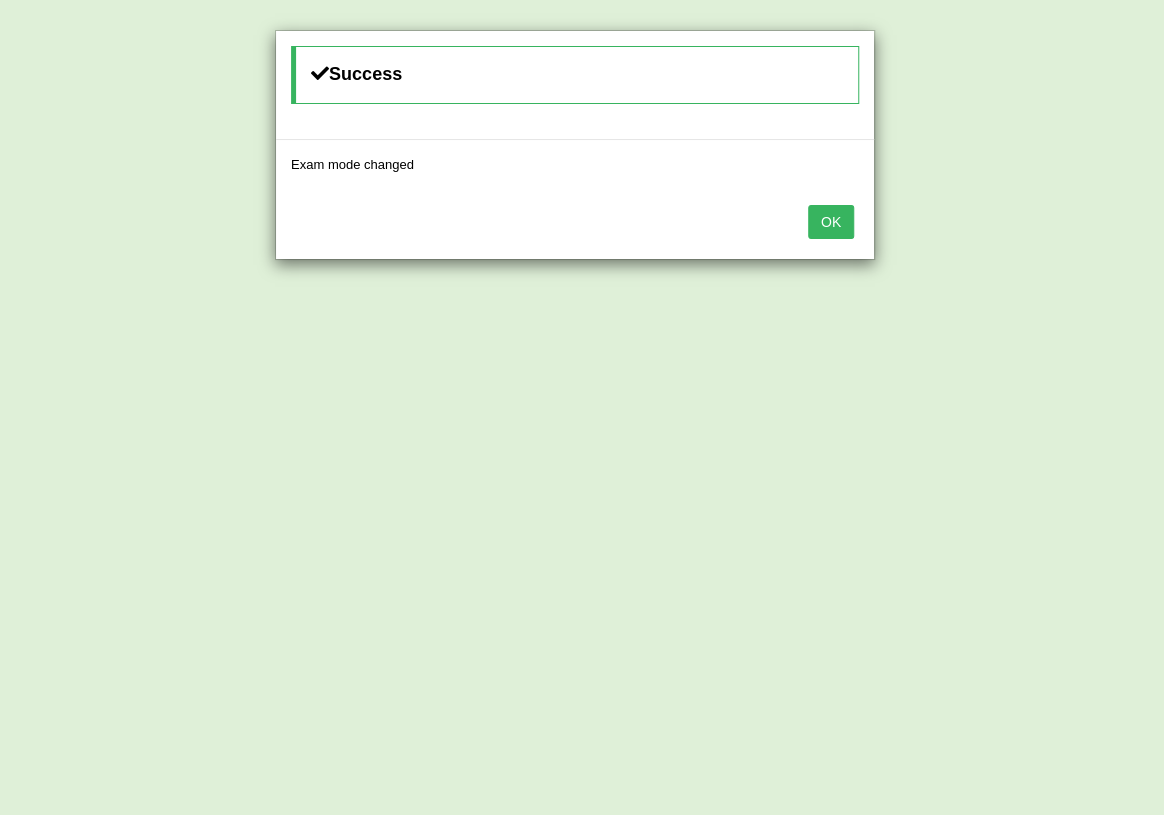 click on "OK" at bounding box center (831, 222) 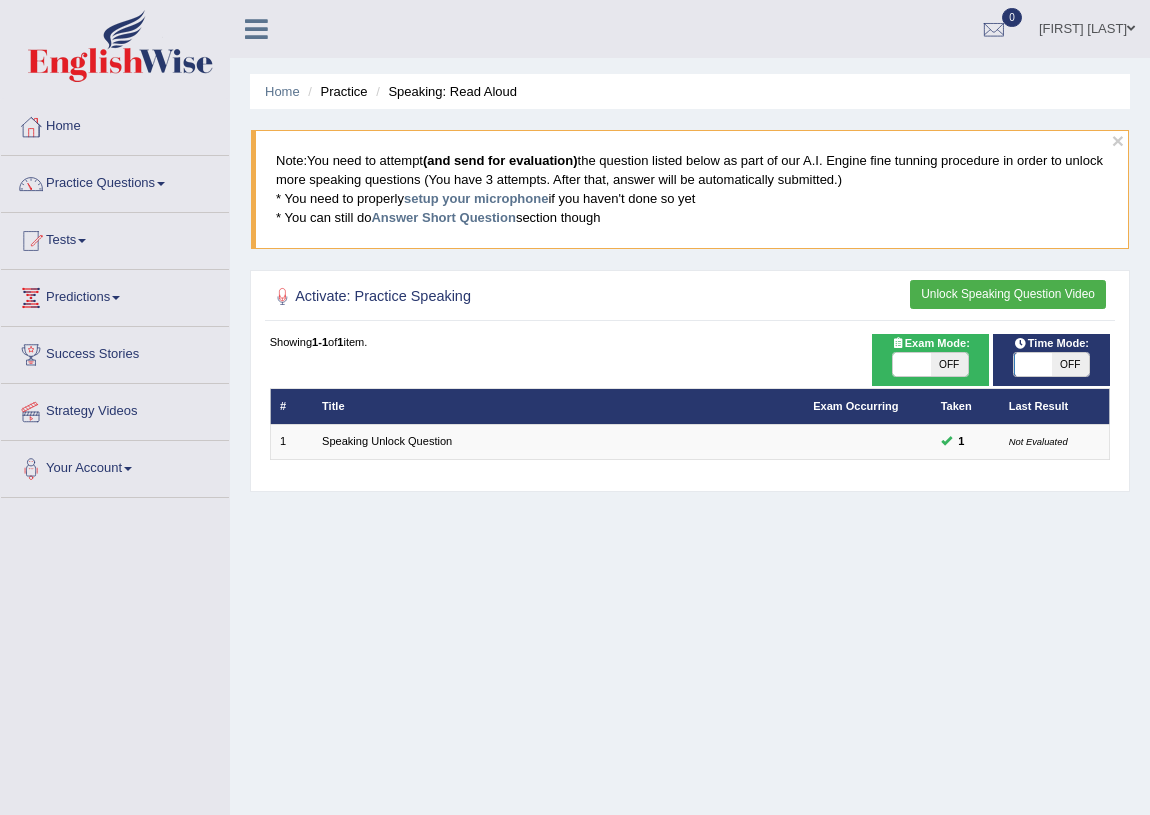 scroll, scrollTop: 0, scrollLeft: 0, axis: both 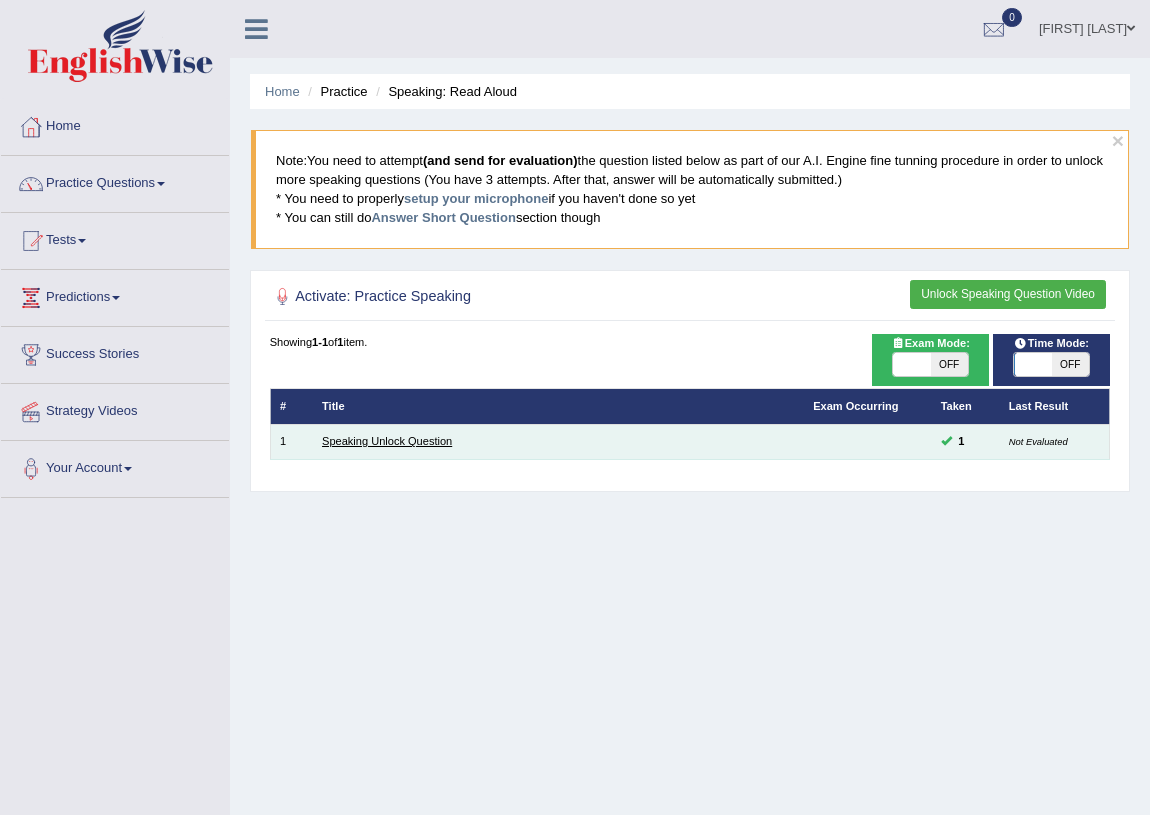 click on "Speaking Unlock Question" at bounding box center (387, 441) 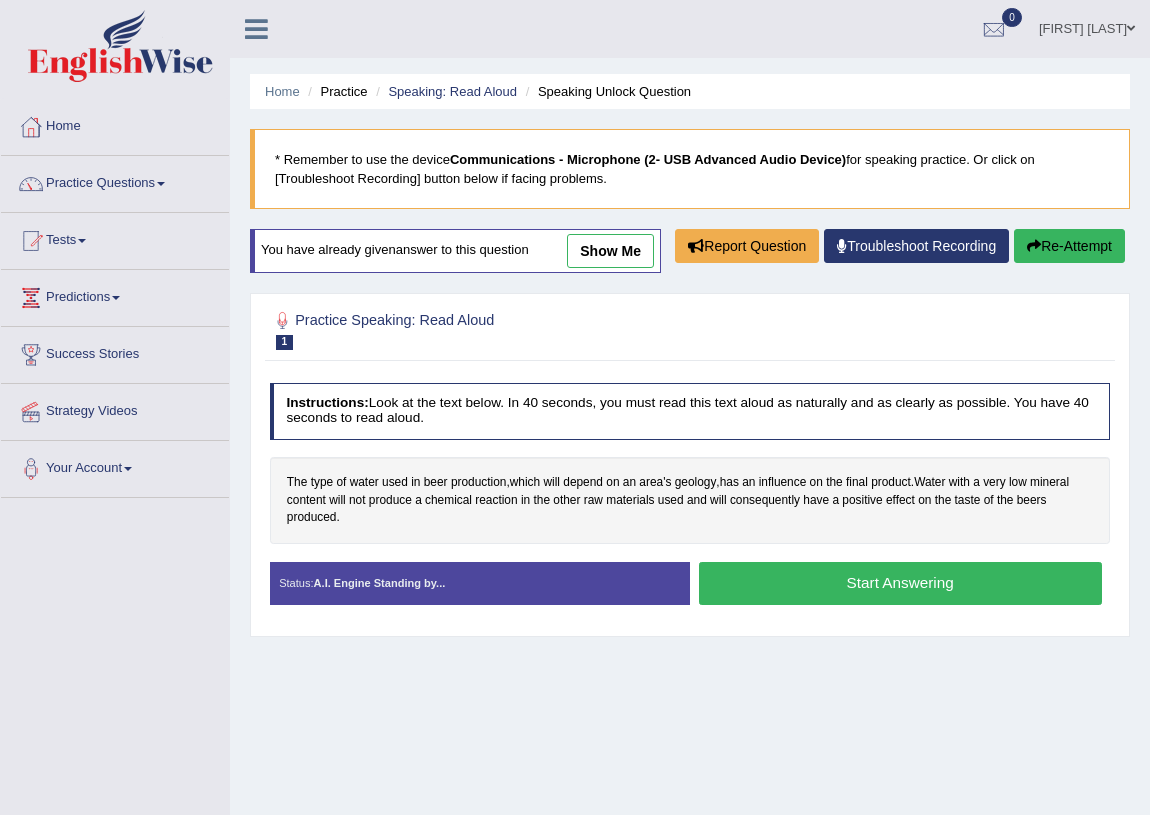 scroll, scrollTop: 0, scrollLeft: 0, axis: both 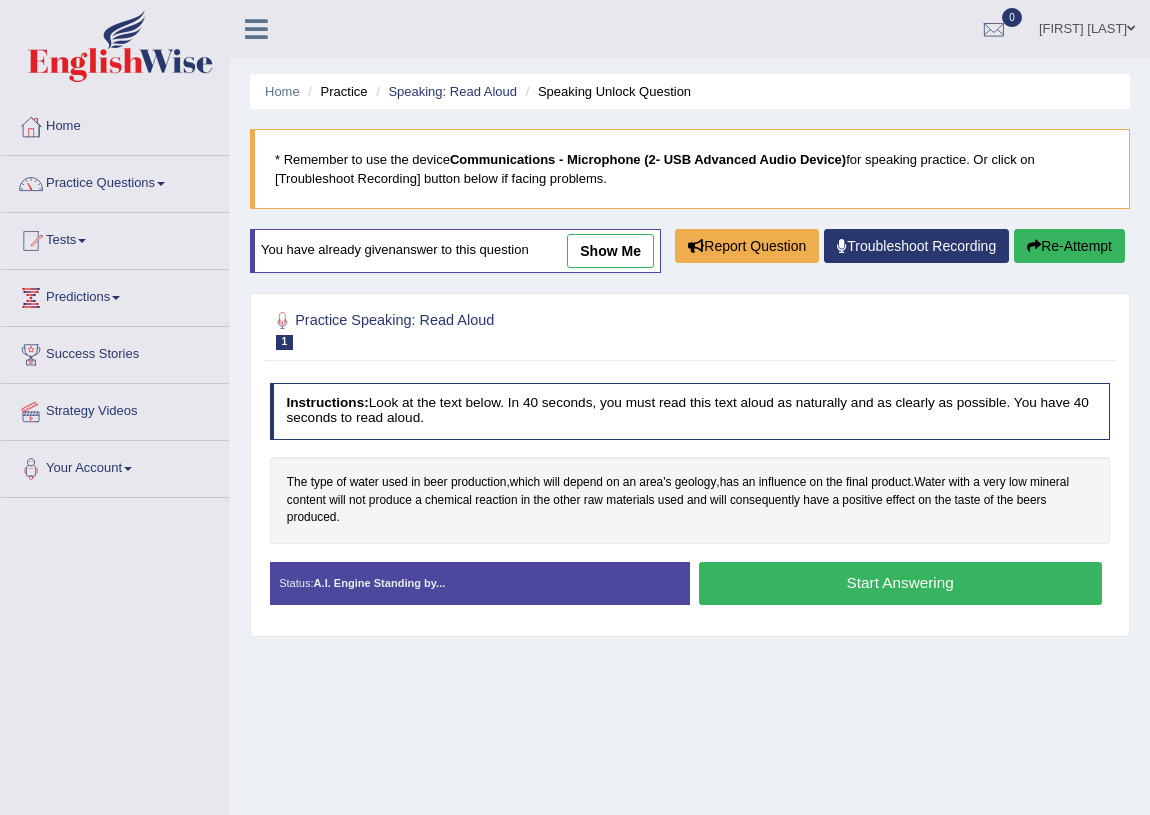 click on "Start Answering" at bounding box center (900, 583) 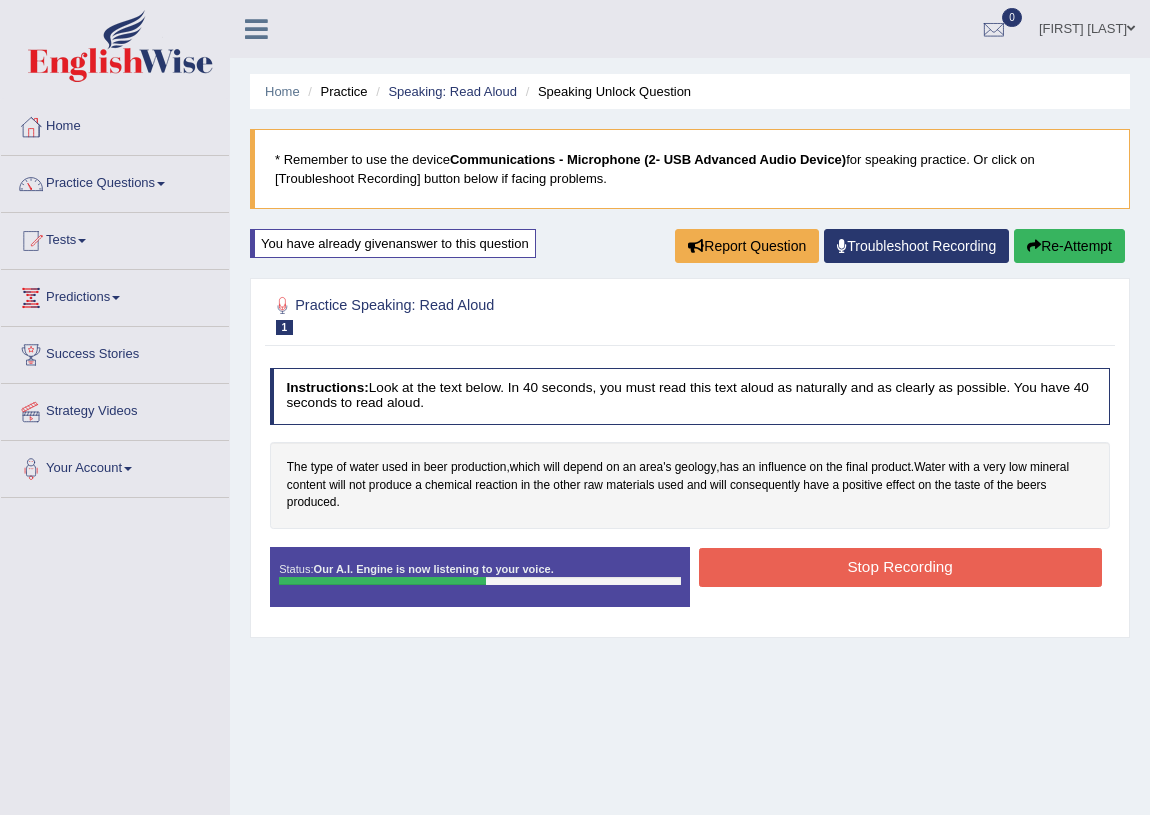 click on "Stop Recording" at bounding box center (900, 567) 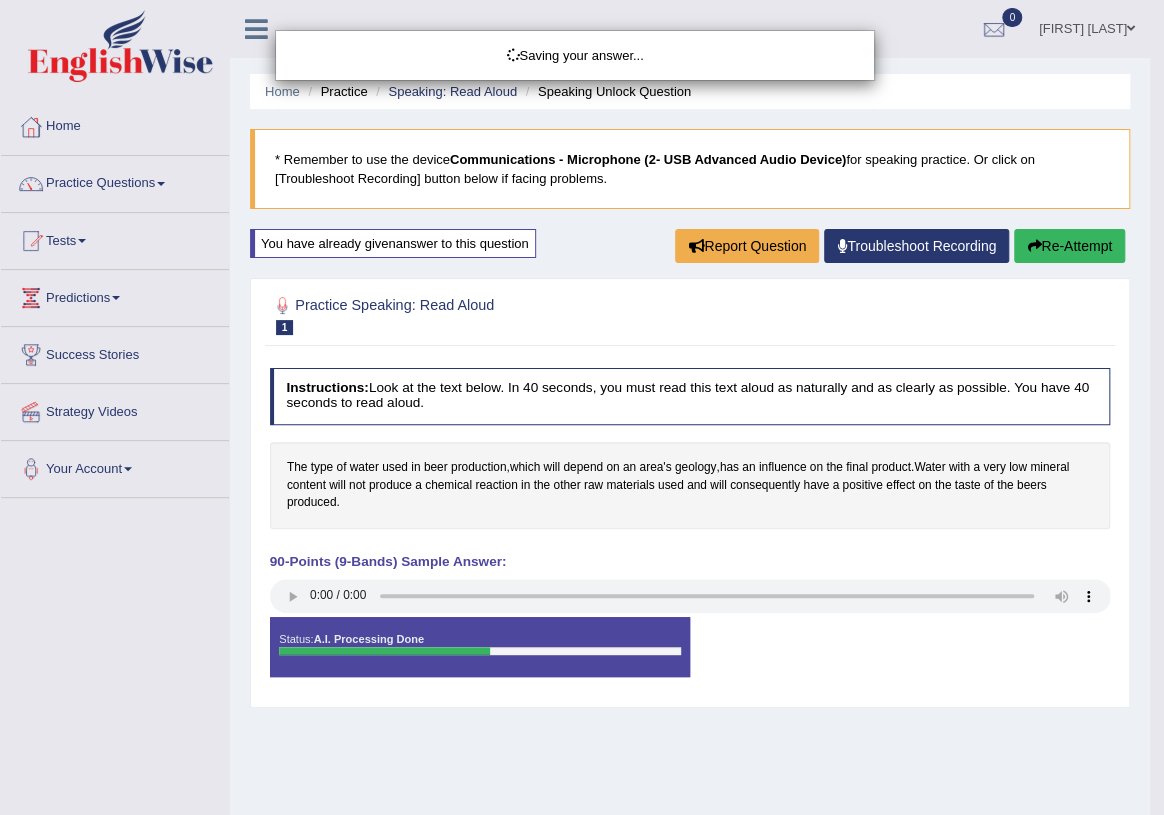 click on "Saving your answer..." at bounding box center [582, 407] 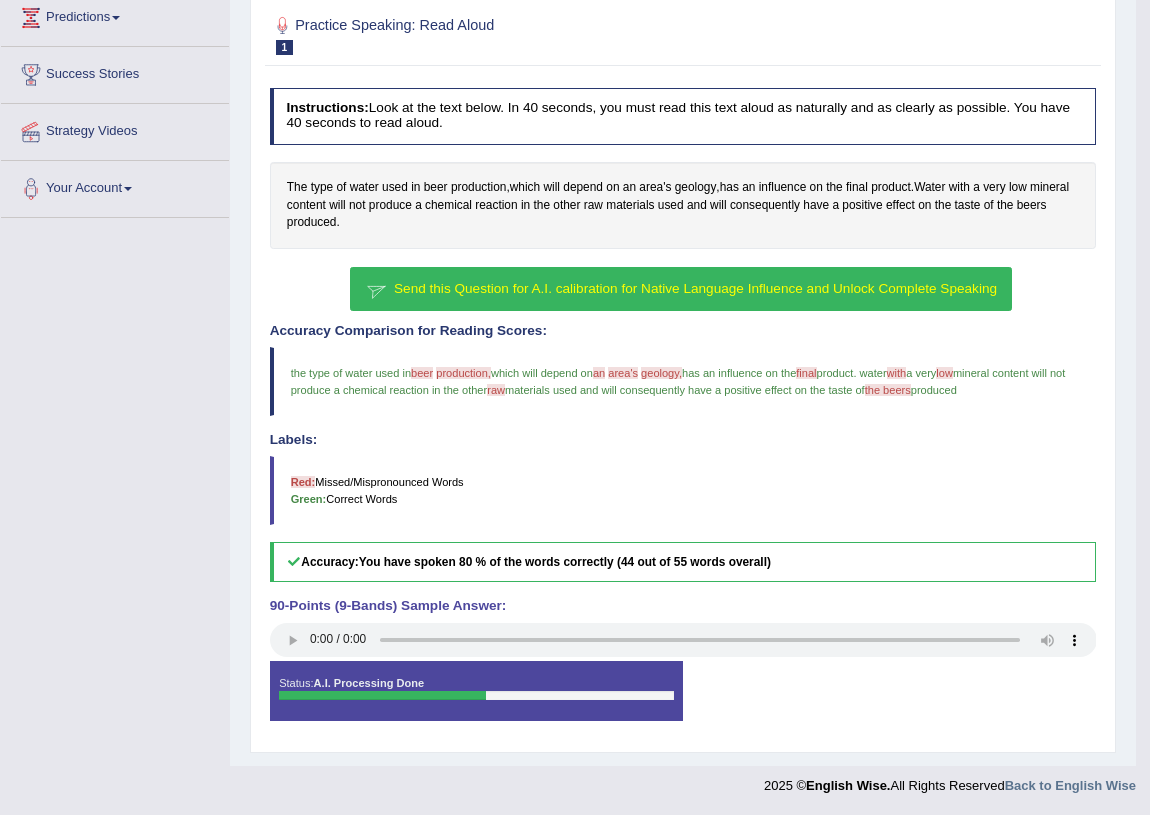 scroll, scrollTop: 280, scrollLeft: 0, axis: vertical 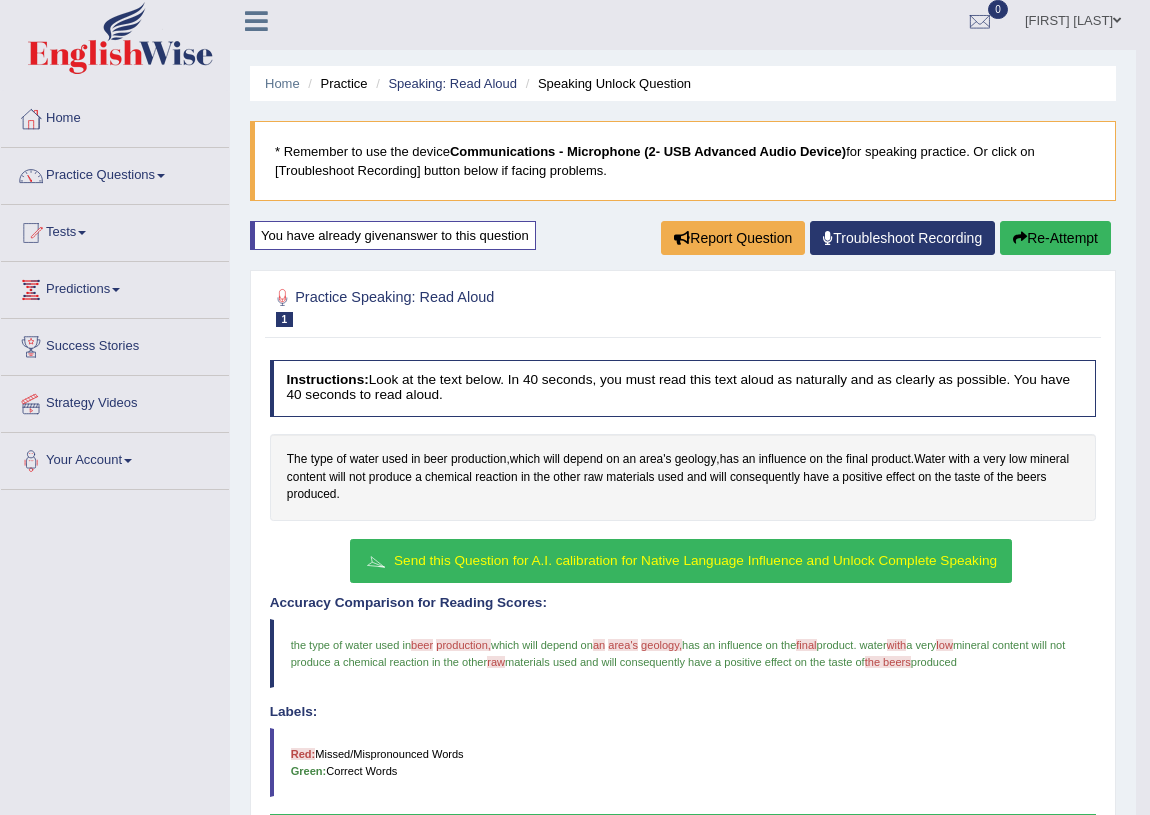 click on "Re-Attempt" at bounding box center [1055, 238] 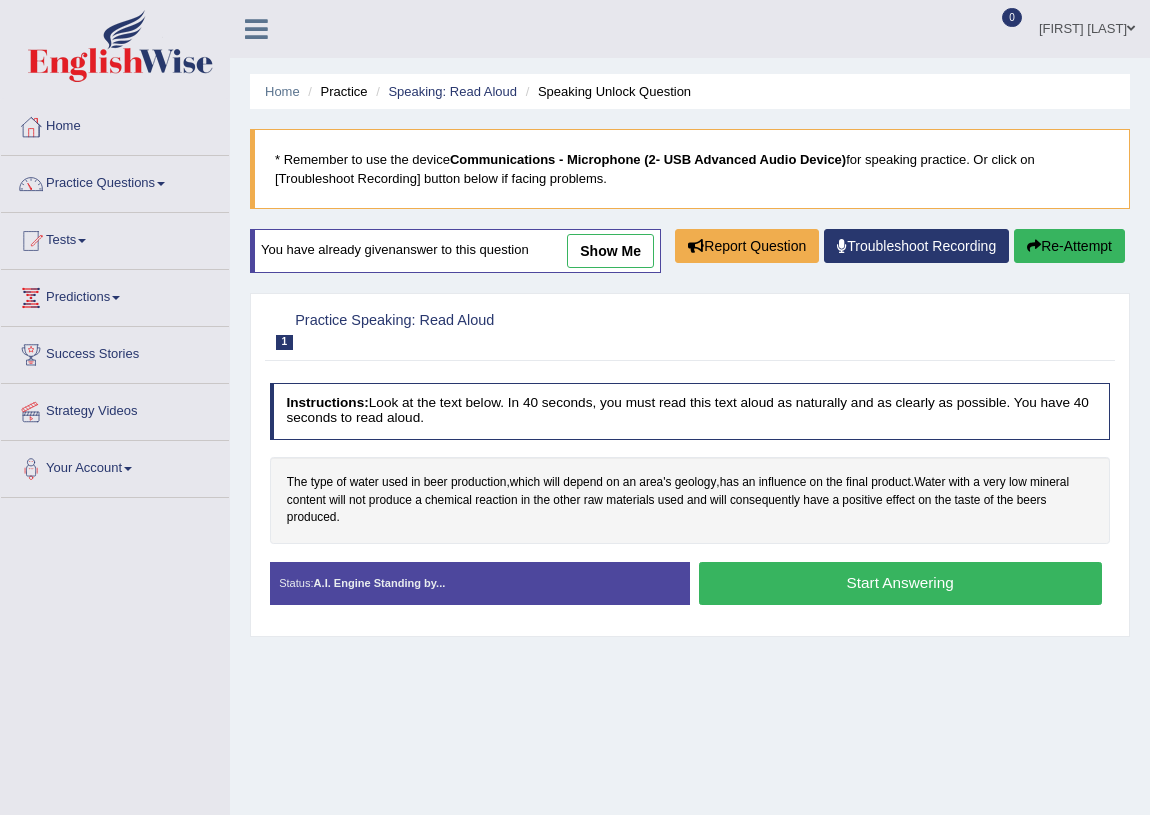 scroll, scrollTop: 8, scrollLeft: 0, axis: vertical 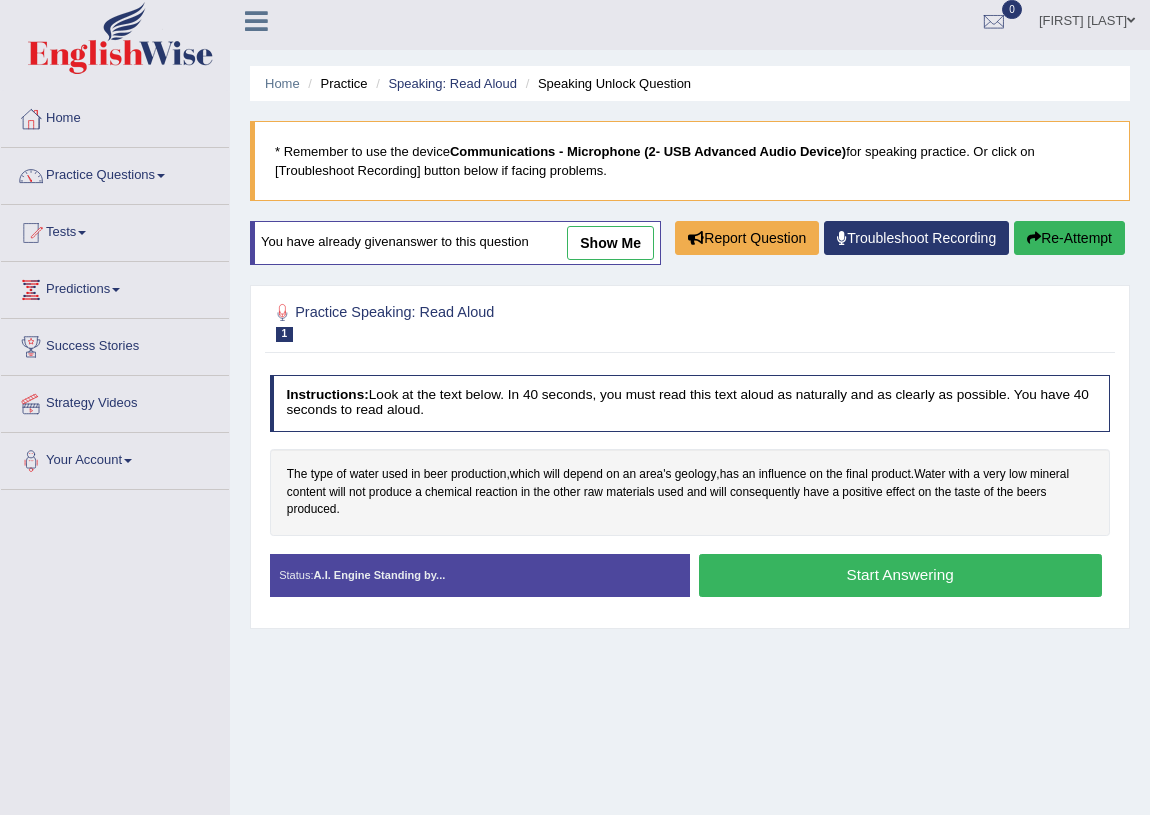 click on "Start Answering" at bounding box center (900, 575) 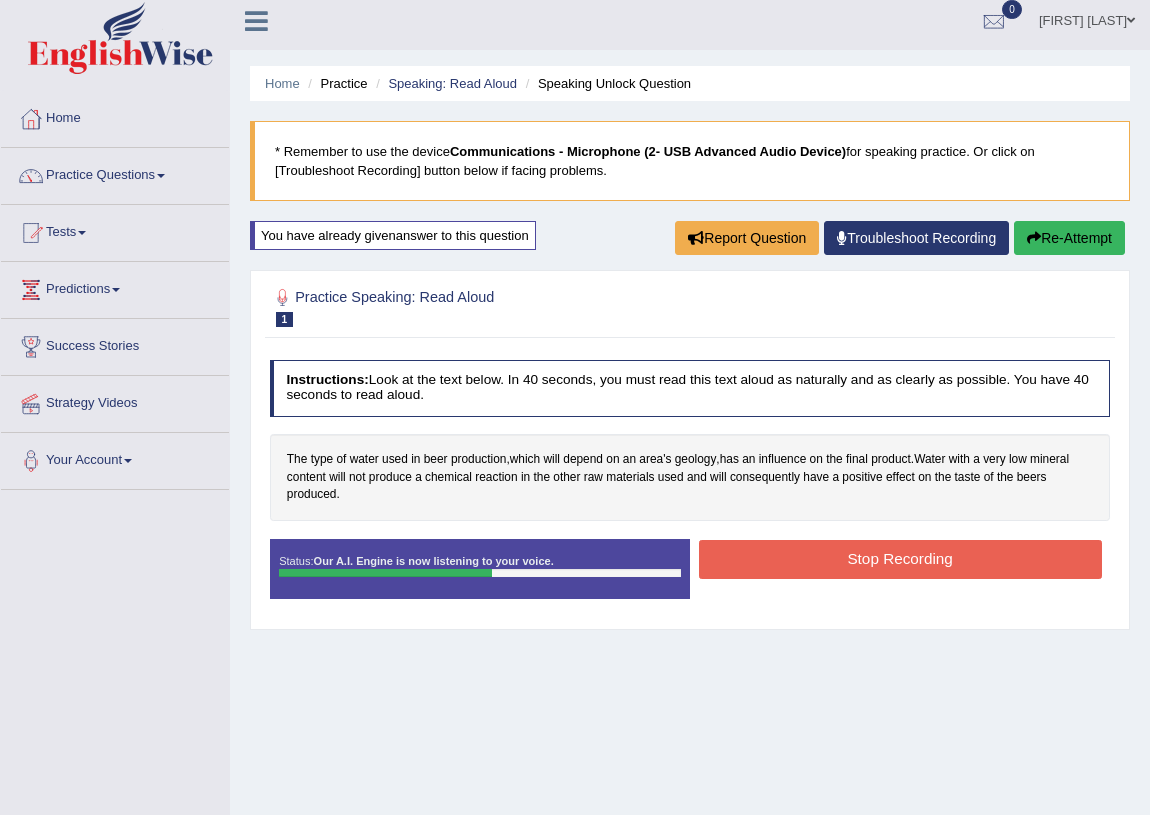 click on "Stop Recording" at bounding box center [900, 559] 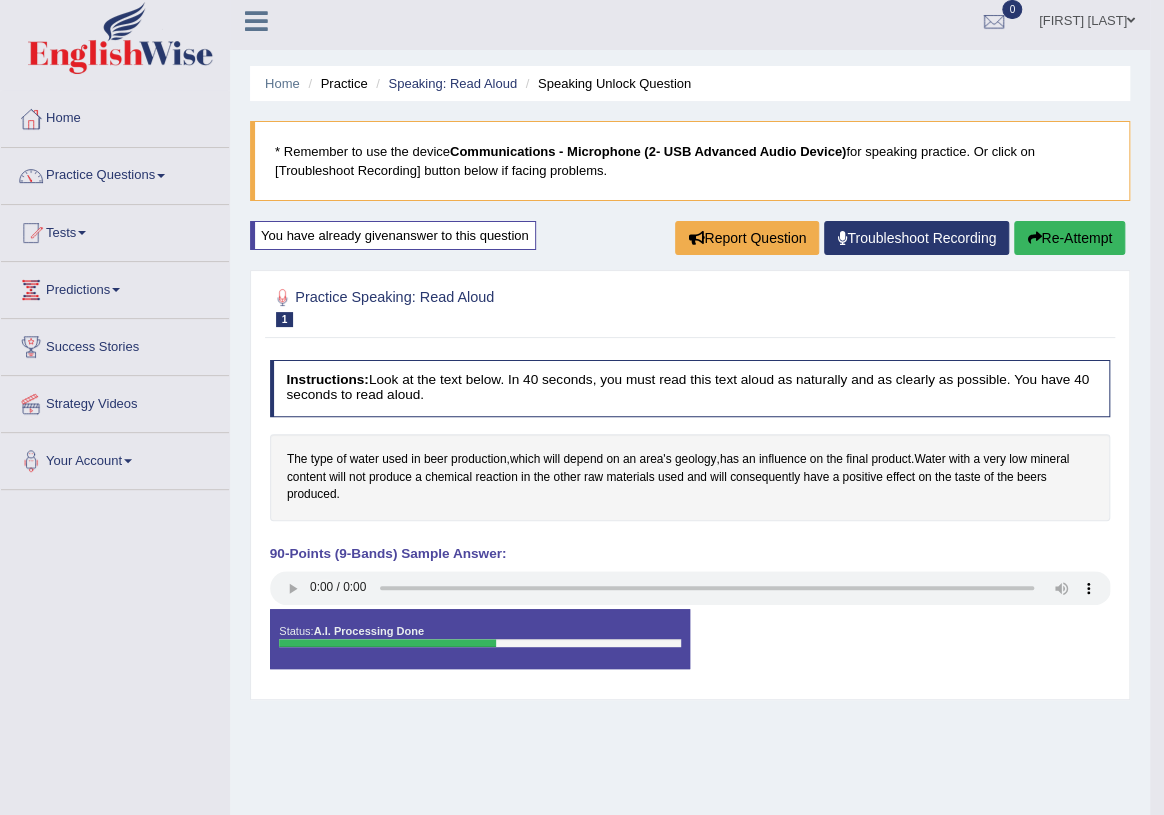 click on "Toggle navigation
Home
Practice Questions   Speaking Practice Read Aloud
Repeat Sentence
Describe Image
Re-tell Lecture
Answer Short Question
Summarize Group Discussion
Respond To A Situation
Writing Practice  Summarize Written Text
Write Essay
Reading Practice  Reading & Writing: Fill In The Blanks
Choose Multiple Answers
Re-order Paragraphs
Fill In The Blanks
Choose Single Answer
Listening Practice  Summarize Spoken Text
Highlight Incorrect Words
Highlight Correct Summary
Select Missing Word
Choose Single Answer
Choose Multiple Answers
Fill In The Blanks
Write From Dictation
Pronunciation
Tests  Take Practice Sectional Test" at bounding box center (582, 399) 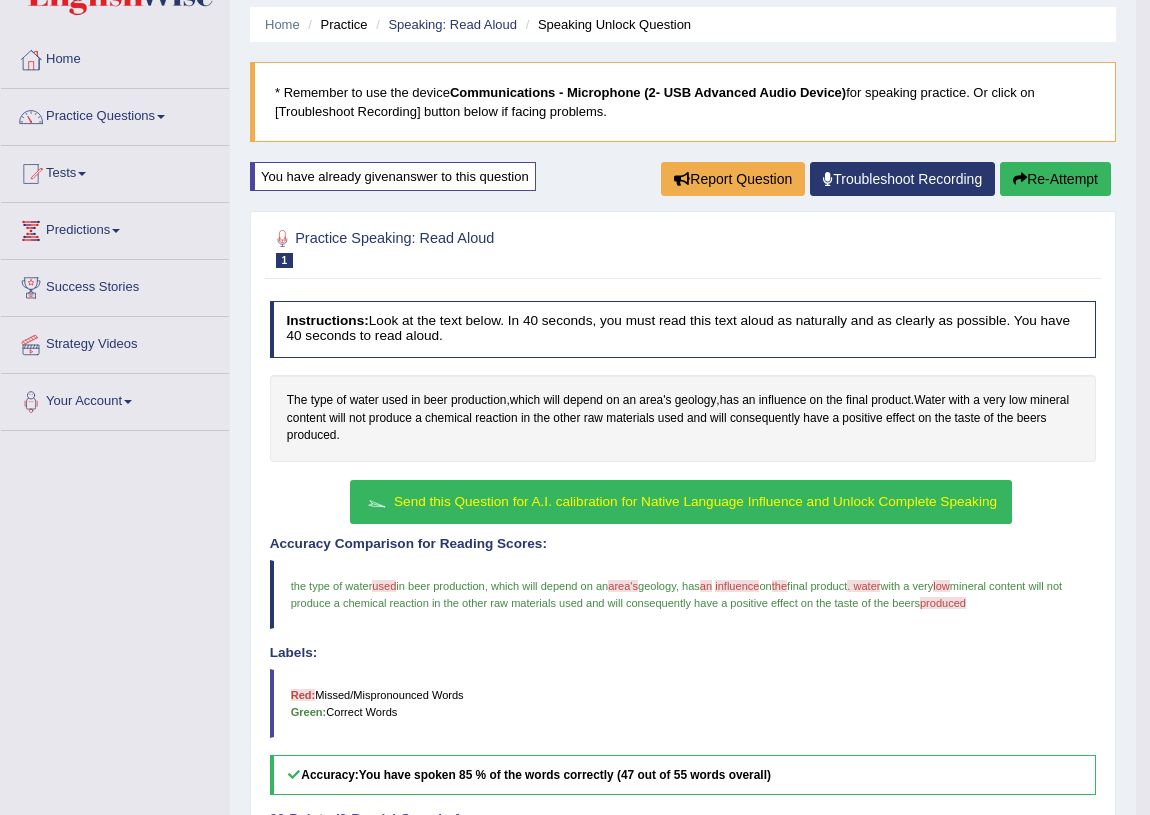 scroll, scrollTop: 8, scrollLeft: 0, axis: vertical 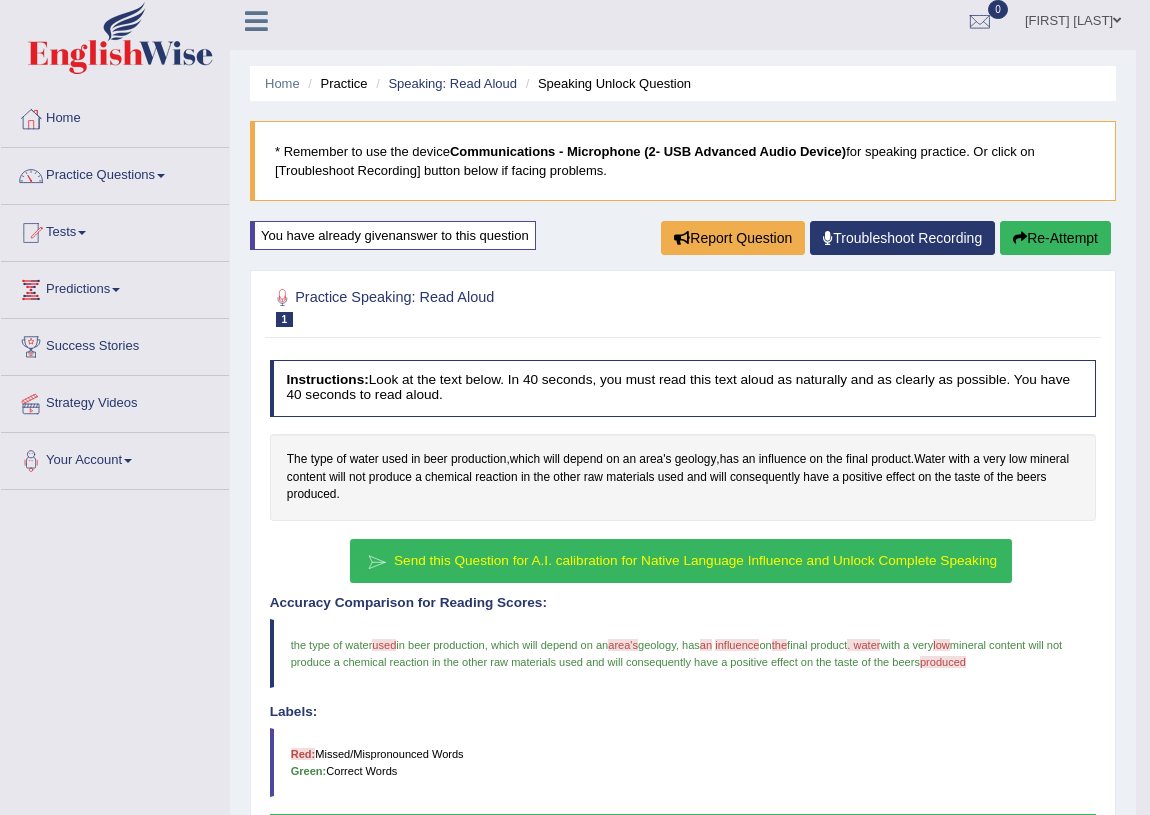 click on "Re-Attempt" at bounding box center [1055, 238] 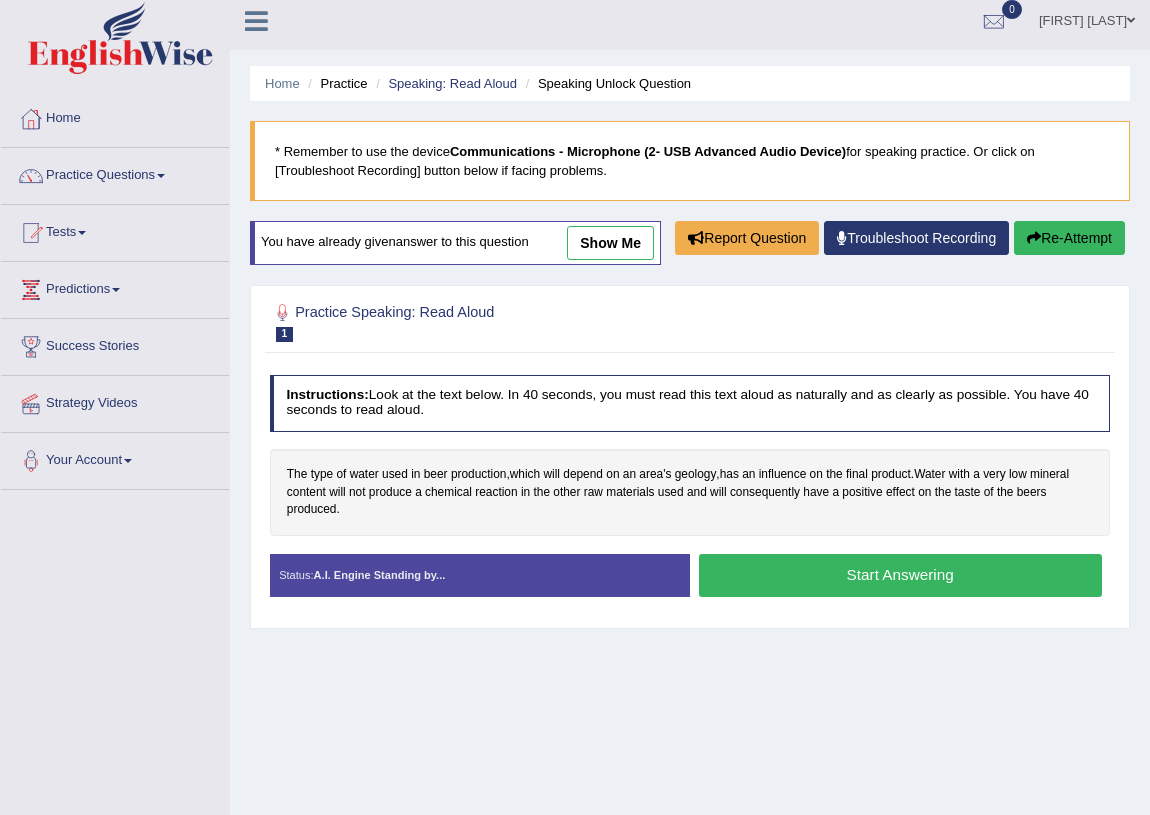 scroll, scrollTop: 0, scrollLeft: 0, axis: both 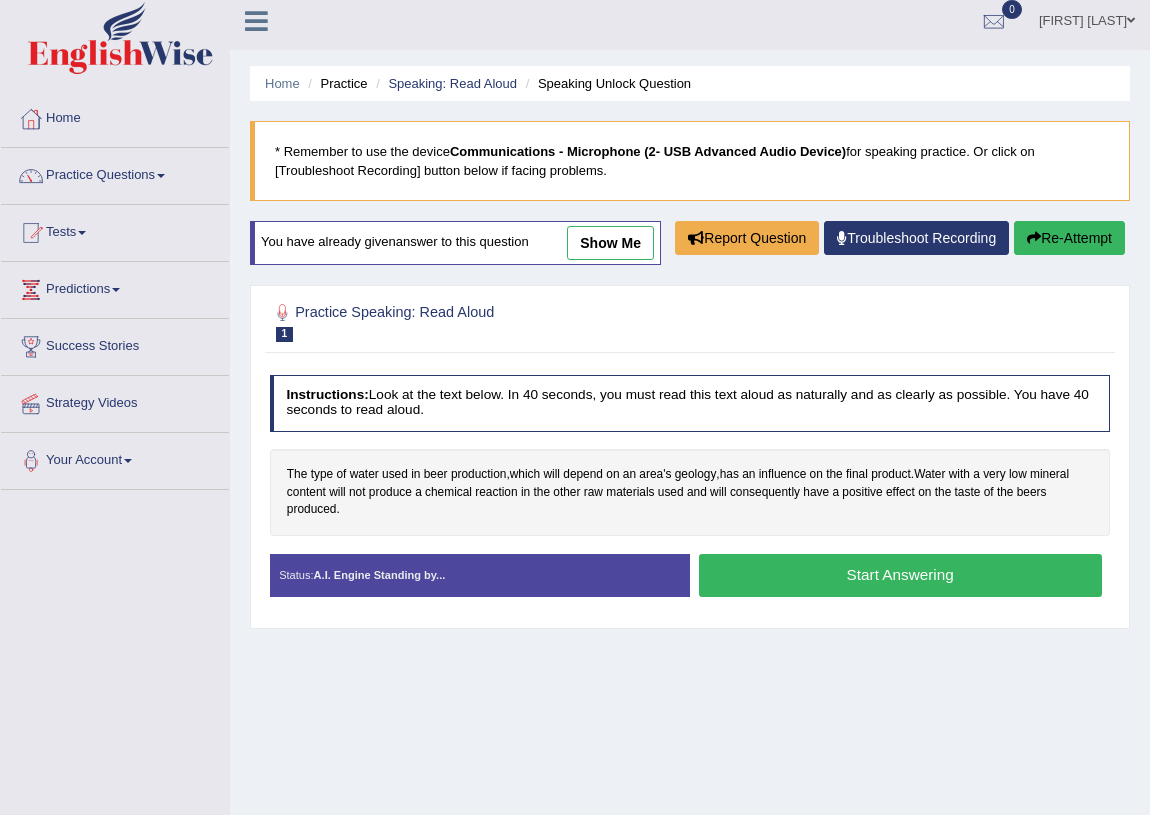 click on "Start Answering" at bounding box center [900, 575] 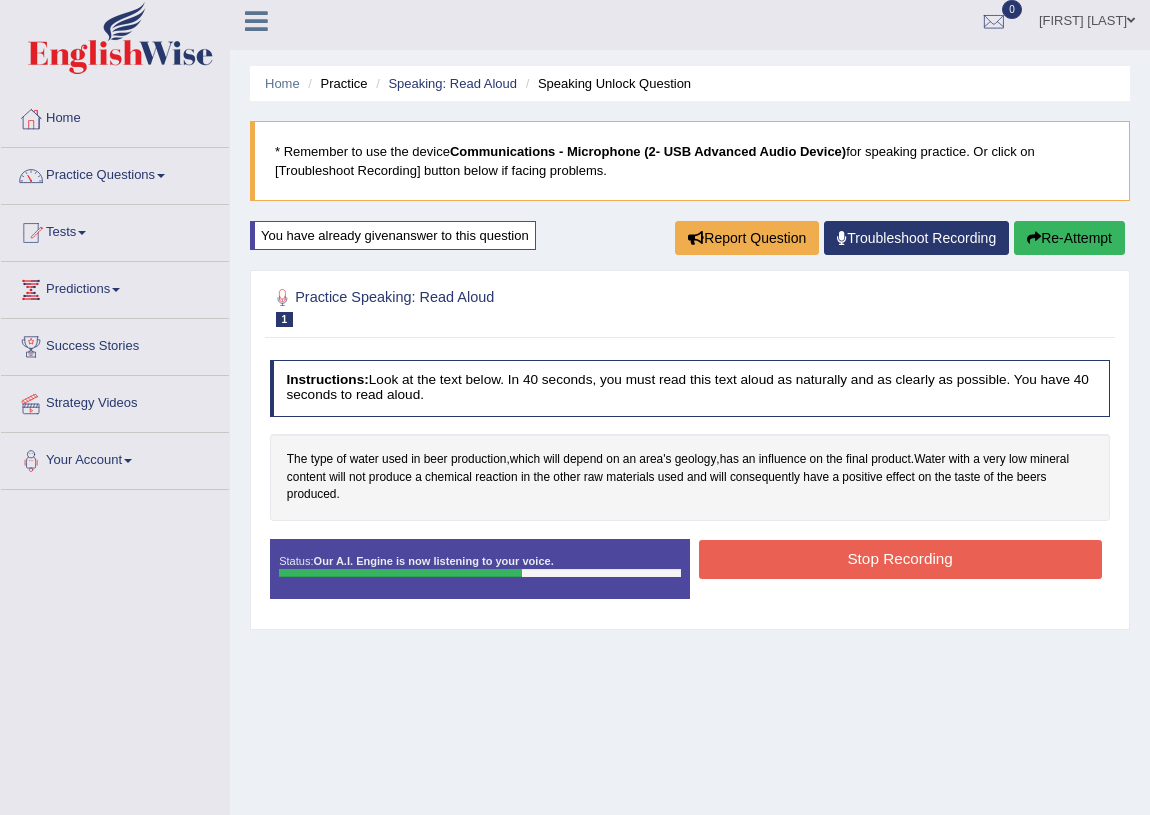 click on "Stop Recording" at bounding box center (900, 559) 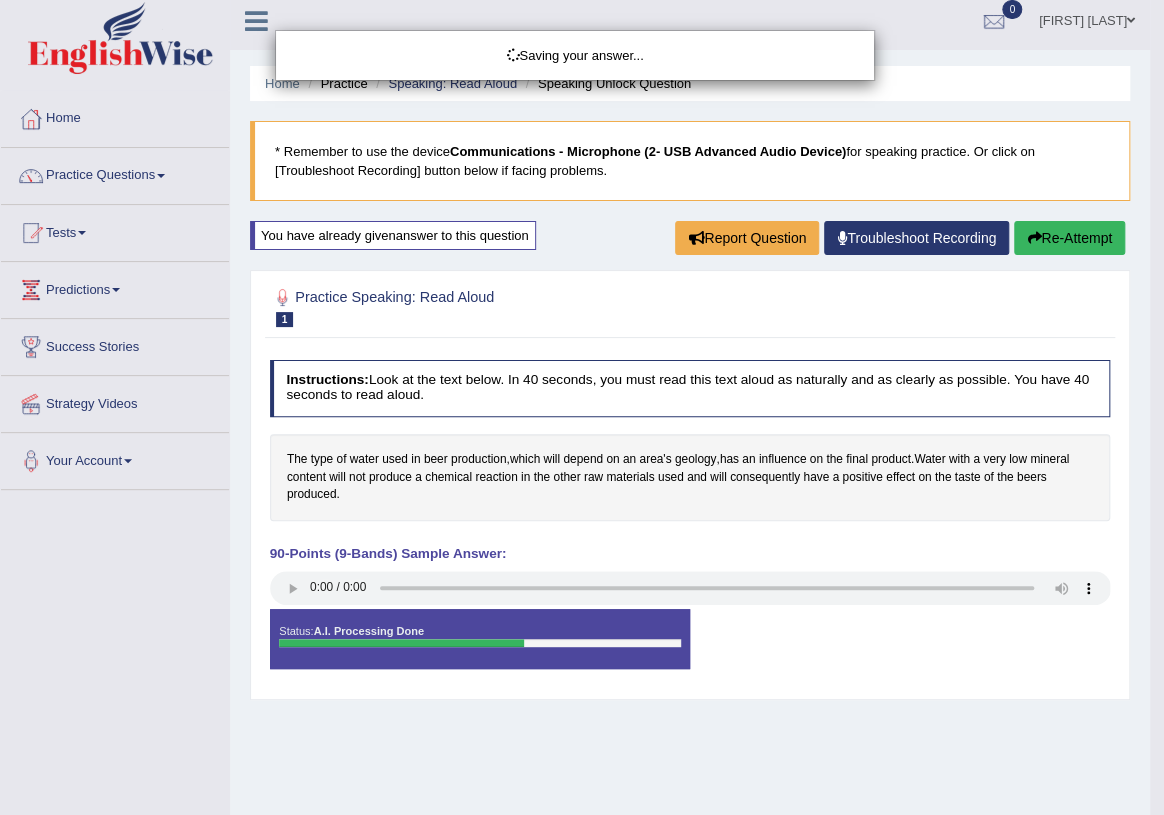 click on "Saving your answer..." at bounding box center (582, 407) 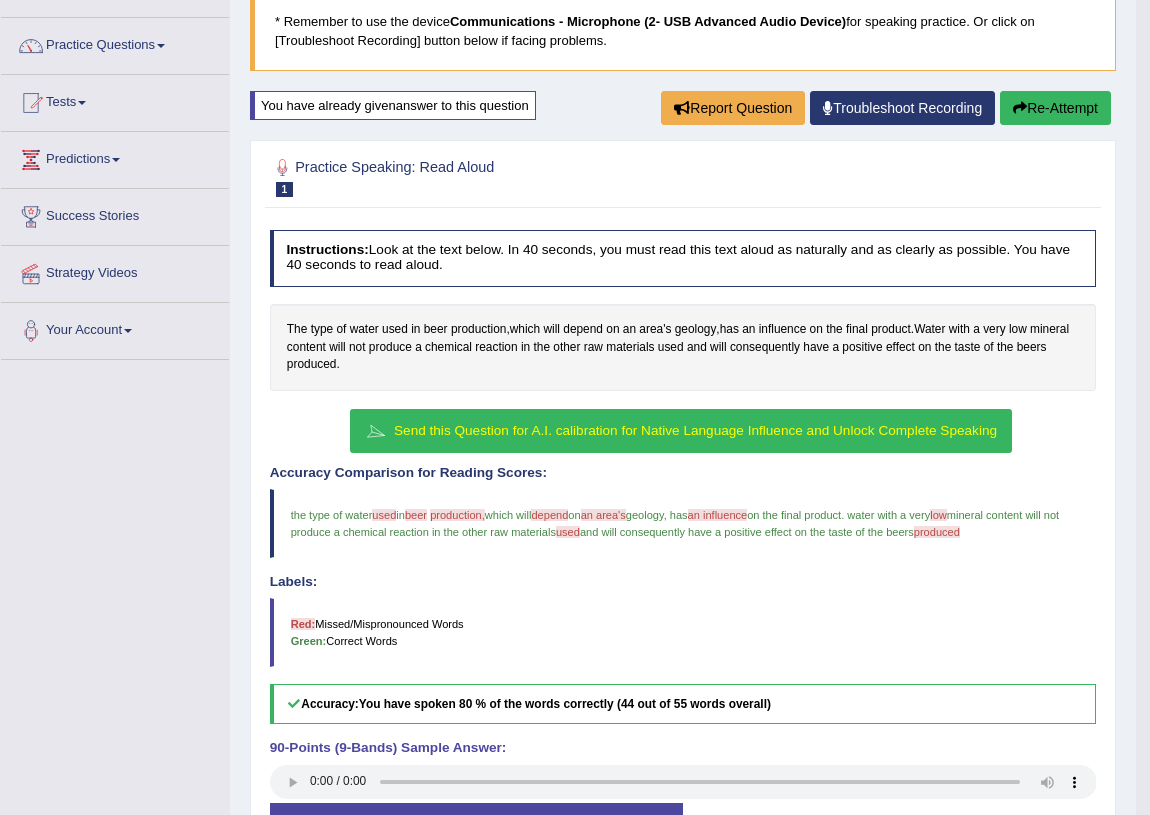 scroll, scrollTop: 99, scrollLeft: 0, axis: vertical 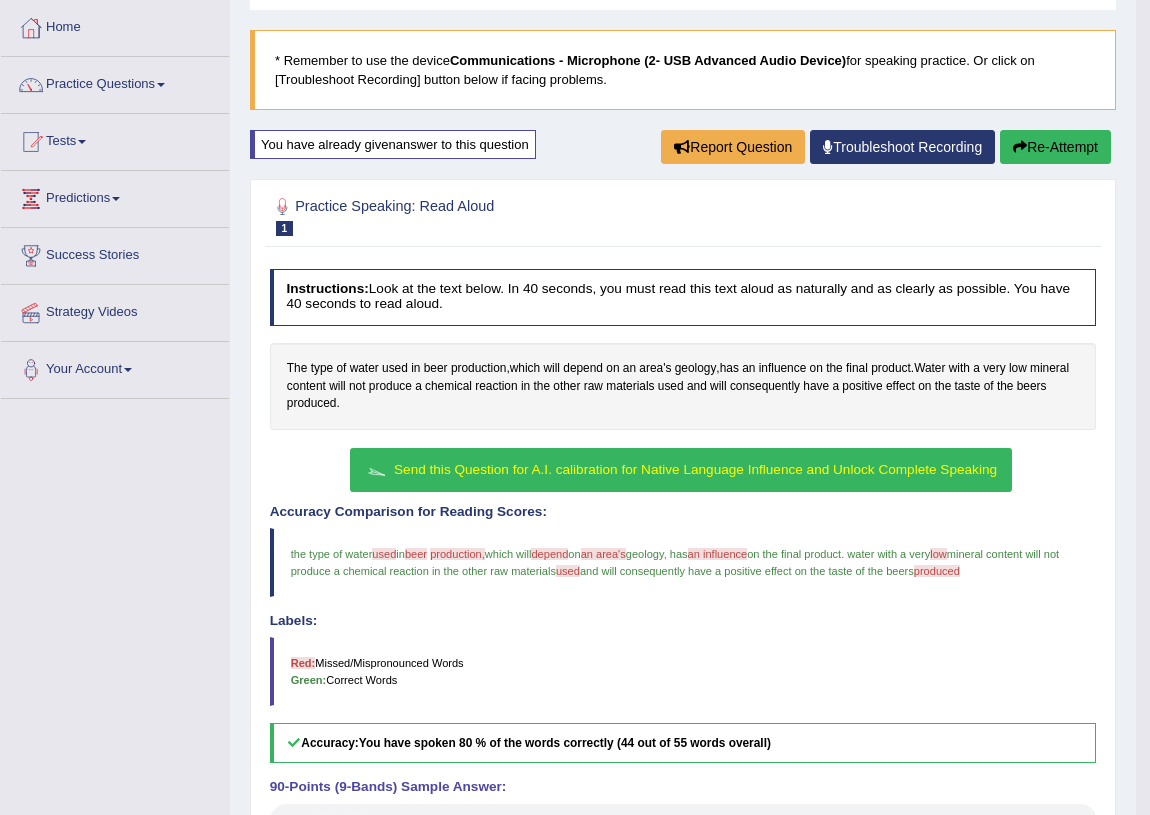click on "Re-Attempt" at bounding box center [1055, 147] 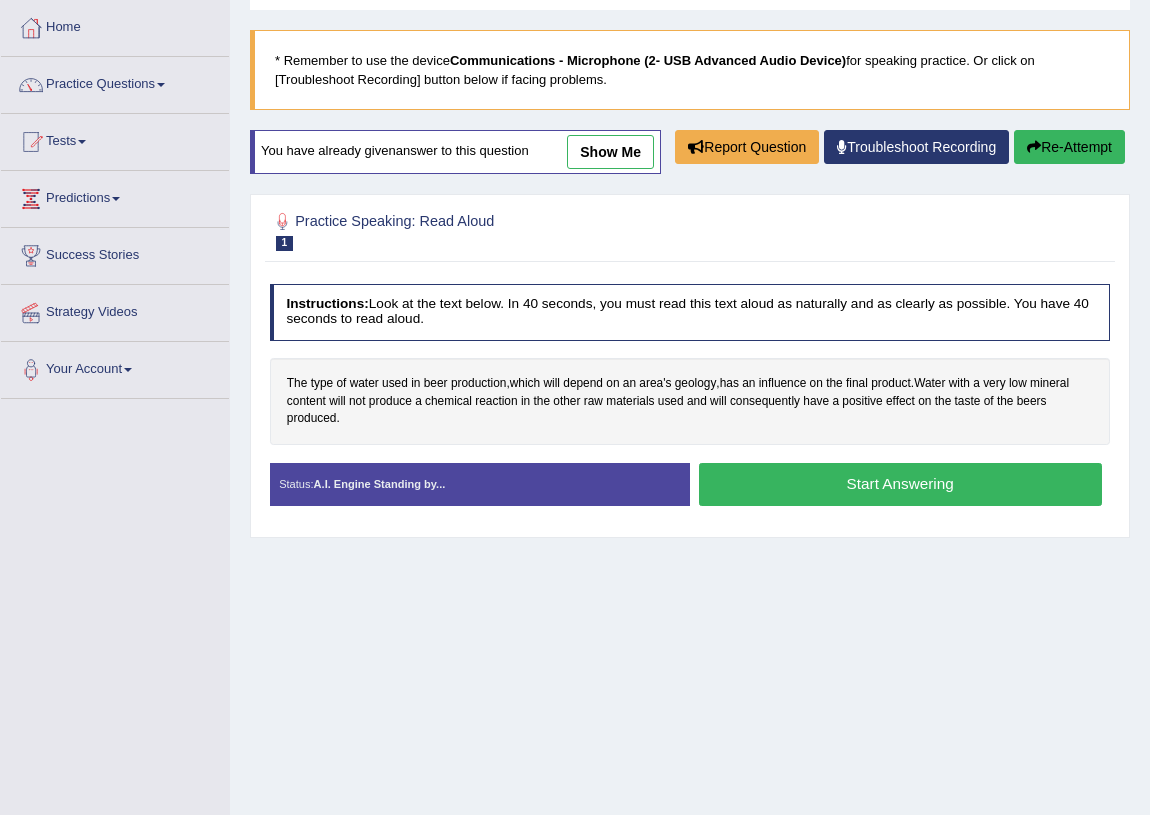 scroll, scrollTop: 99, scrollLeft: 0, axis: vertical 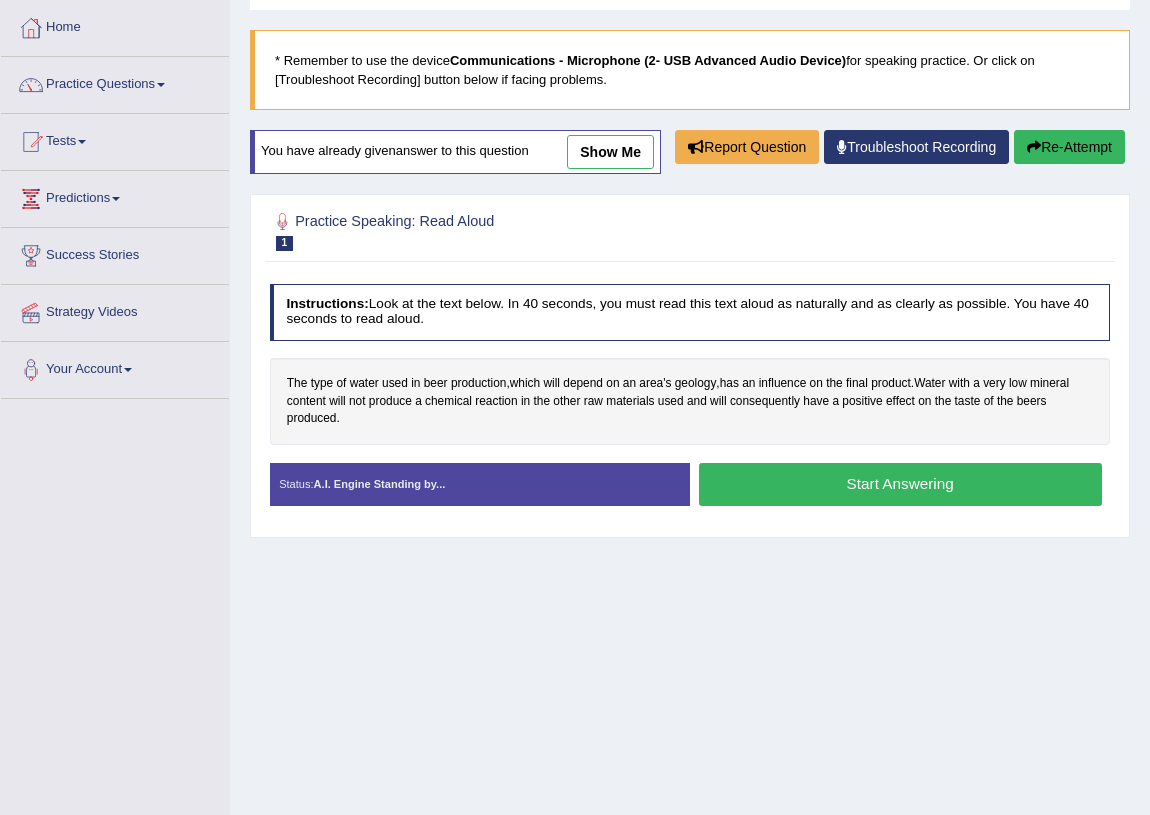 click on "Start Answering" at bounding box center [900, 484] 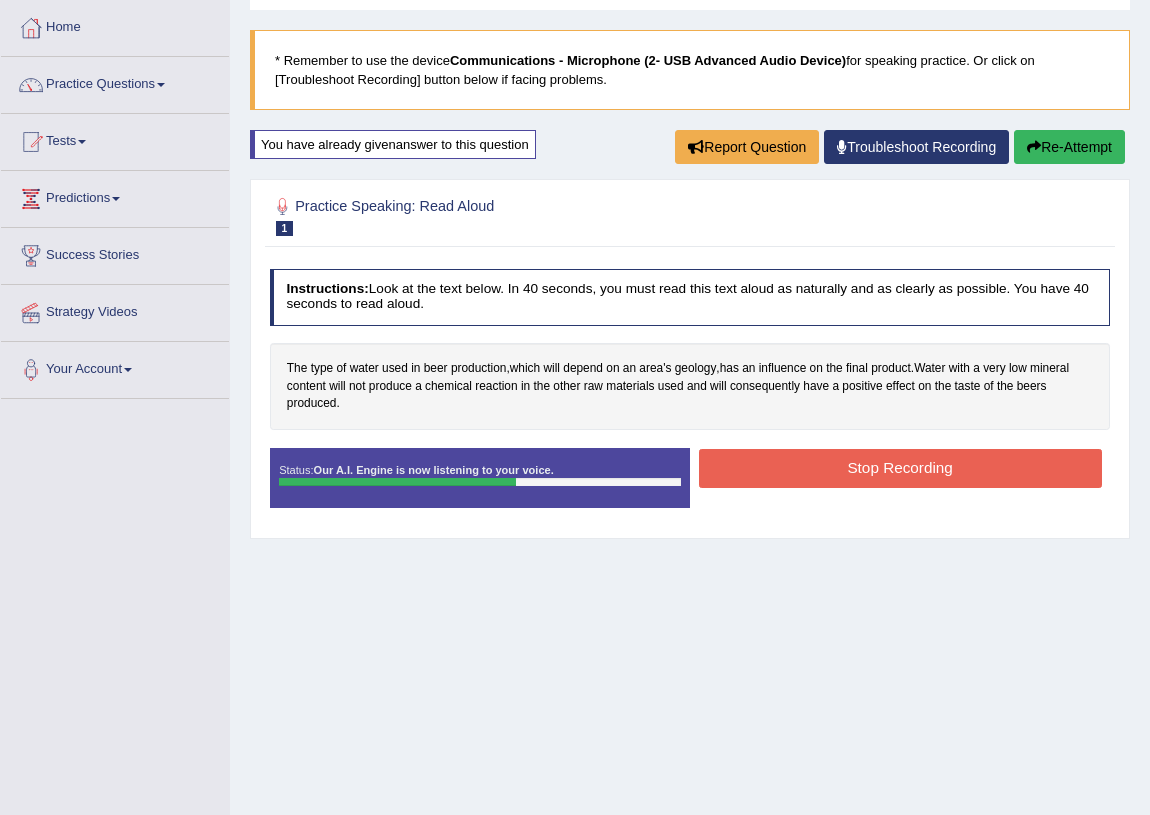 click on "Stop Recording" at bounding box center [900, 468] 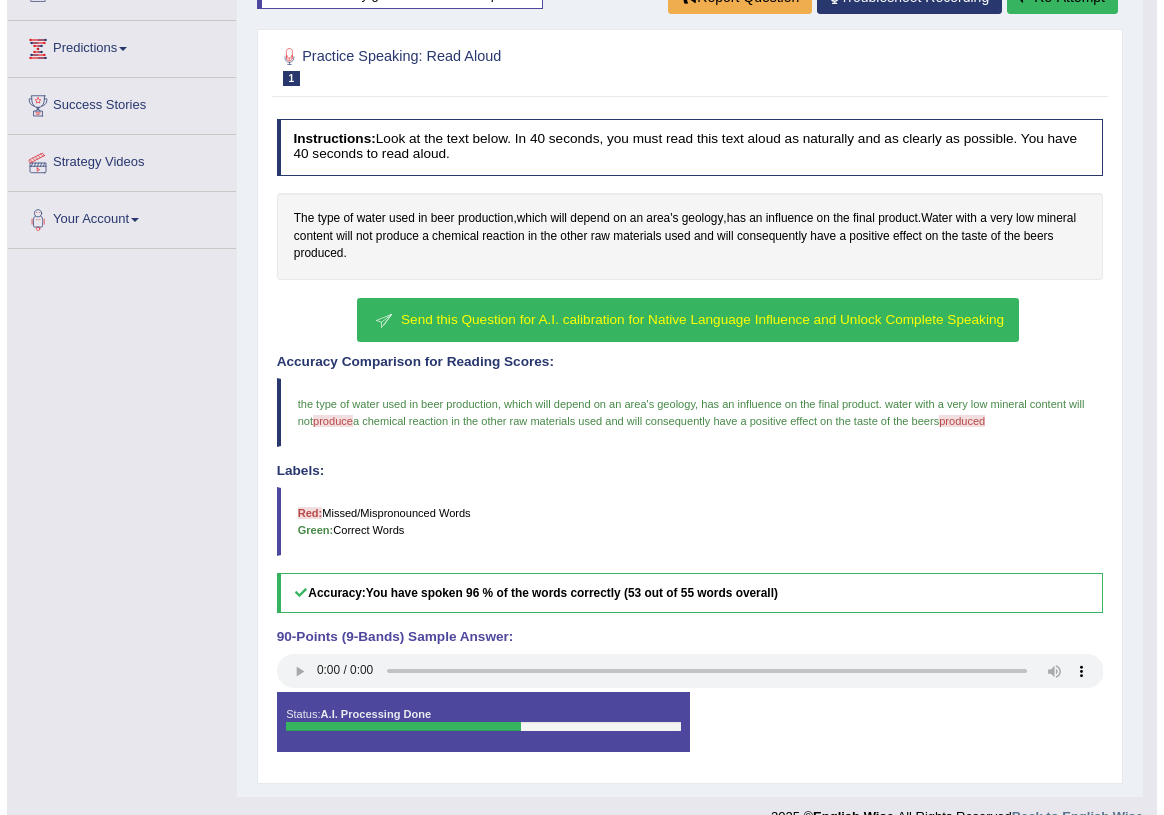 scroll, scrollTop: 280, scrollLeft: 0, axis: vertical 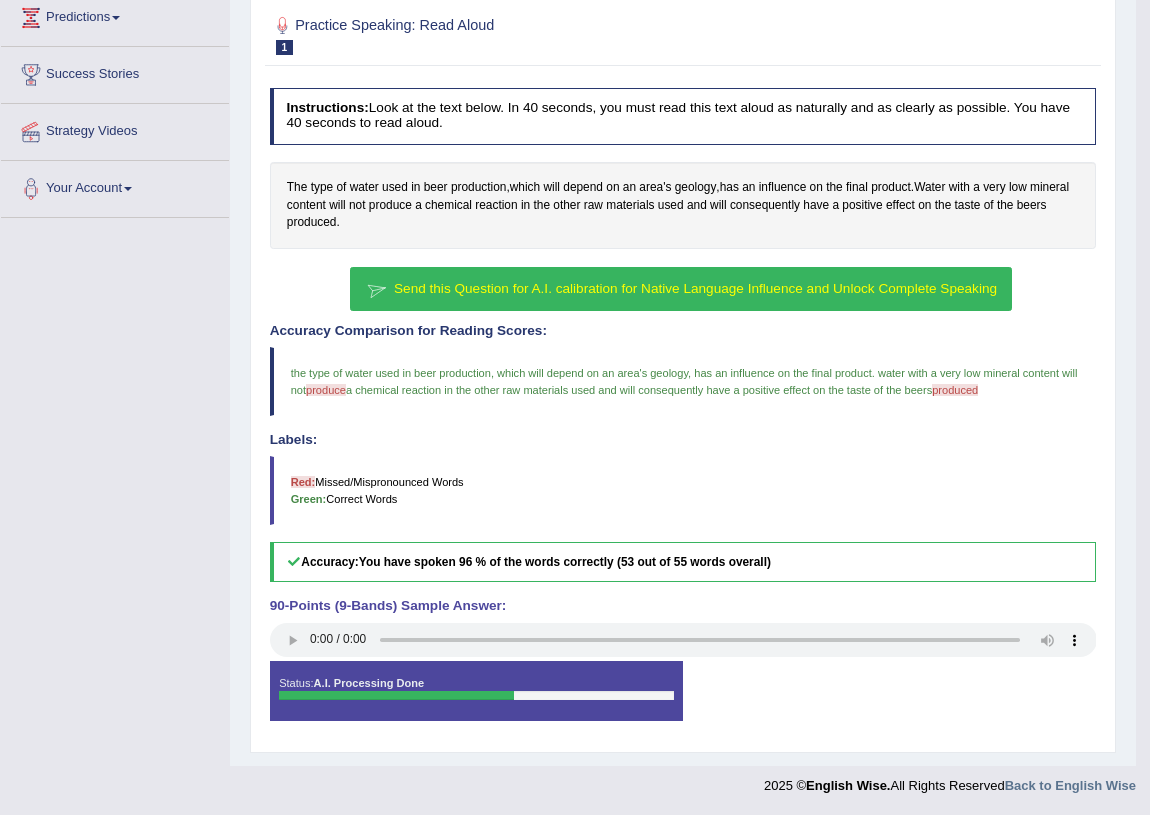 click at bounding box center [378, 289] 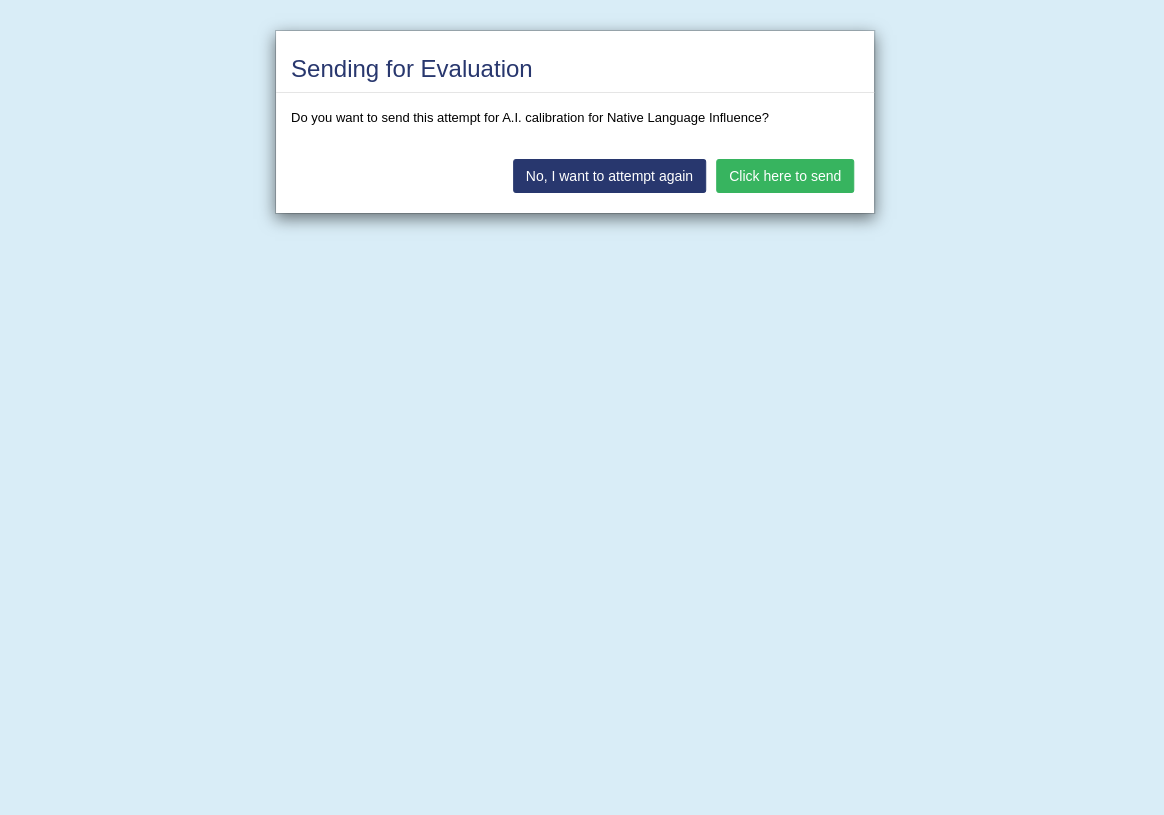 click on "No, I want to attempt again" at bounding box center (609, 176) 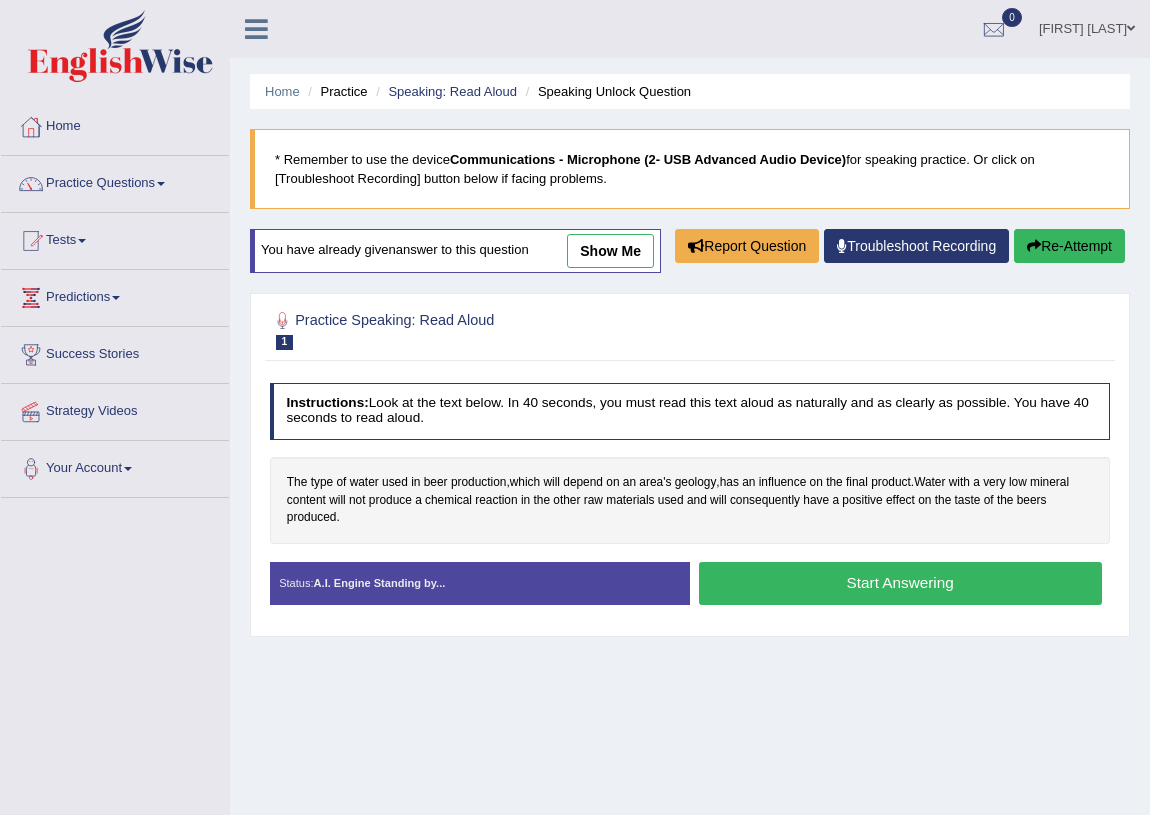 scroll, scrollTop: 234, scrollLeft: 0, axis: vertical 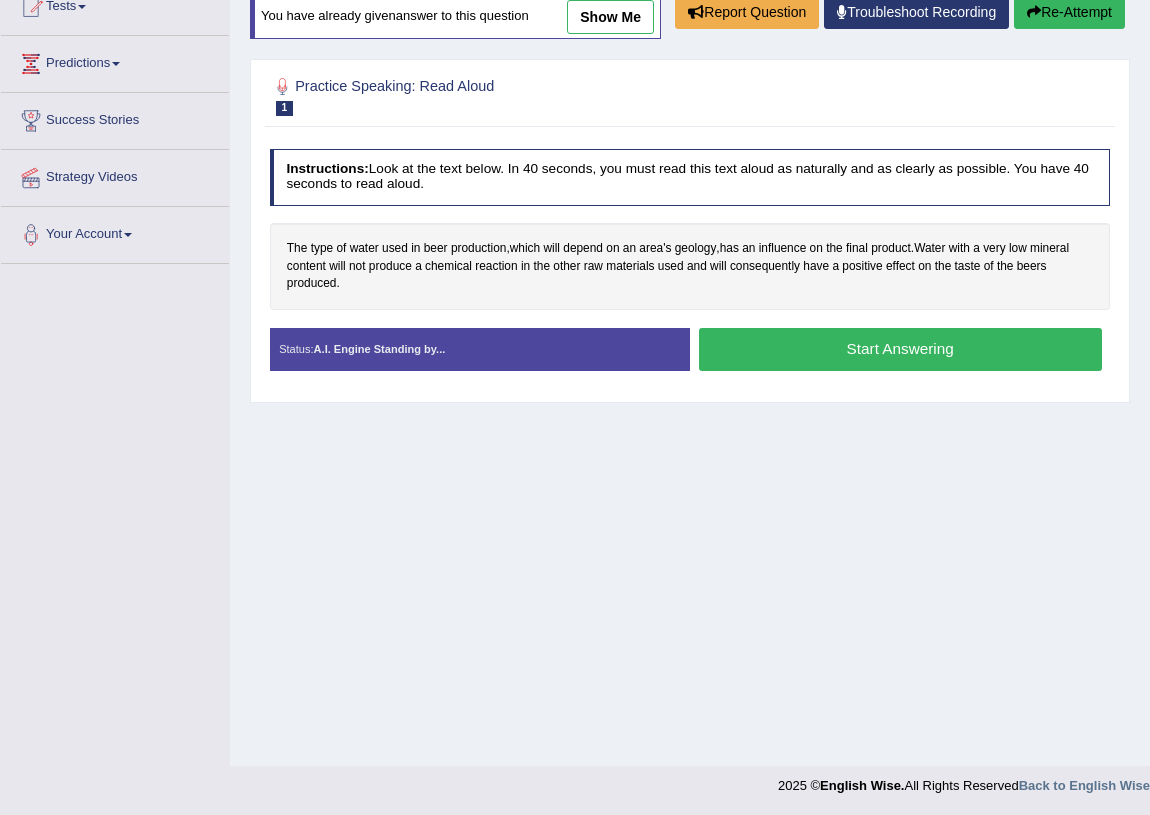 click on "Start Answering" at bounding box center [900, 349] 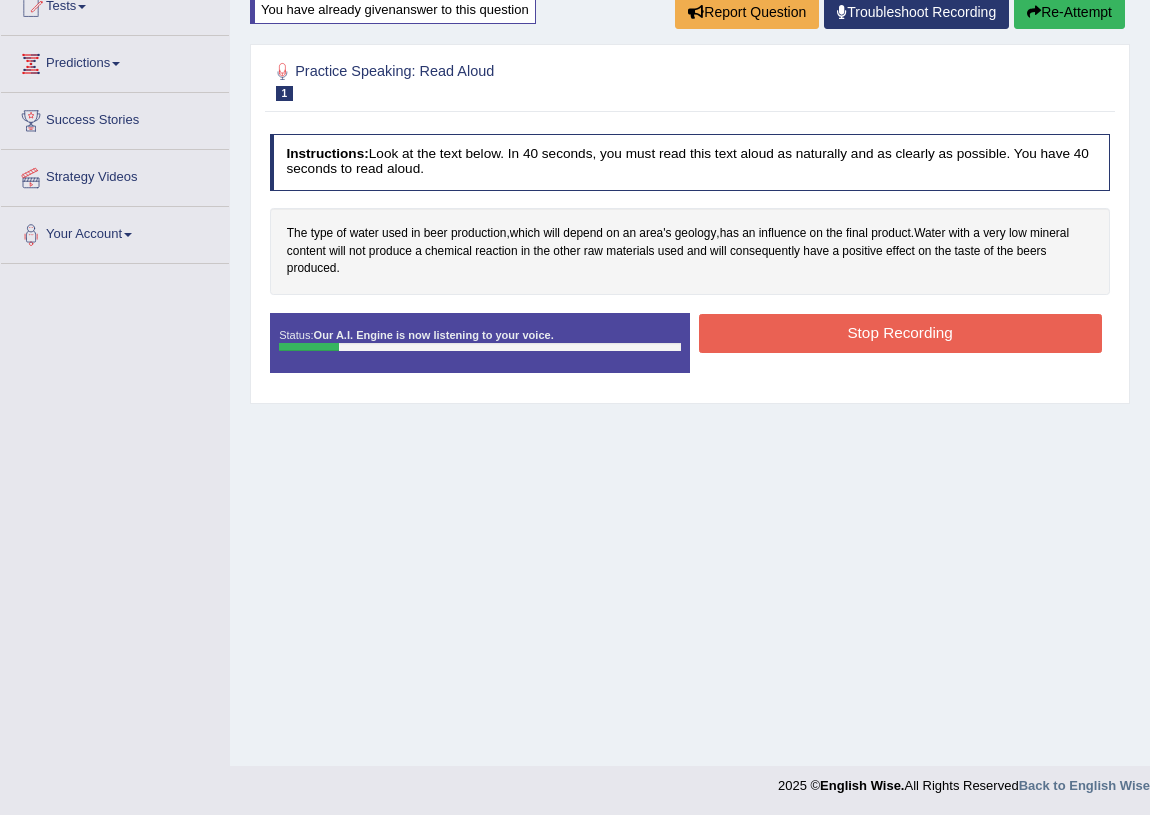 click on "Stop Recording" at bounding box center (900, 333) 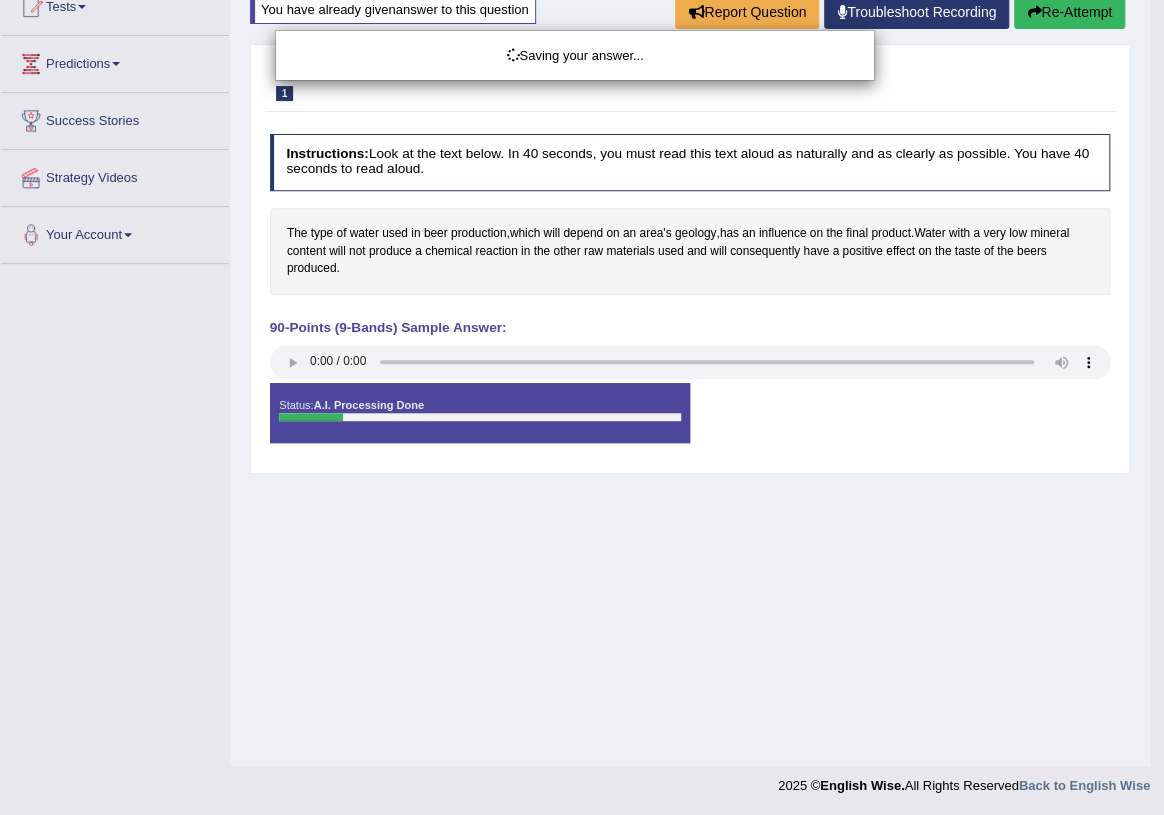 click on "Saving your answer..." at bounding box center (582, 407) 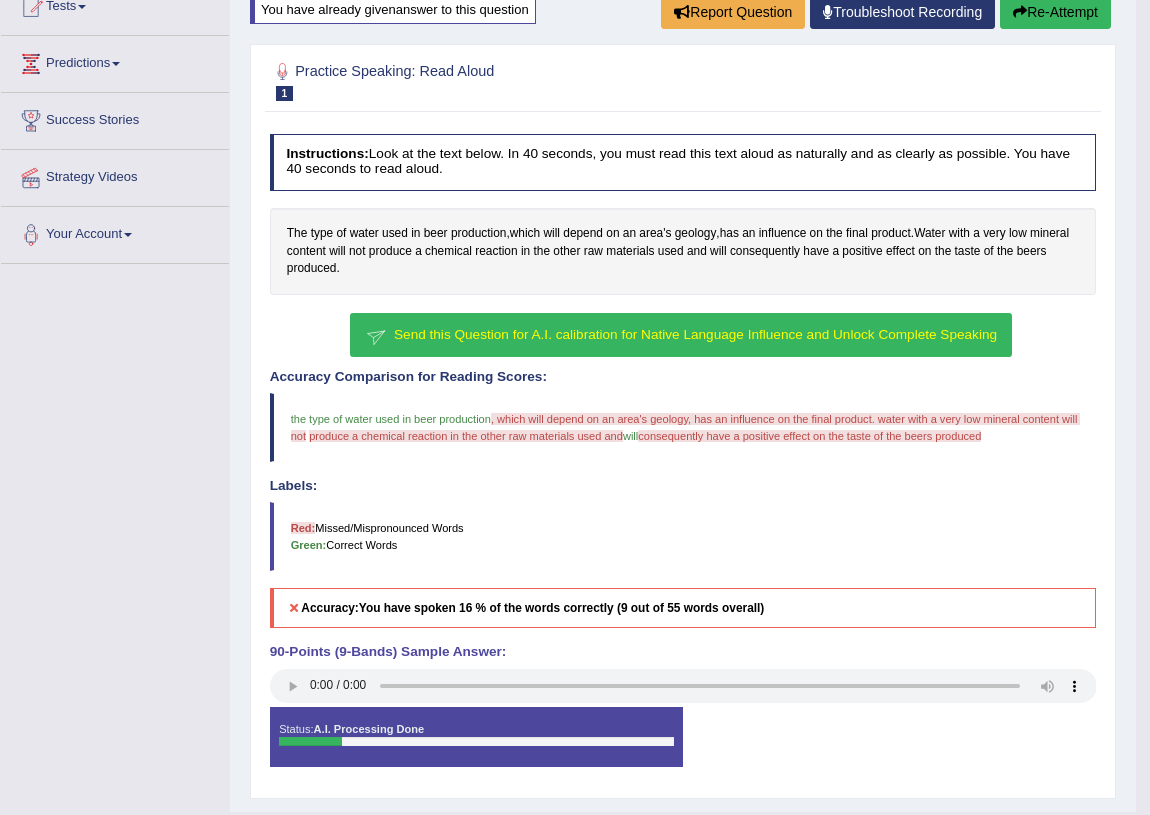click on "Re-Attempt" at bounding box center (1055, 12) 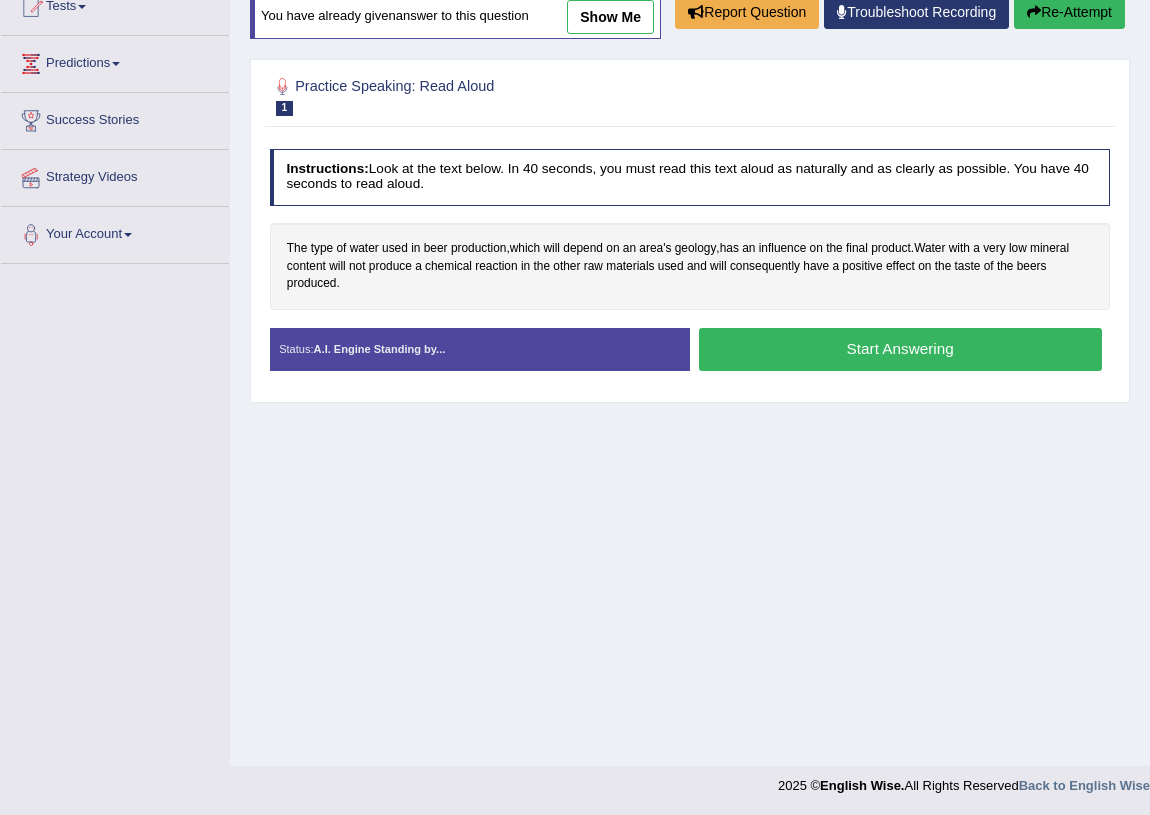scroll, scrollTop: 234, scrollLeft: 0, axis: vertical 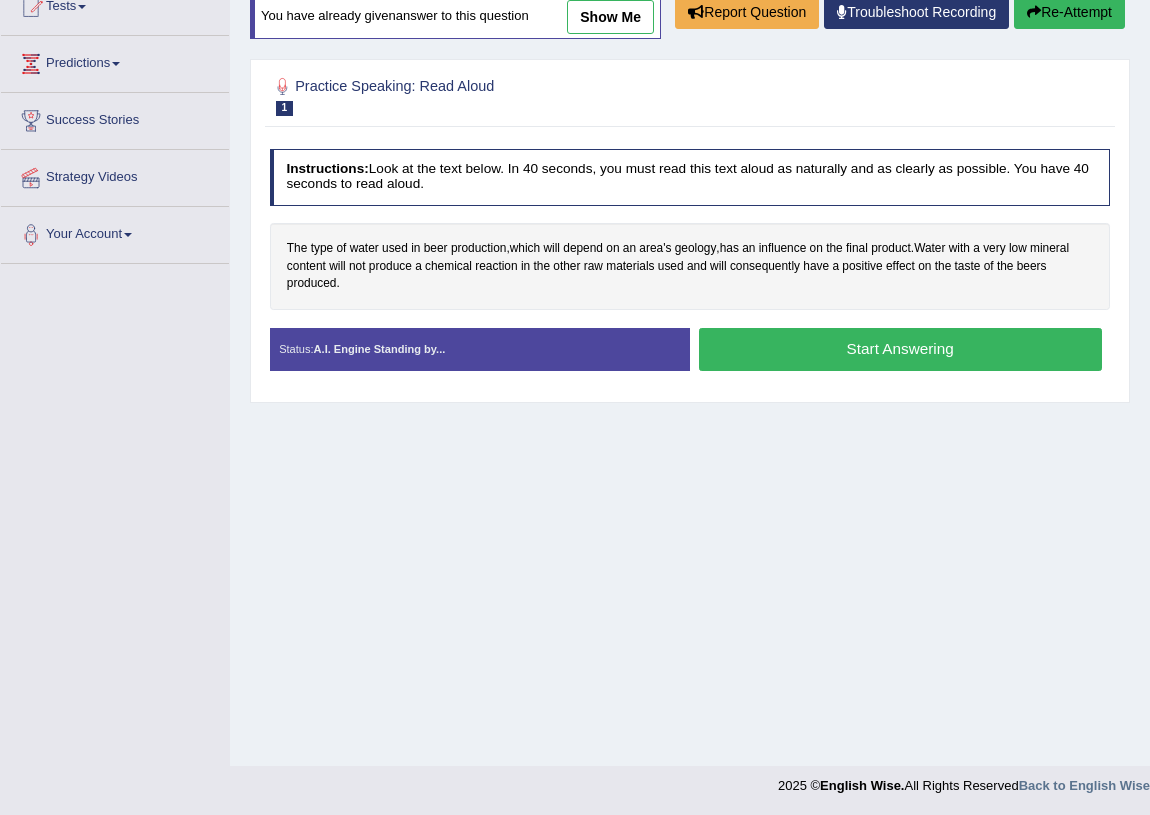 click on "Start Answering" at bounding box center (900, 349) 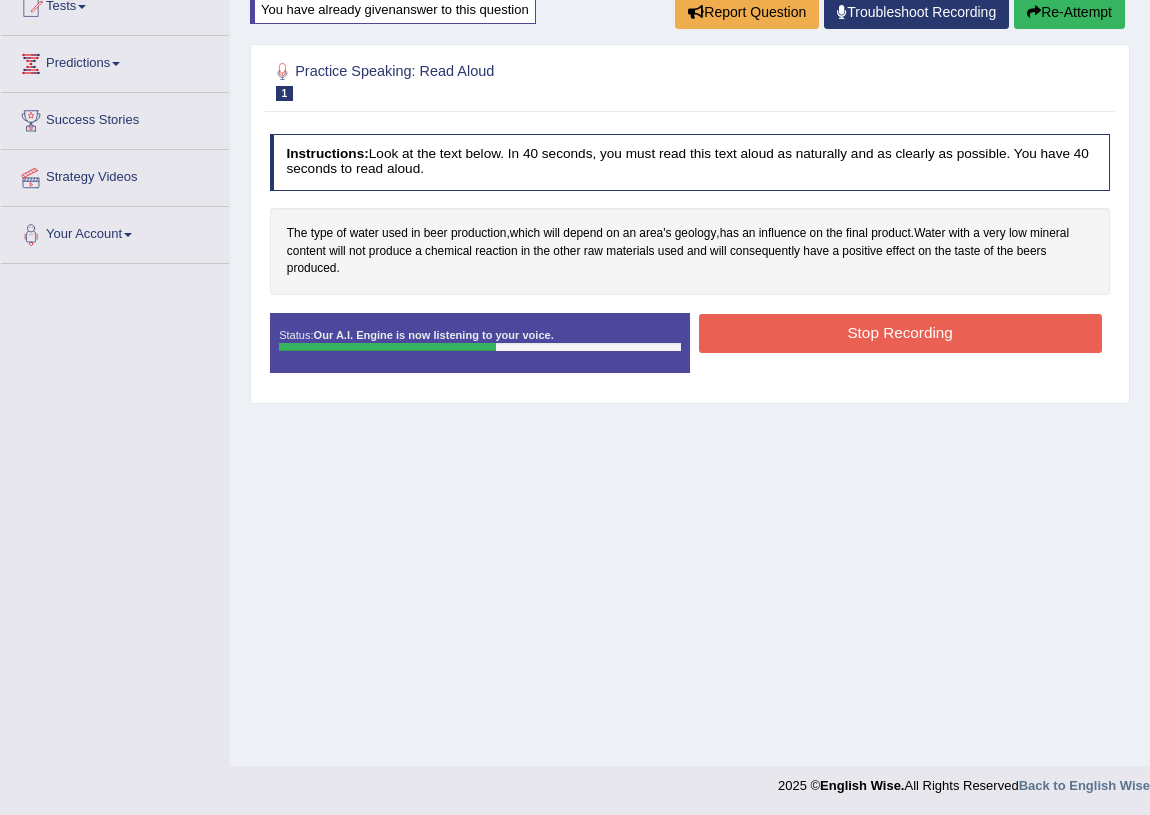 click on "Stop Recording" at bounding box center [900, 333] 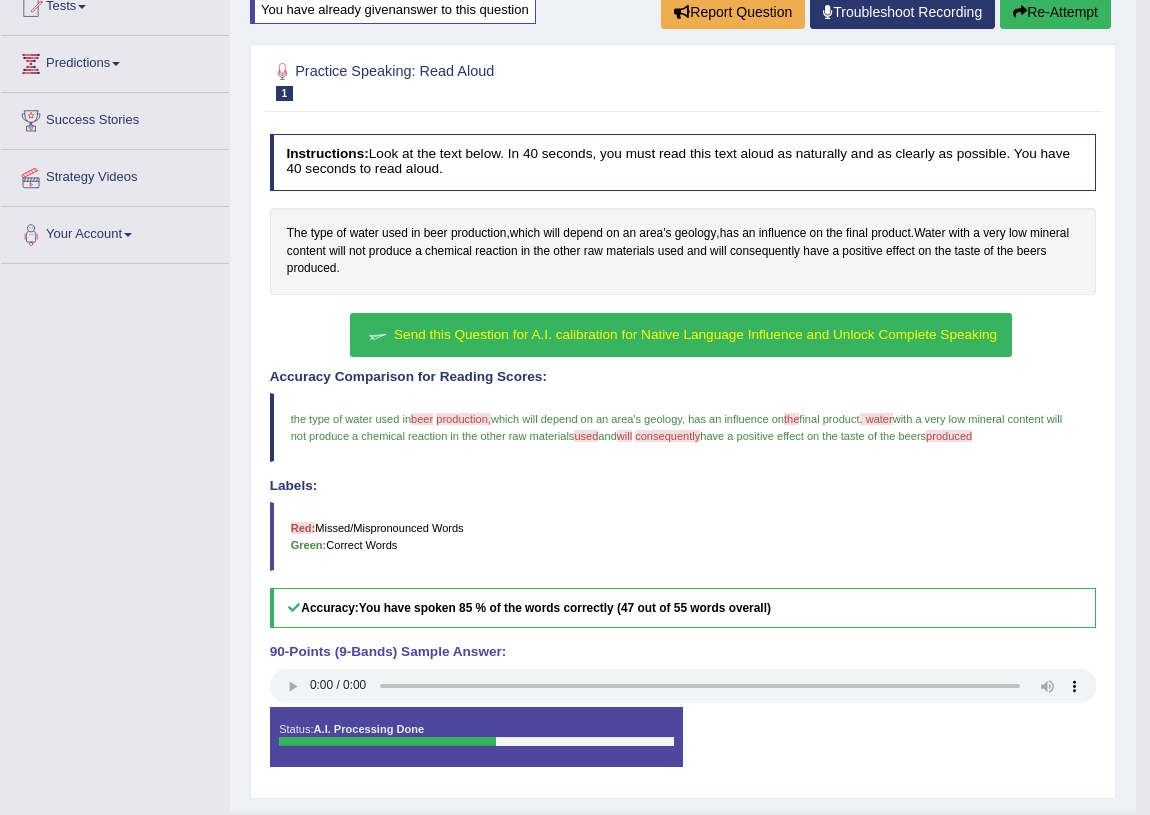 click on "Re-Attempt" at bounding box center (1055, 12) 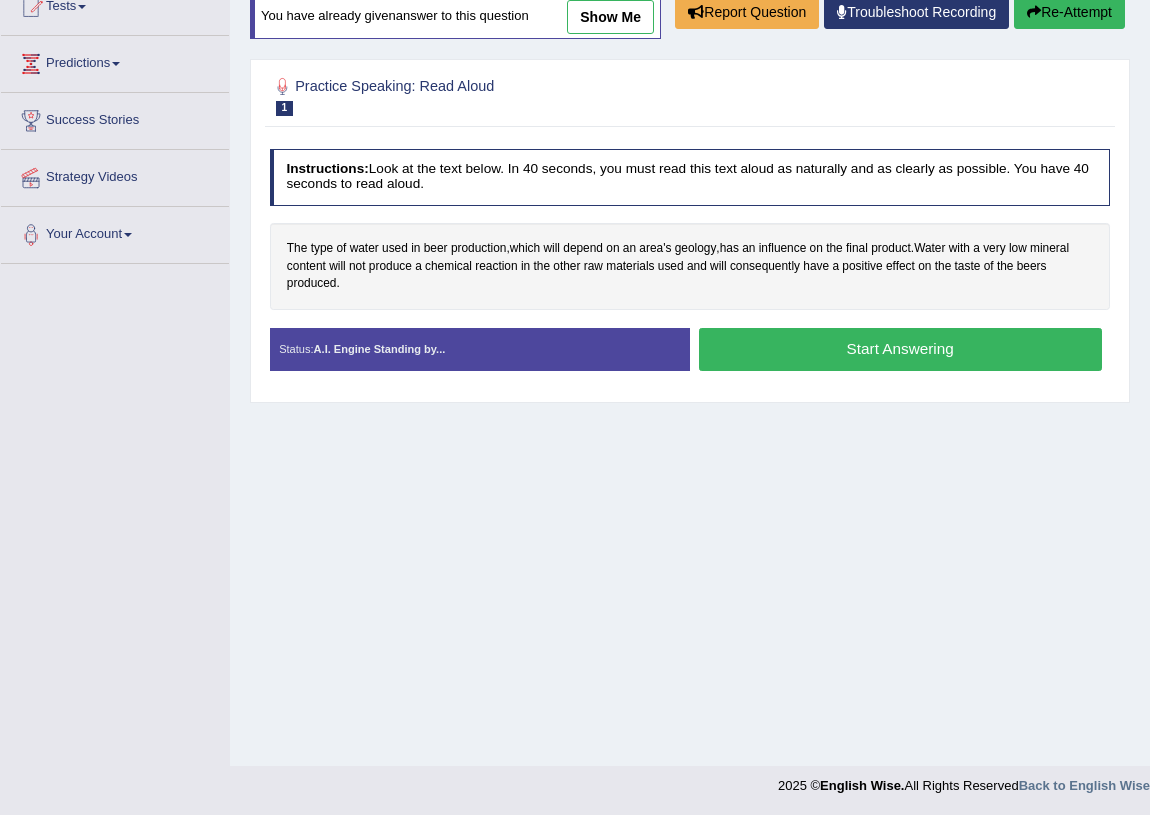 scroll, scrollTop: 234, scrollLeft: 0, axis: vertical 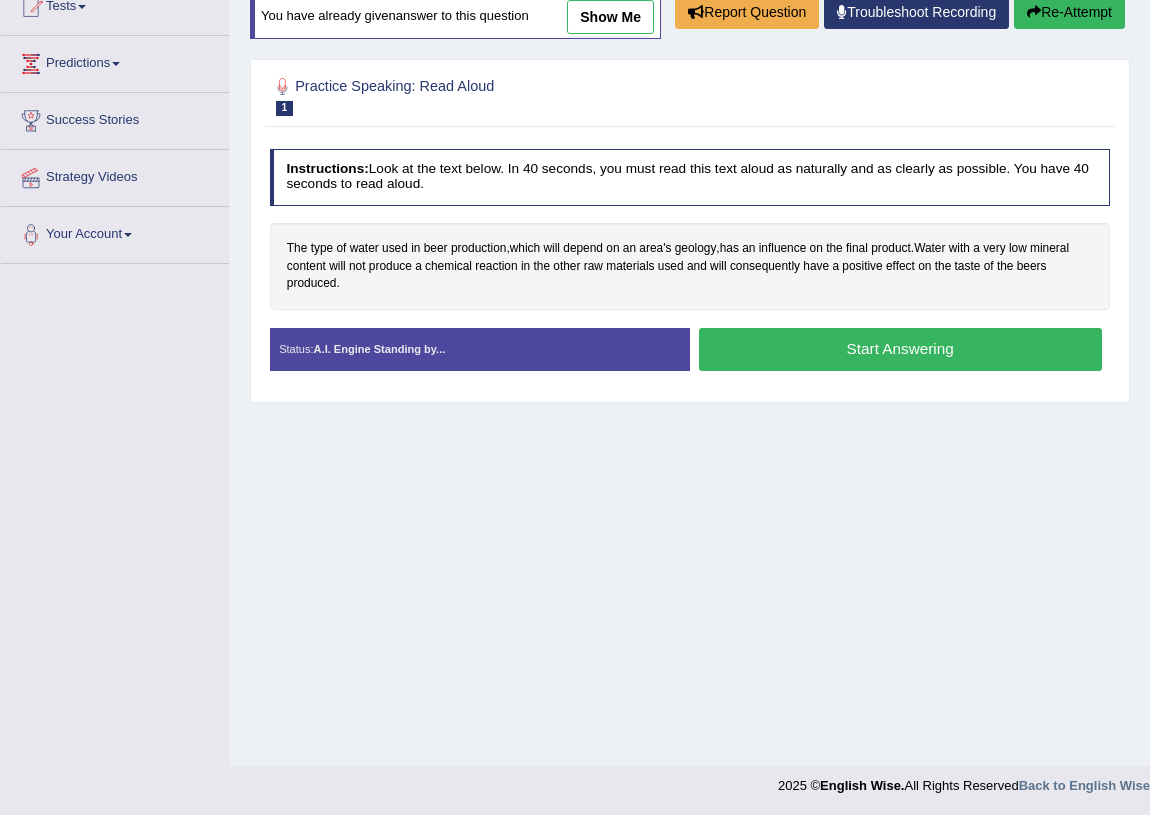 click on "Start Answering" at bounding box center [900, 349] 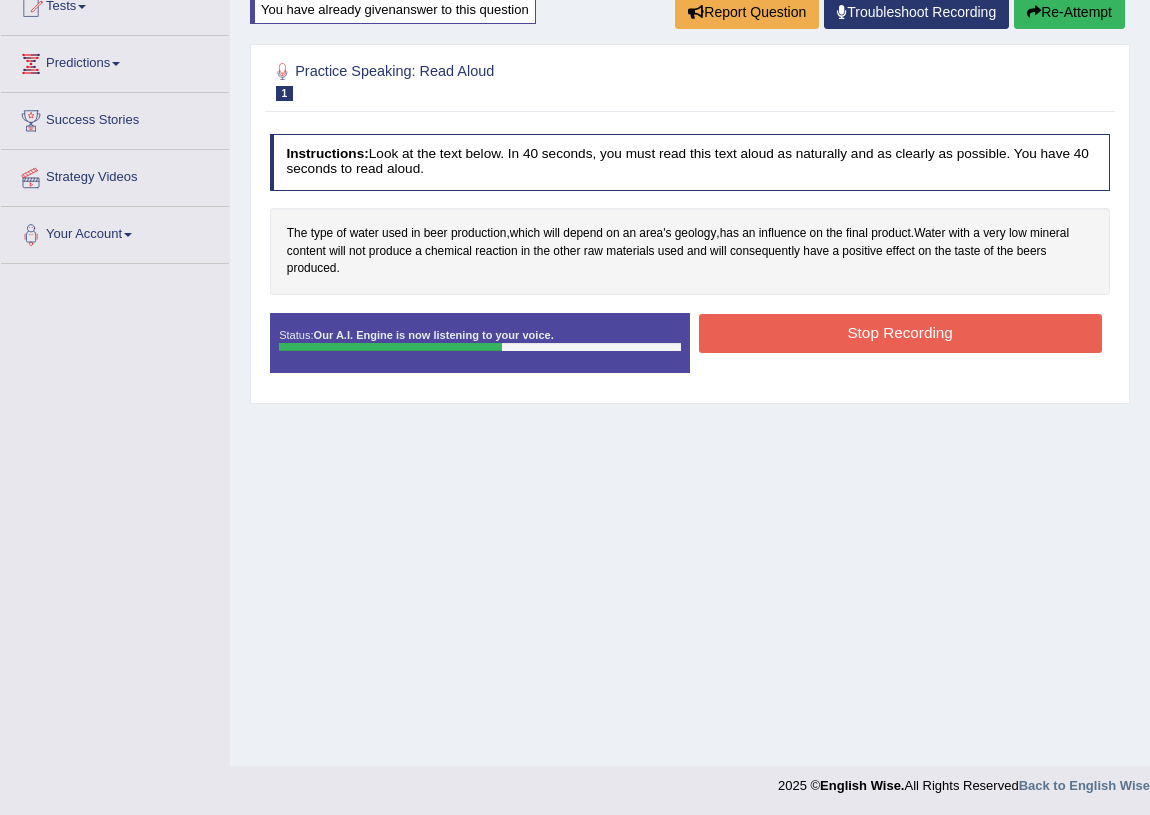 click on "Stop Recording" at bounding box center [900, 333] 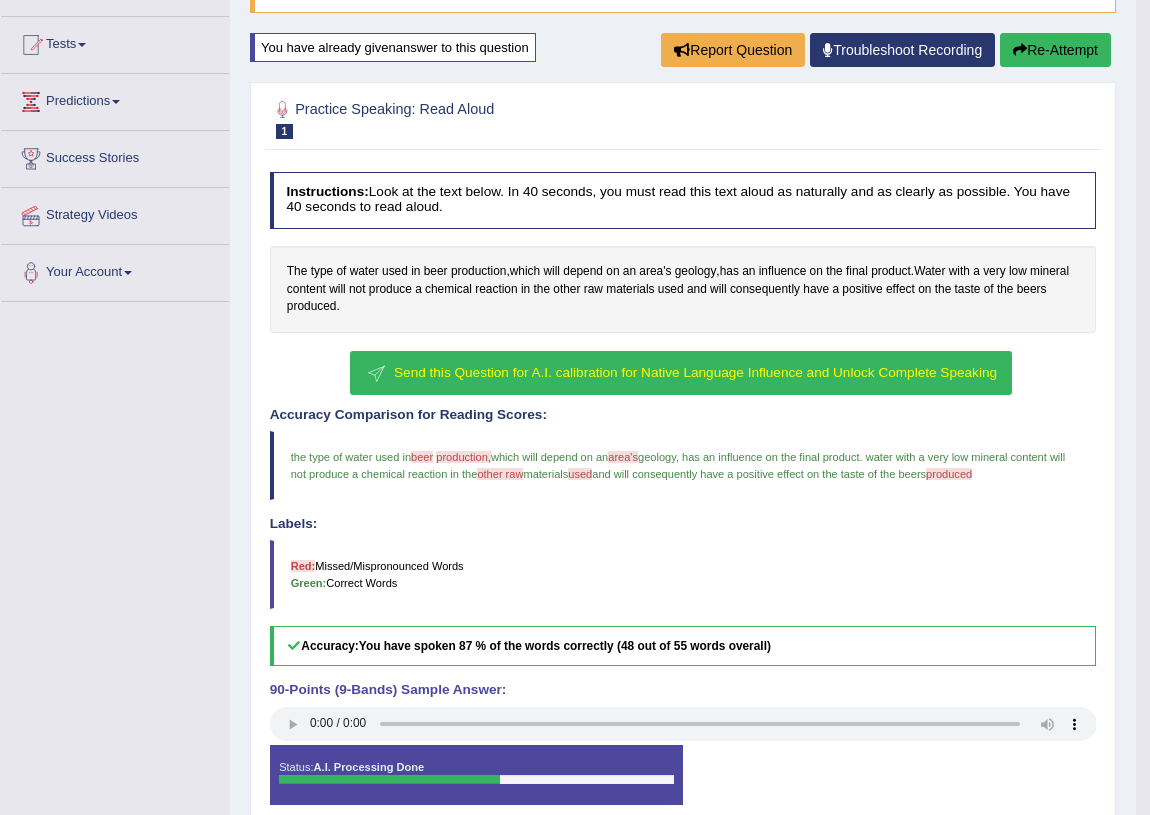 scroll, scrollTop: 8, scrollLeft: 0, axis: vertical 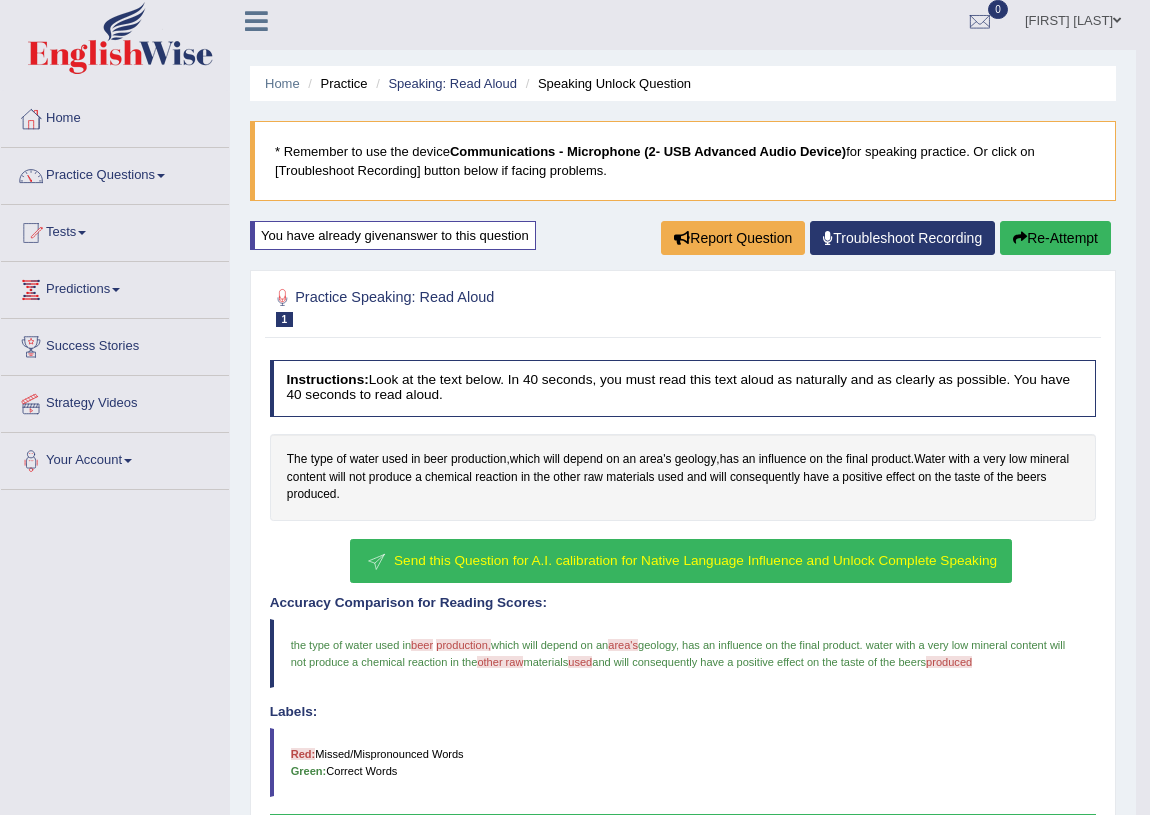 click on "Re-Attempt" at bounding box center [1055, 238] 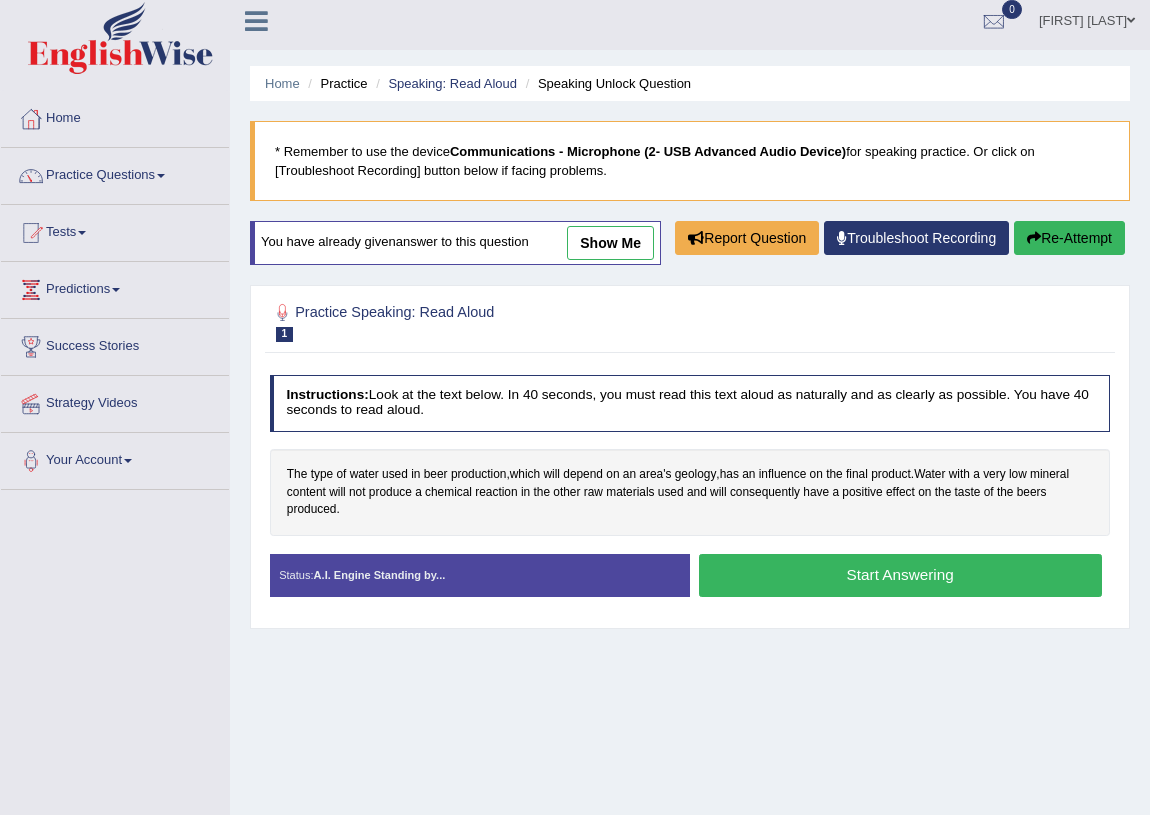 scroll, scrollTop: 8, scrollLeft: 0, axis: vertical 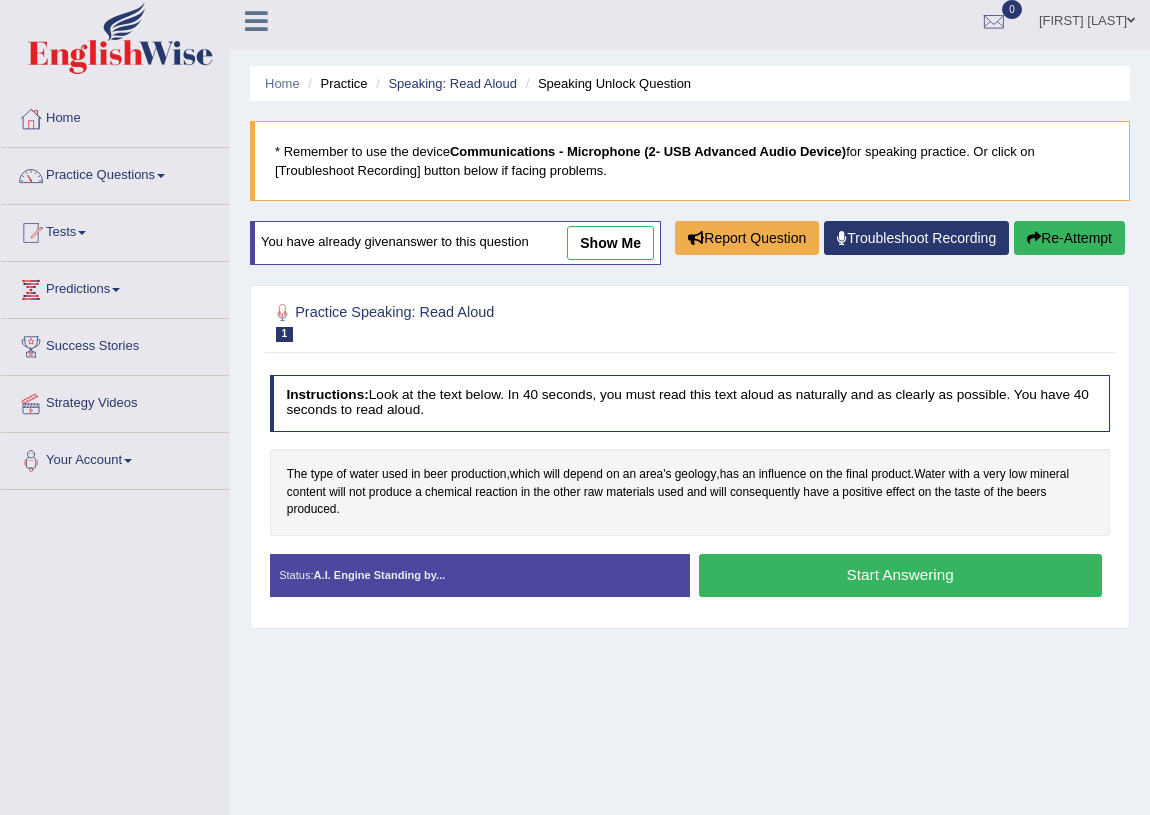 click on "Start Answering" at bounding box center [900, 575] 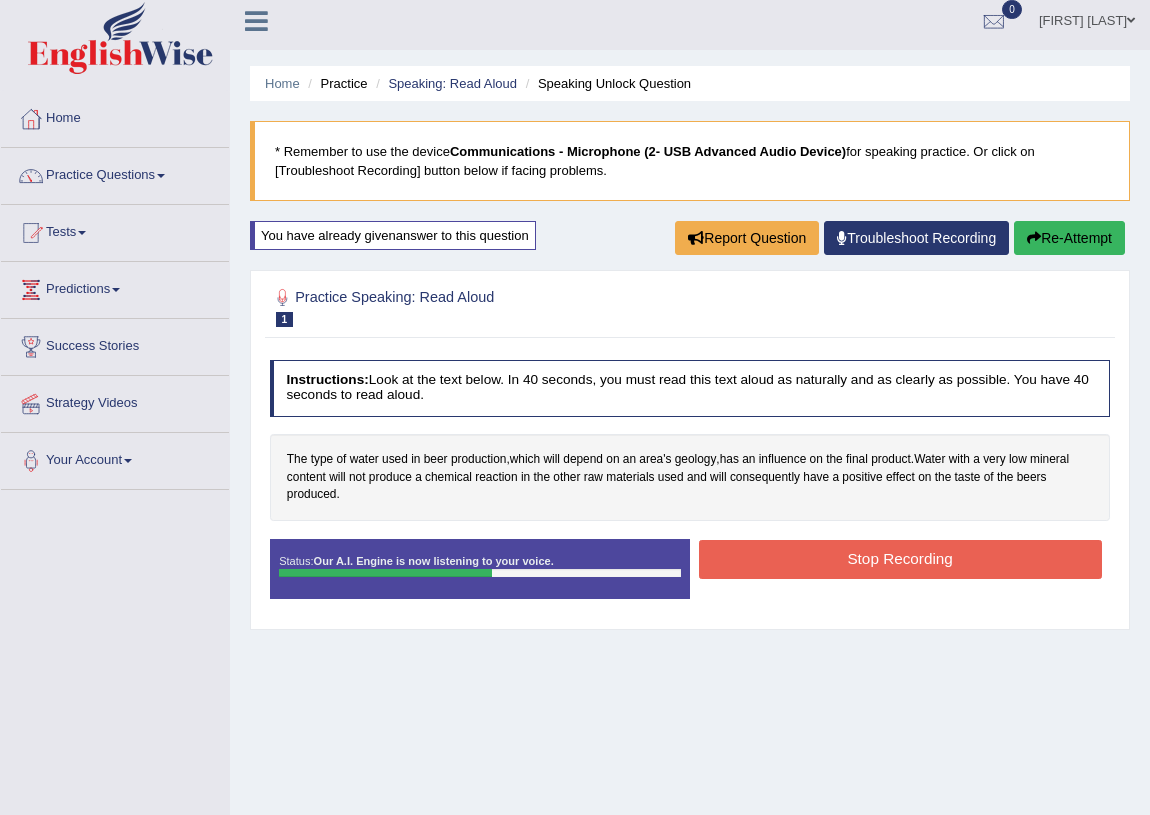 click on "Stop Recording" at bounding box center (900, 559) 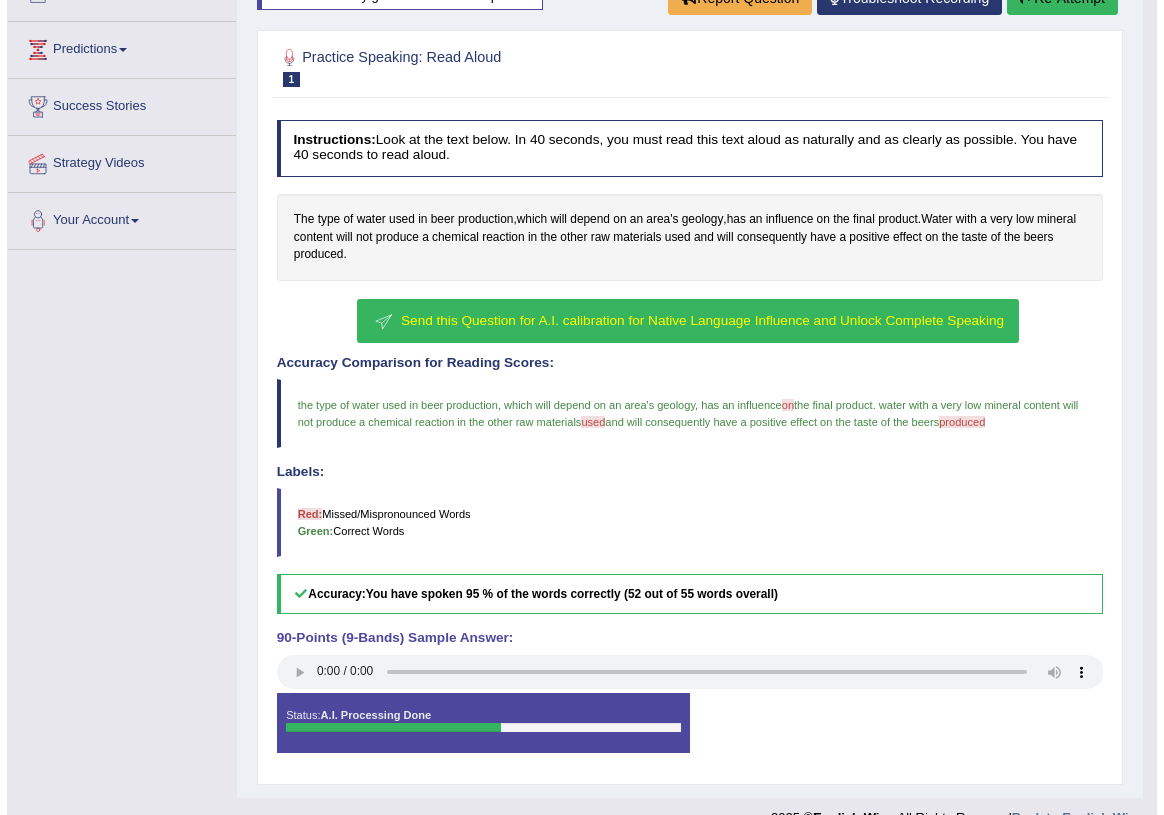 scroll, scrollTop: 280, scrollLeft: 0, axis: vertical 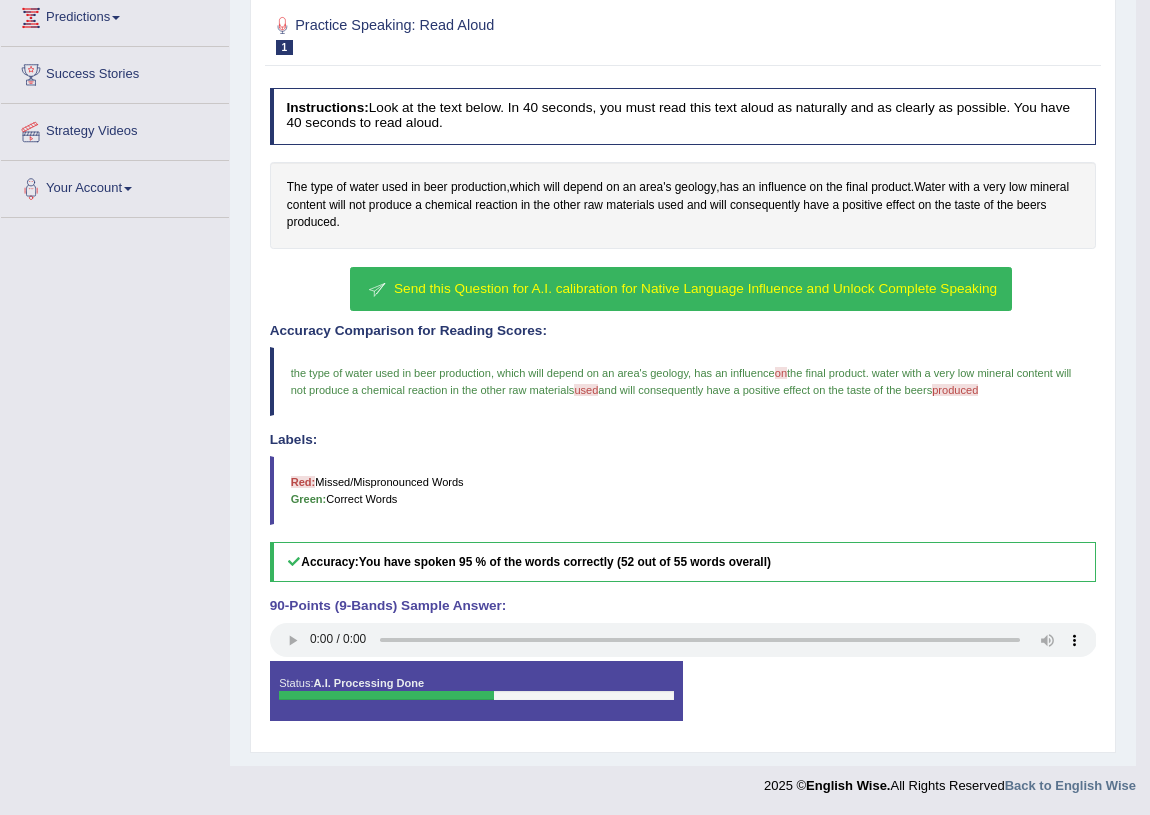 click at bounding box center [378, 289] 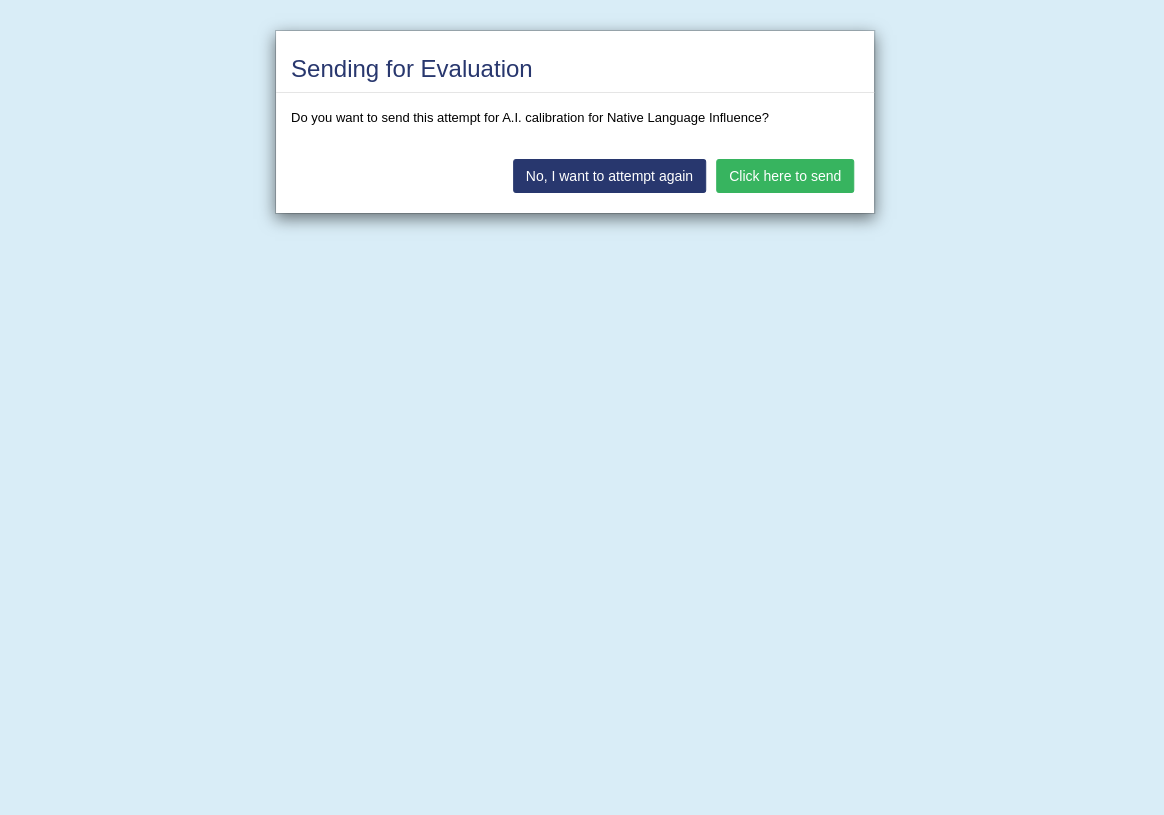 click on "Click here to send" at bounding box center [785, 176] 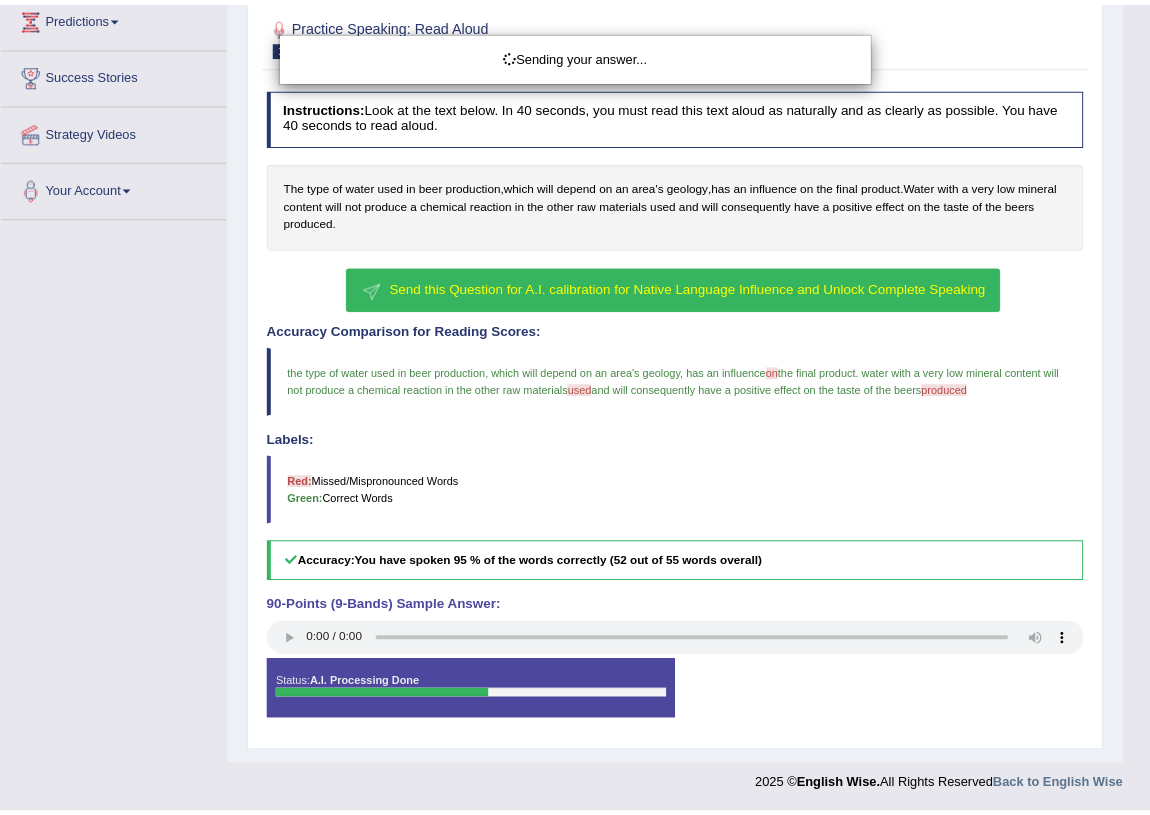 scroll, scrollTop: 272, scrollLeft: 0, axis: vertical 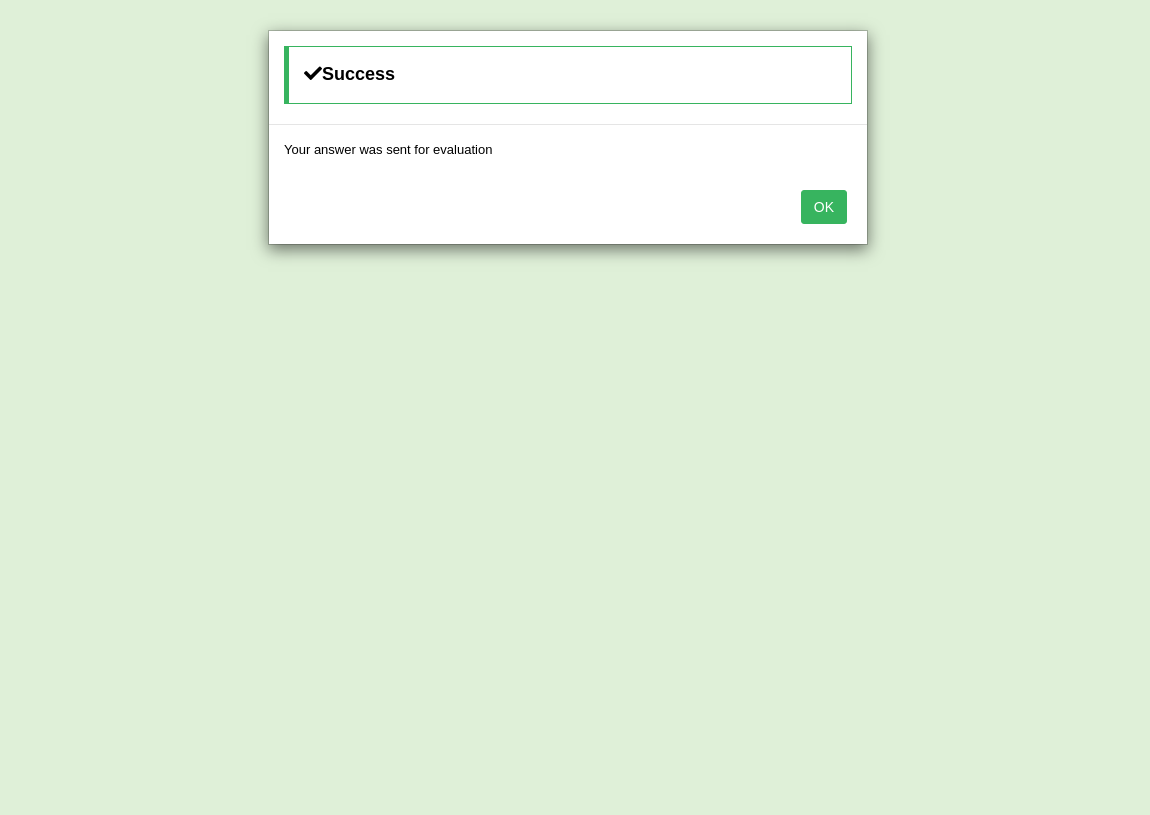 click on "OK" at bounding box center [824, 207] 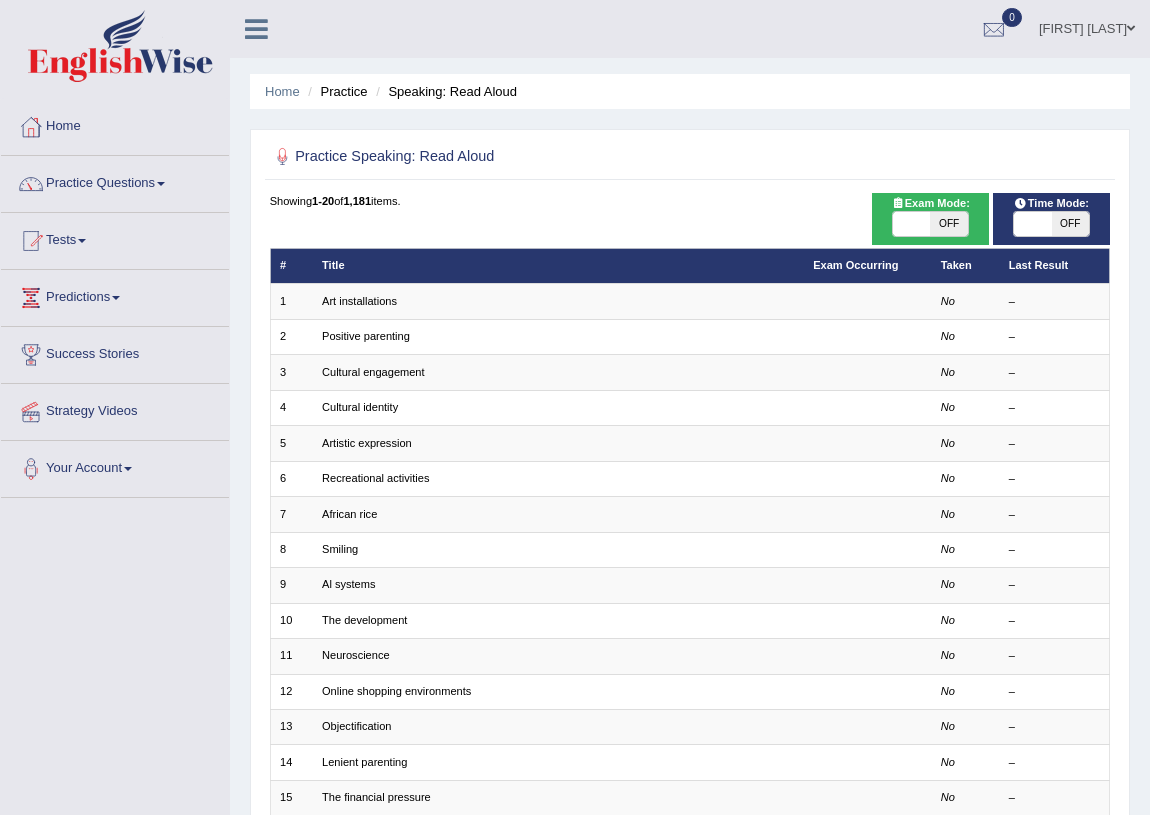 scroll, scrollTop: 0, scrollLeft: 0, axis: both 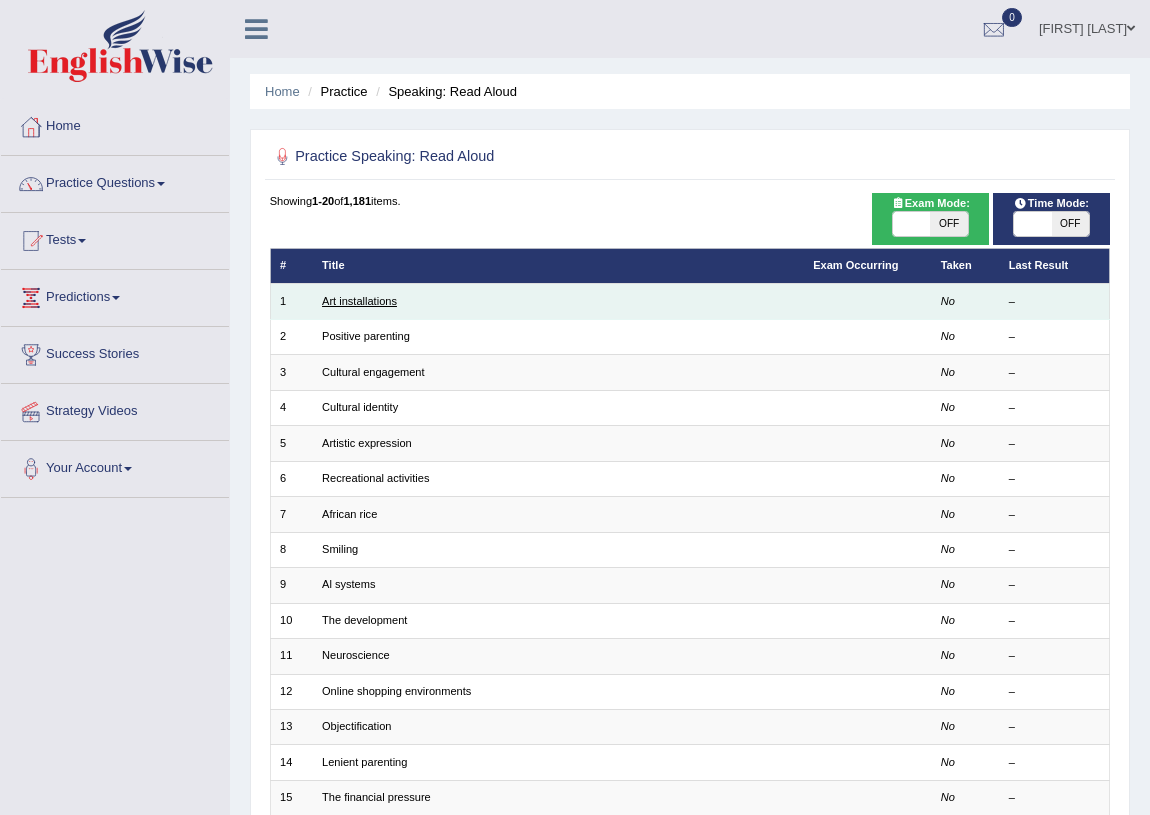 click on "Art installations" at bounding box center (359, 301) 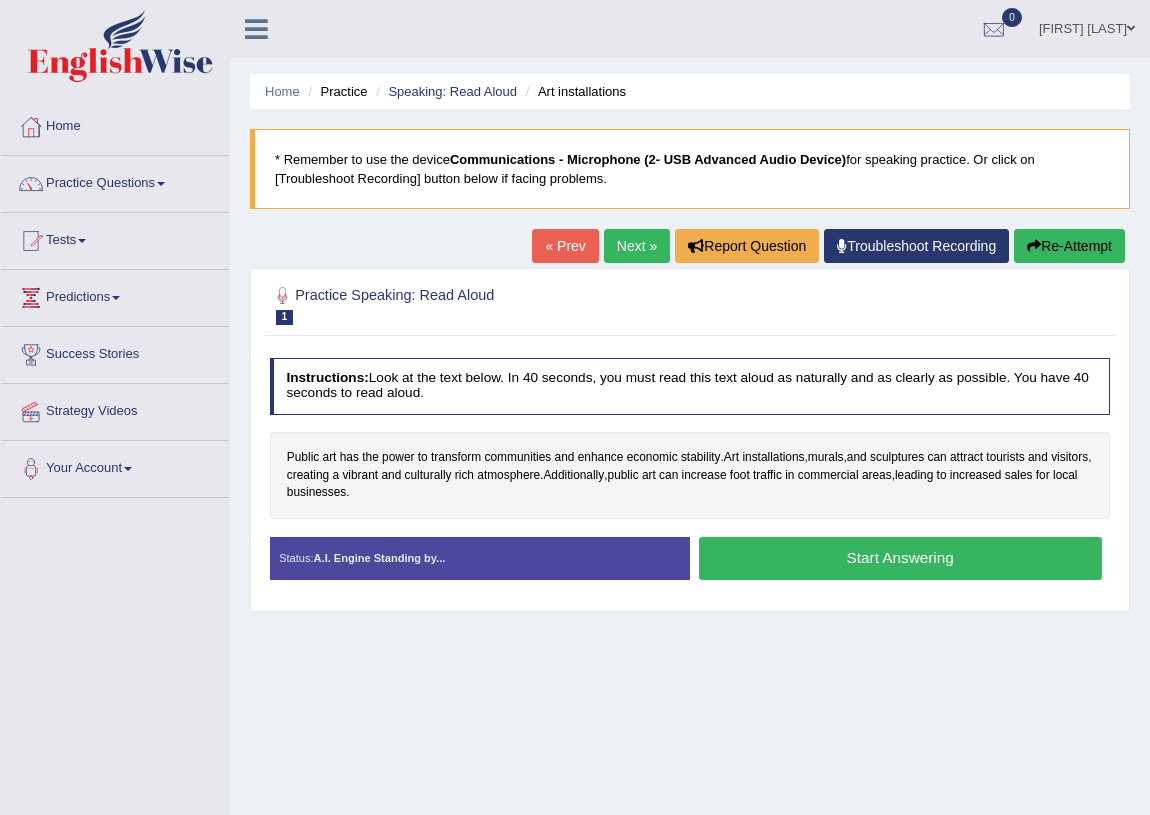 scroll, scrollTop: 0, scrollLeft: 0, axis: both 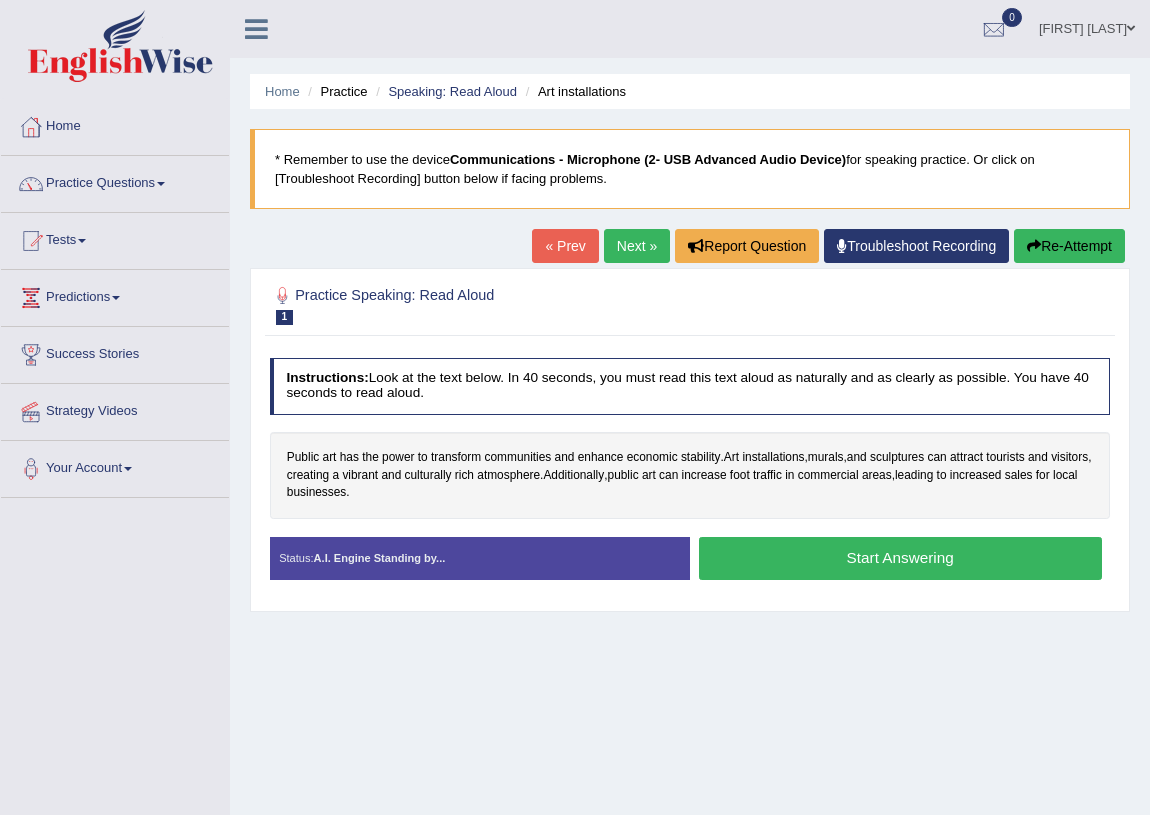 click on "Start Answering" at bounding box center (900, 558) 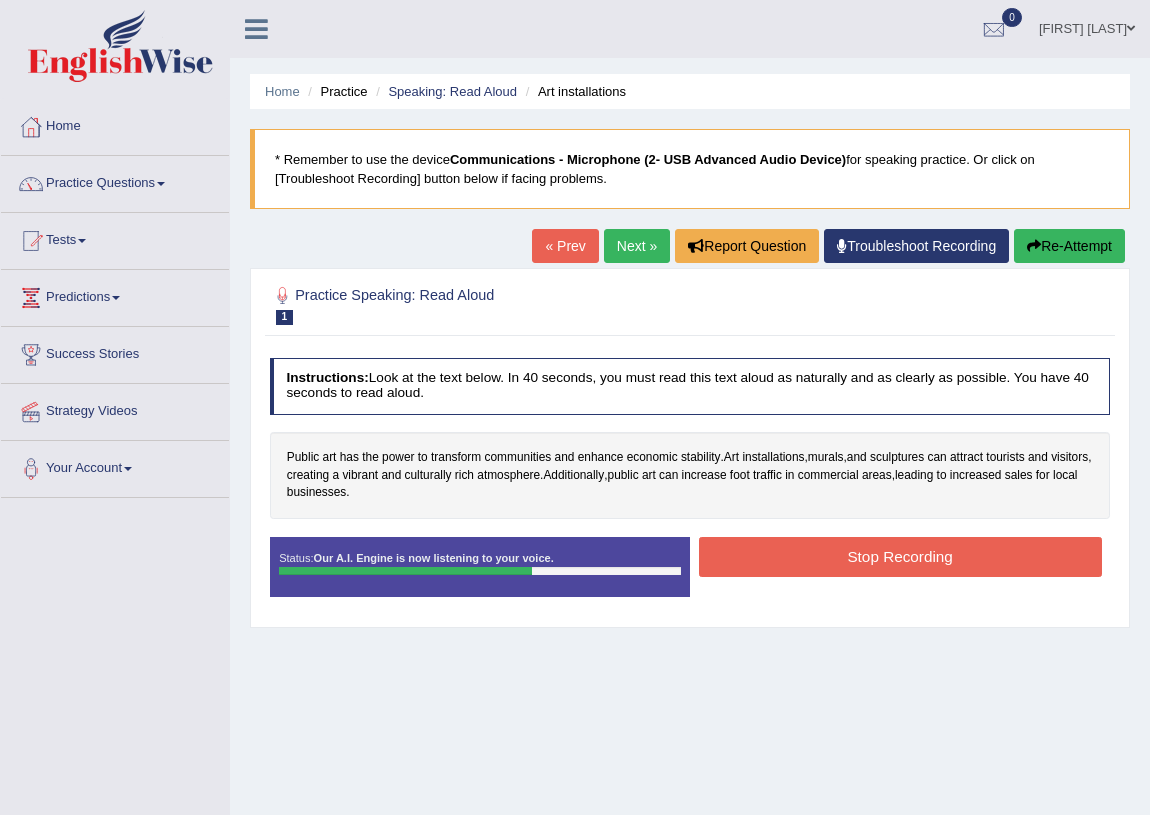 click on "Stop Recording" at bounding box center (900, 556) 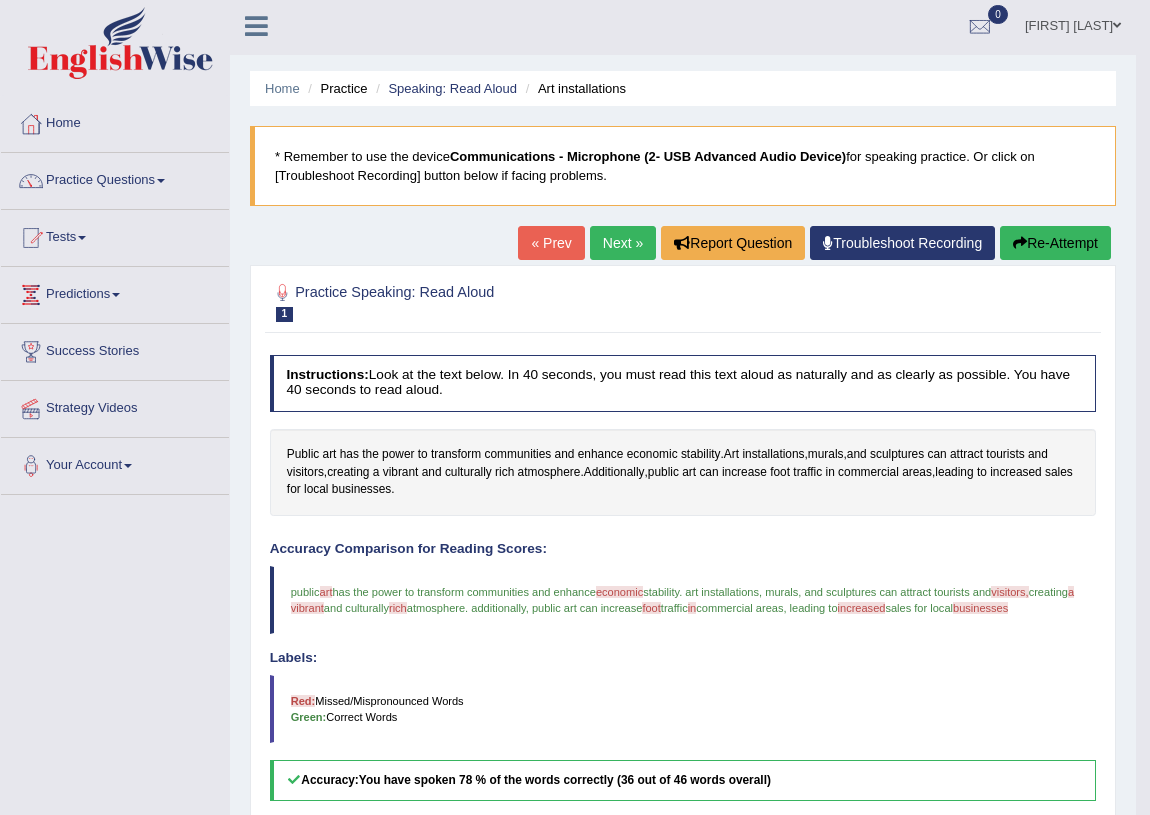scroll, scrollTop: 0, scrollLeft: 0, axis: both 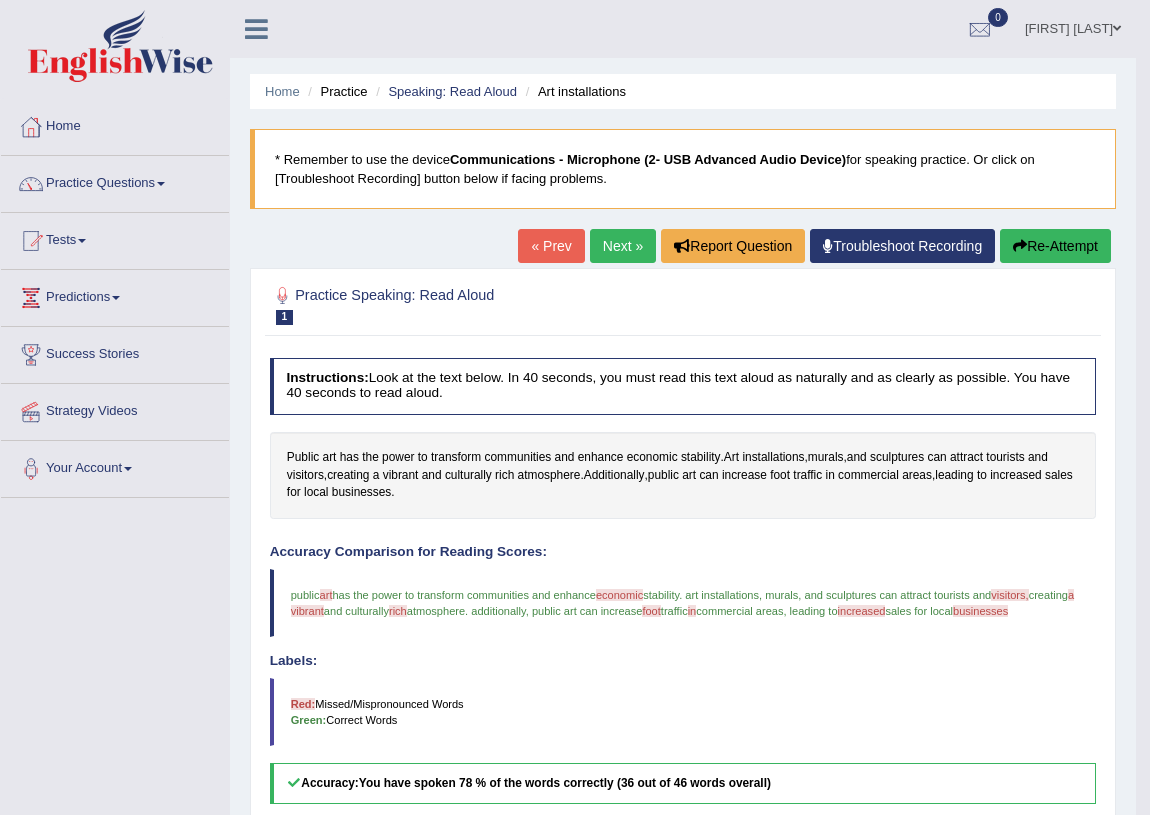 click on "Re-Attempt" at bounding box center (1055, 246) 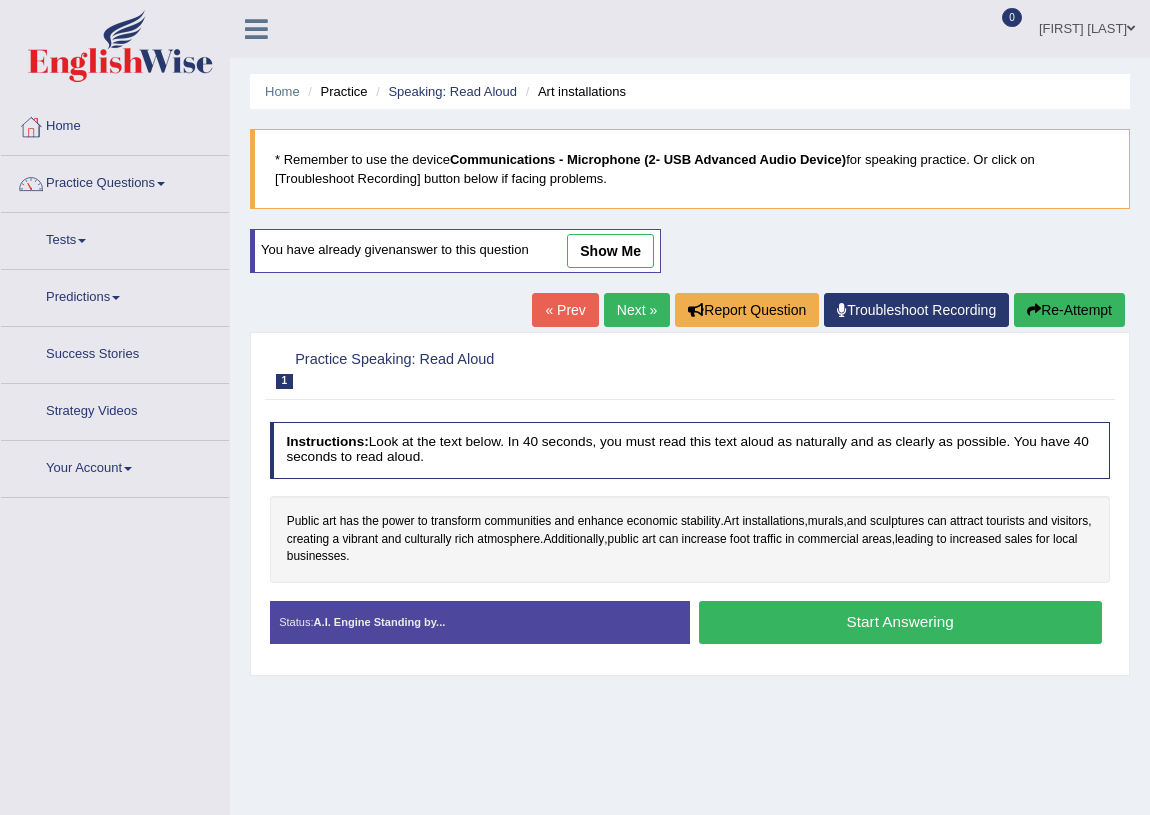 scroll, scrollTop: 0, scrollLeft: 0, axis: both 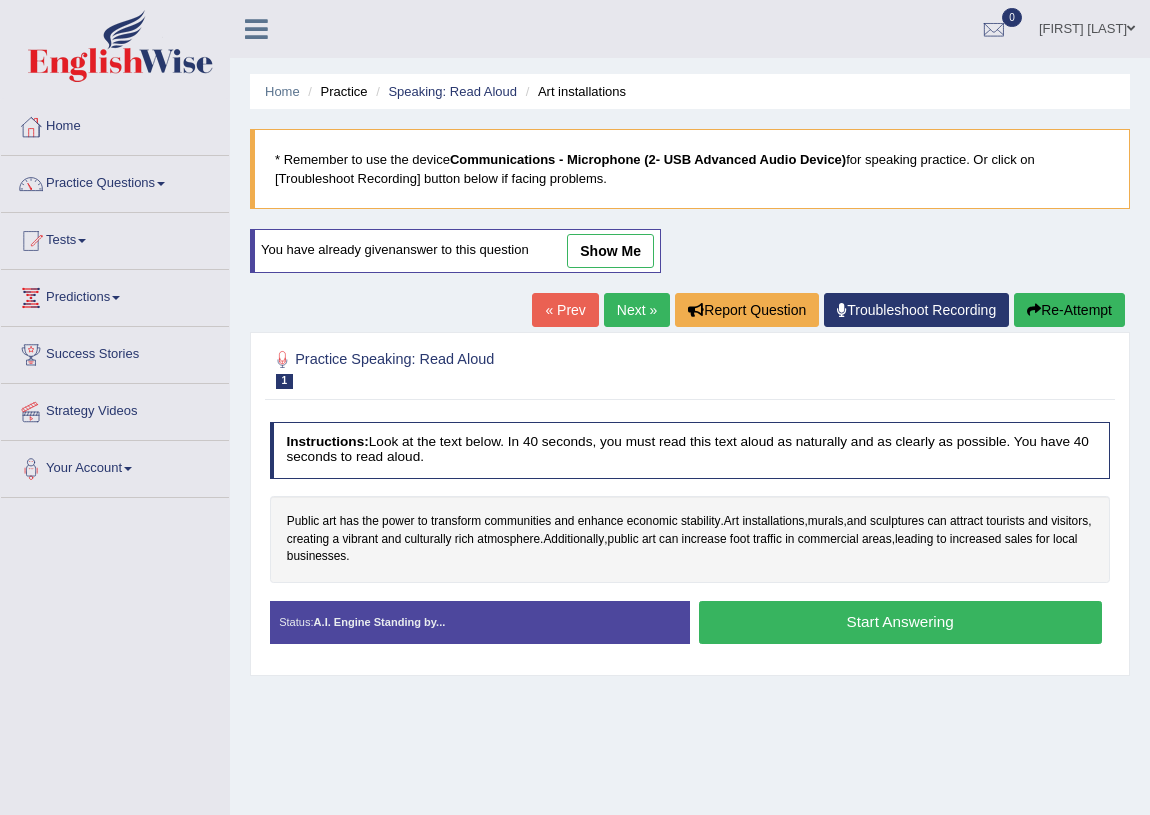 click on "Start Answering" at bounding box center [900, 622] 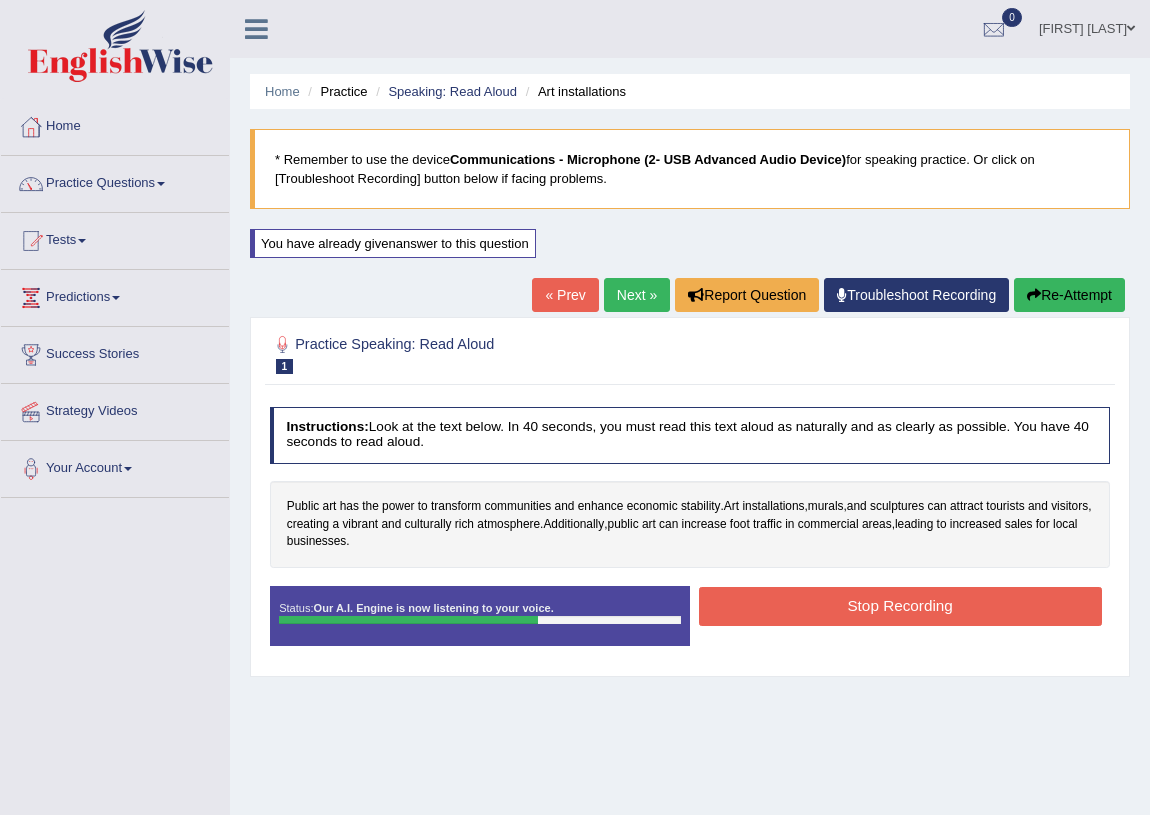 click on "Stop Recording" at bounding box center [900, 606] 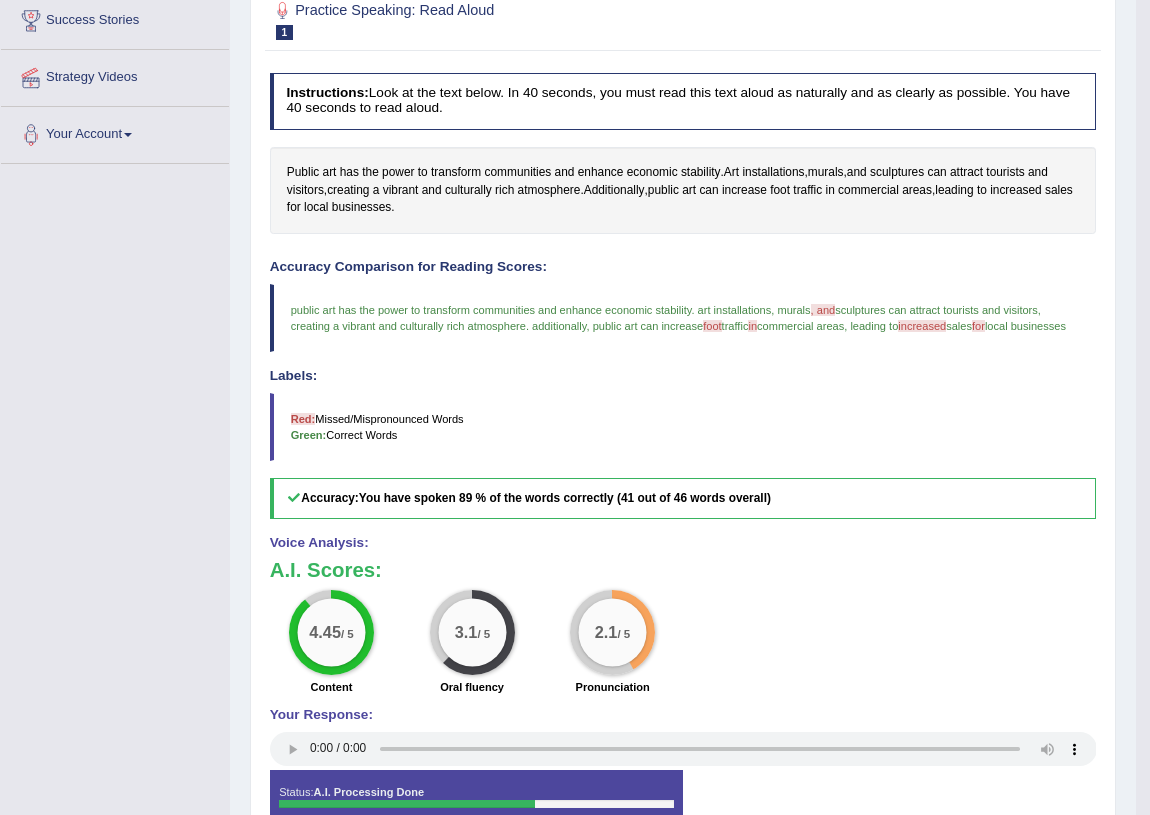 scroll, scrollTop: 90, scrollLeft: 0, axis: vertical 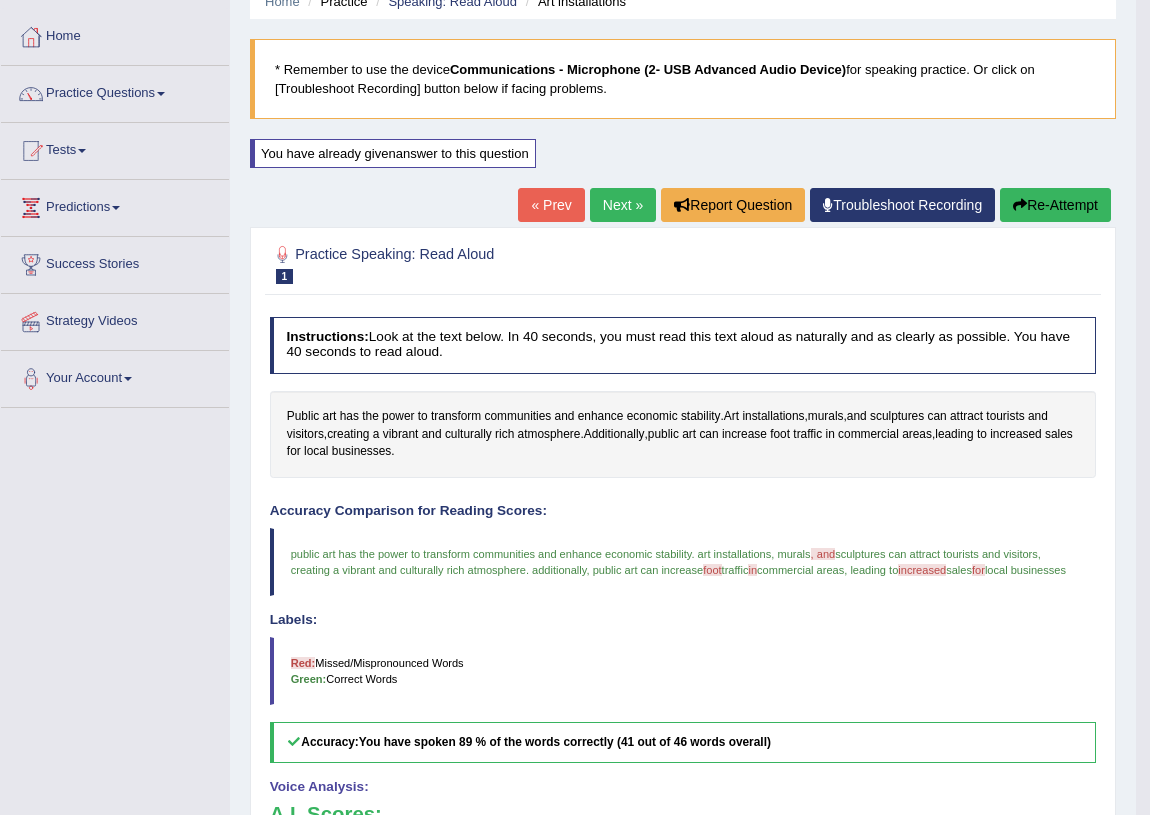click on "Next »" at bounding box center (623, 205) 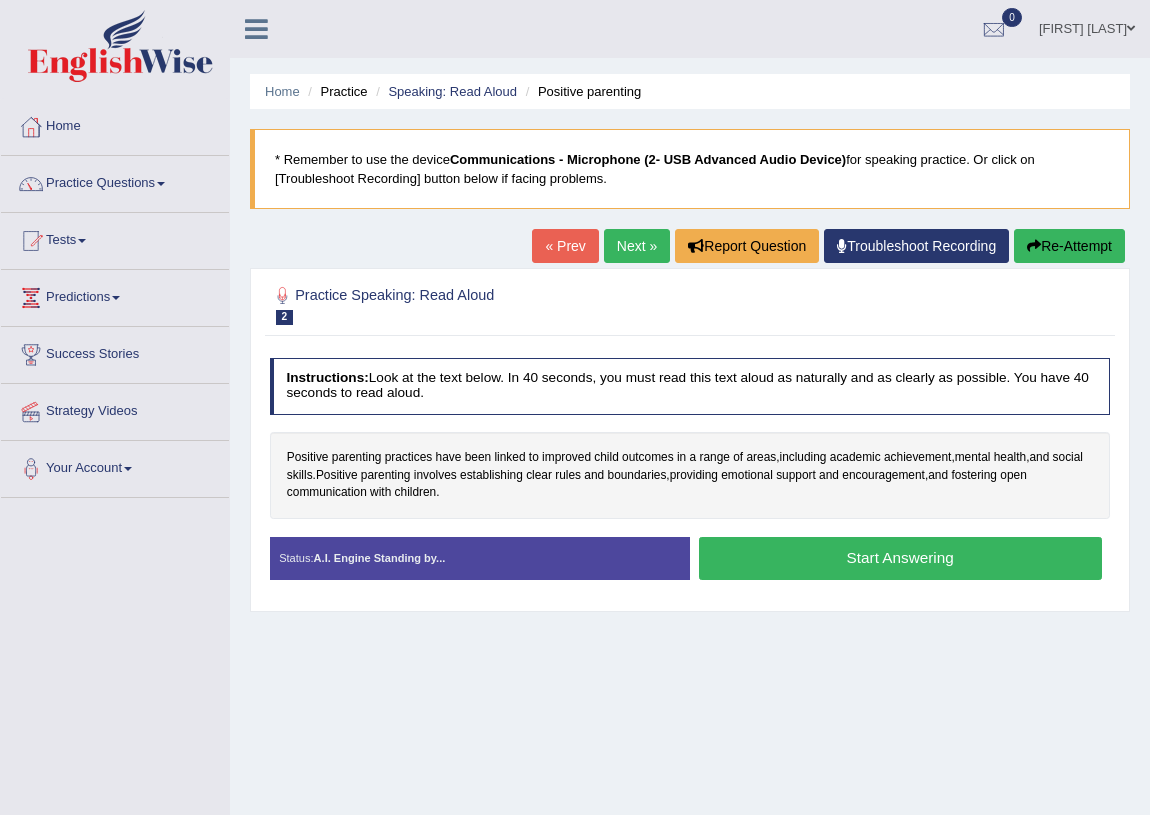 scroll, scrollTop: 0, scrollLeft: 0, axis: both 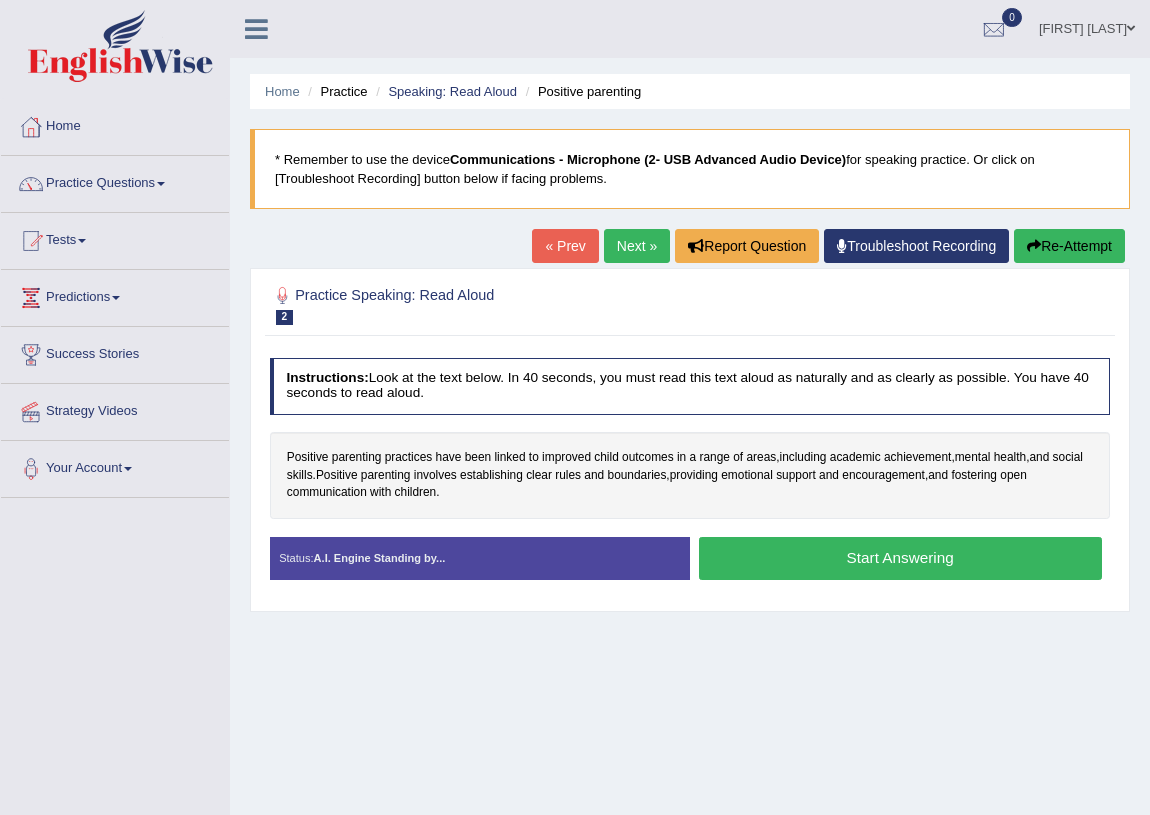 click on "Start Answering" at bounding box center [900, 558] 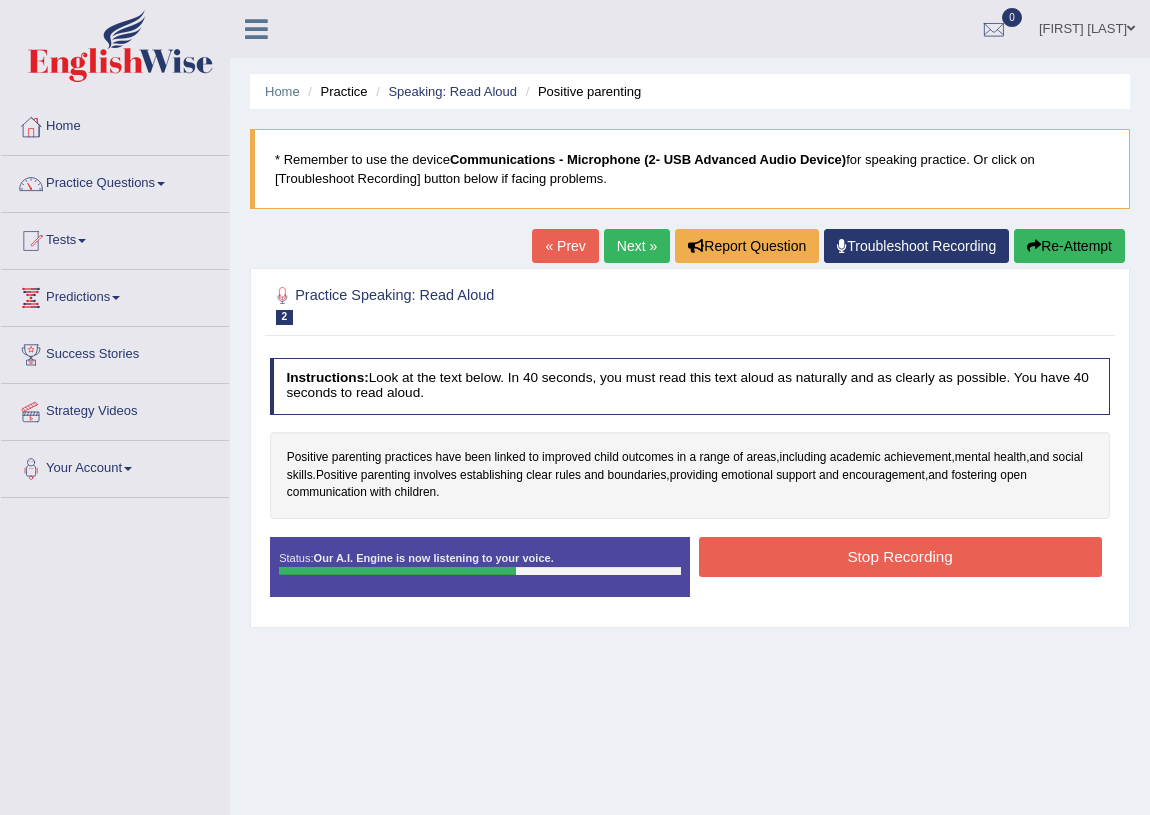 click on "Stop Recording" at bounding box center [900, 556] 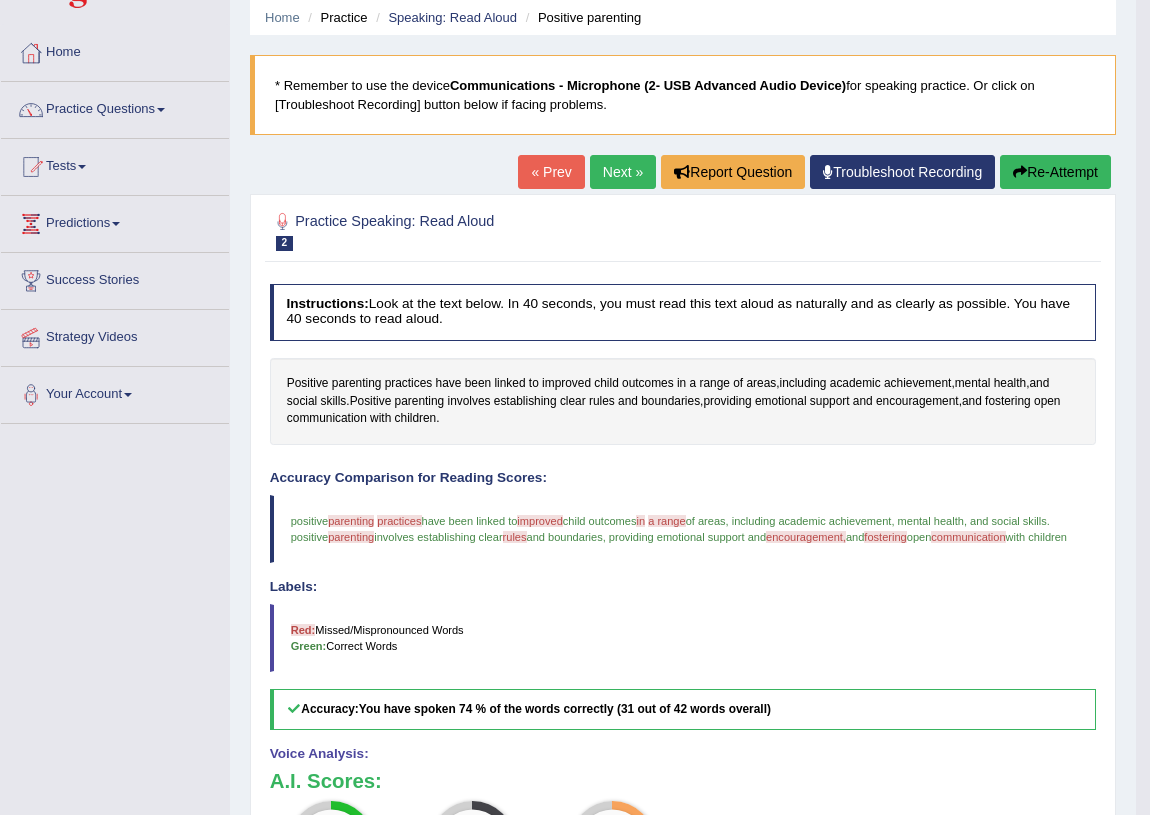 scroll, scrollTop: 0, scrollLeft: 0, axis: both 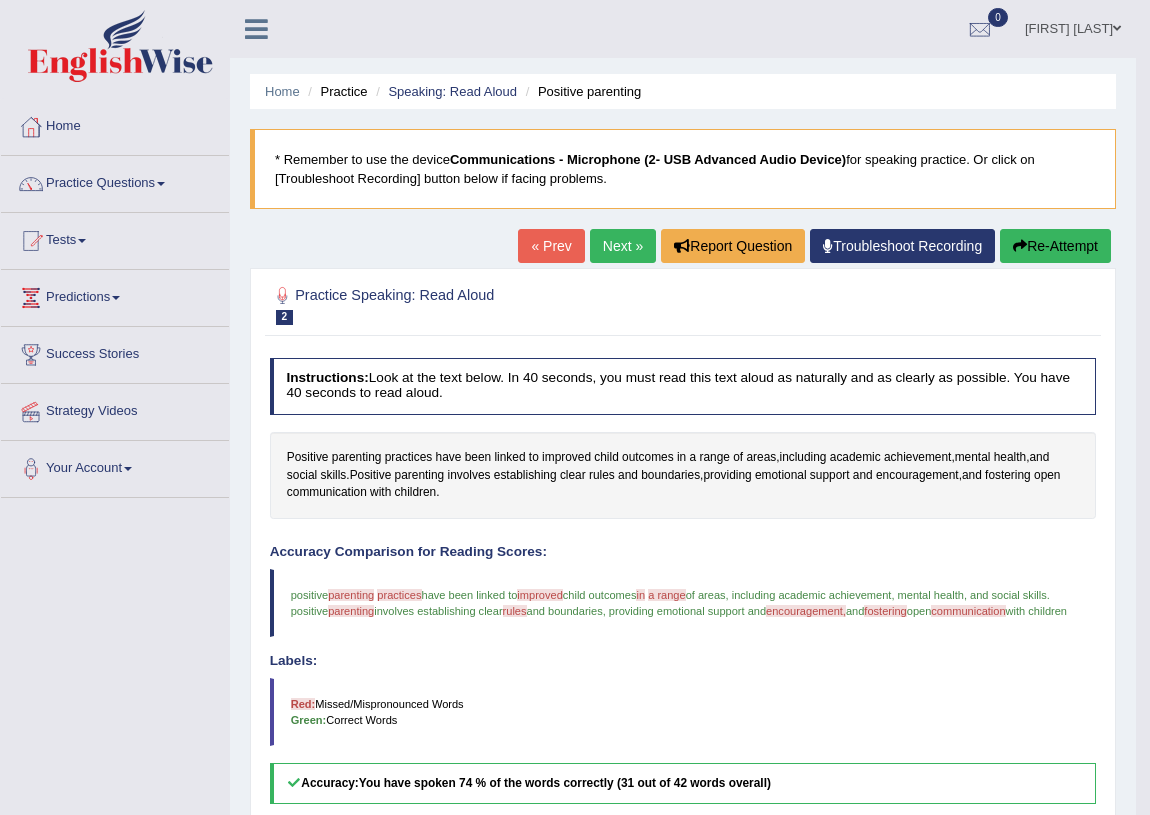 click on "Re-Attempt" at bounding box center (1055, 246) 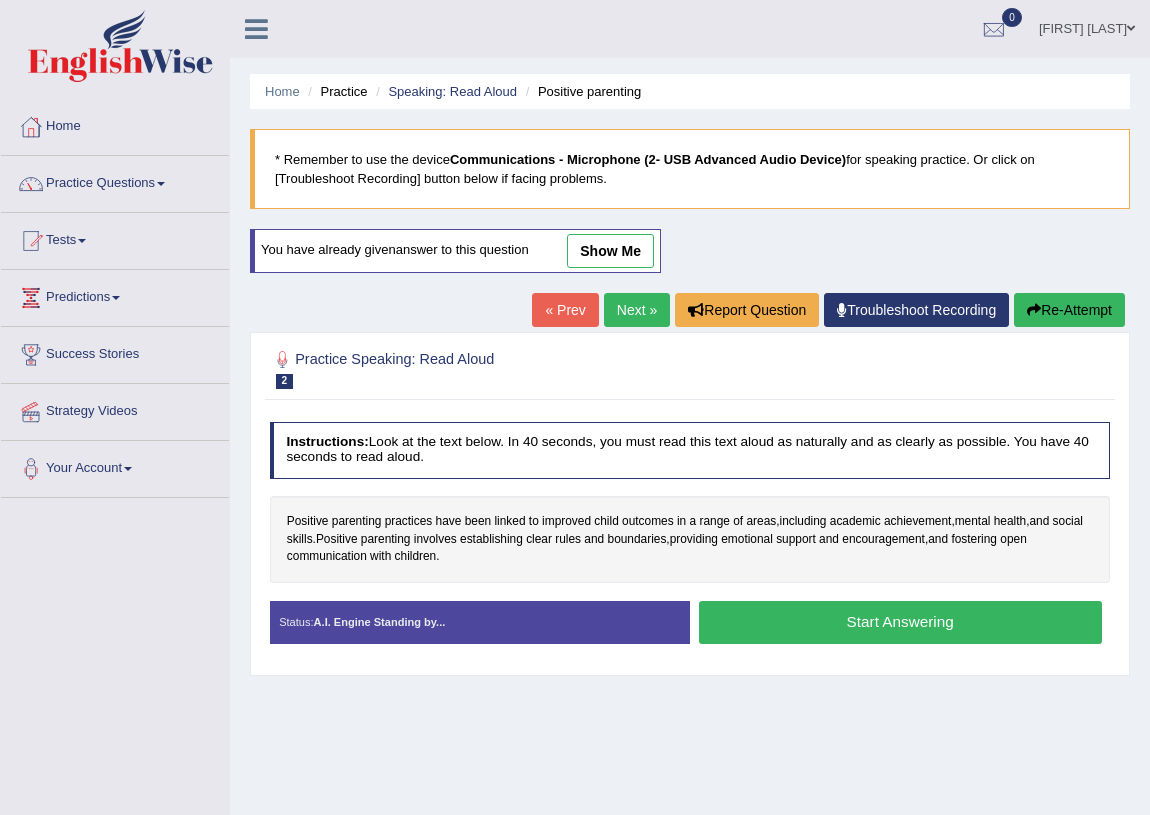 scroll, scrollTop: 0, scrollLeft: 0, axis: both 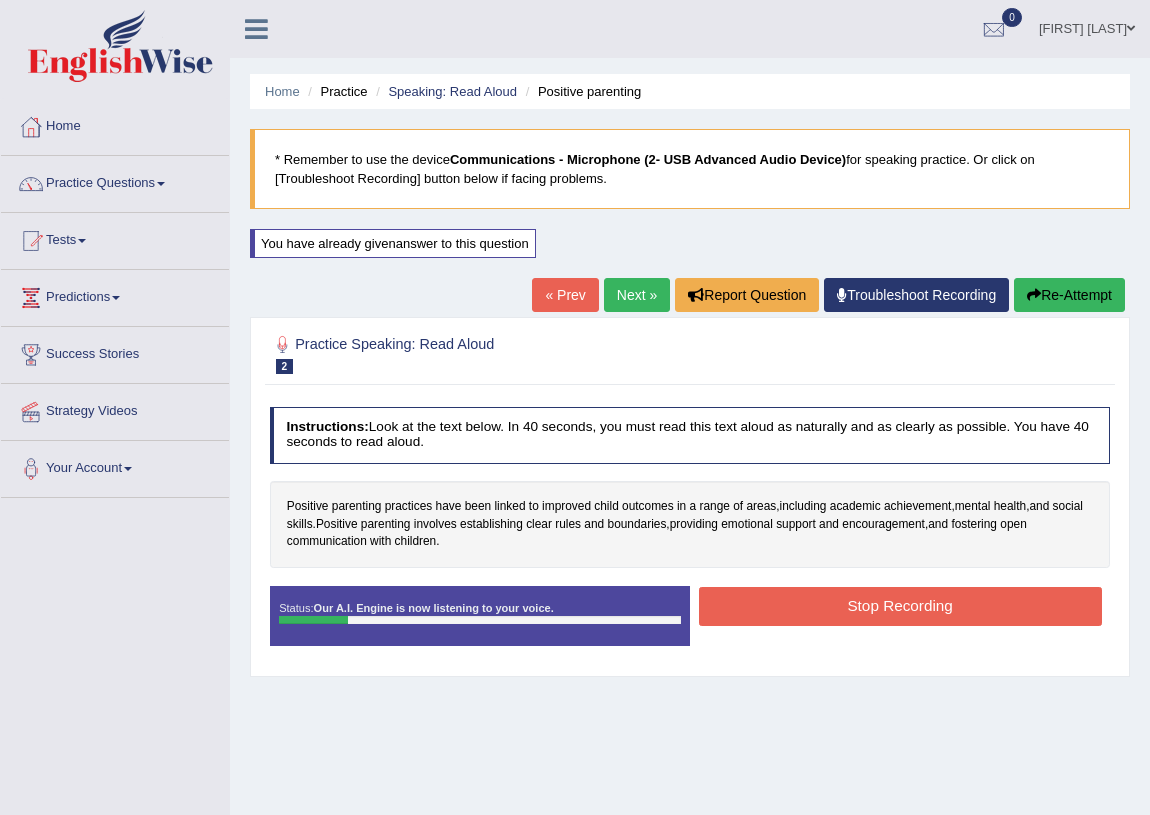 click on "Re-Attempt" at bounding box center (1069, 295) 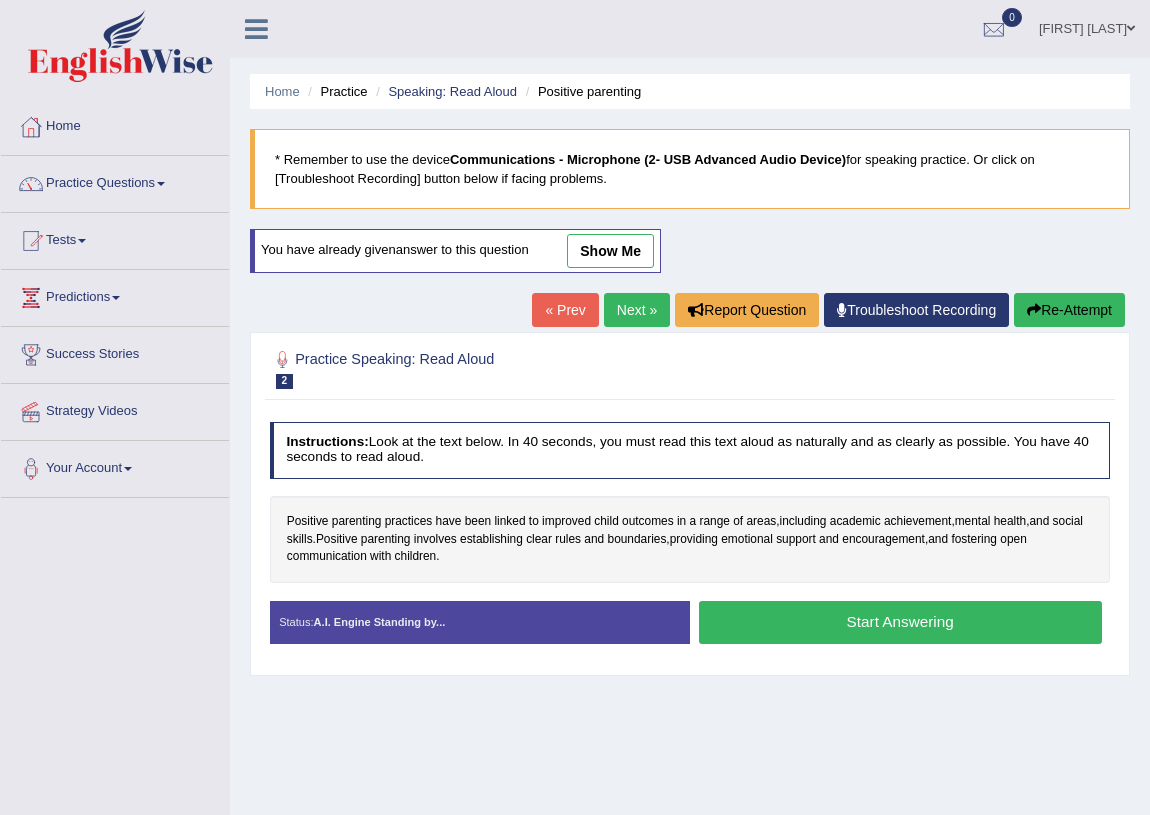 scroll, scrollTop: 0, scrollLeft: 0, axis: both 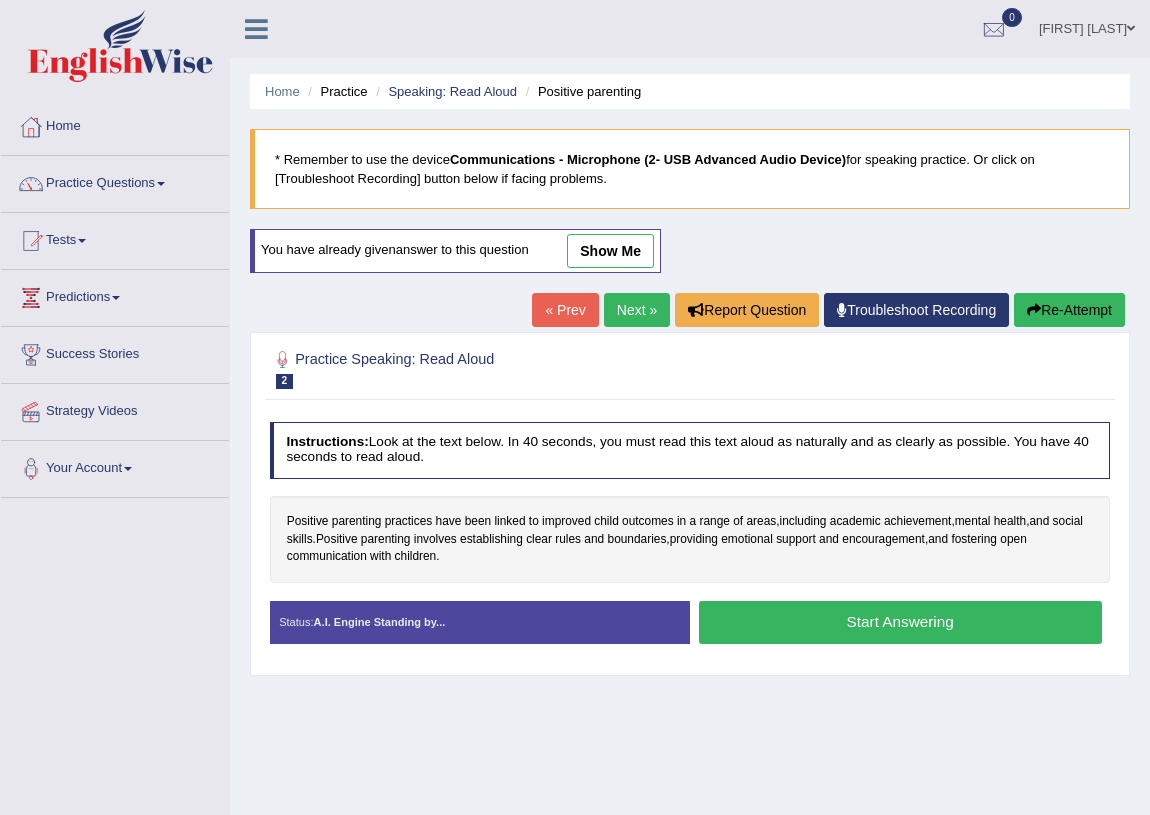 click on "Start Answering" at bounding box center [900, 622] 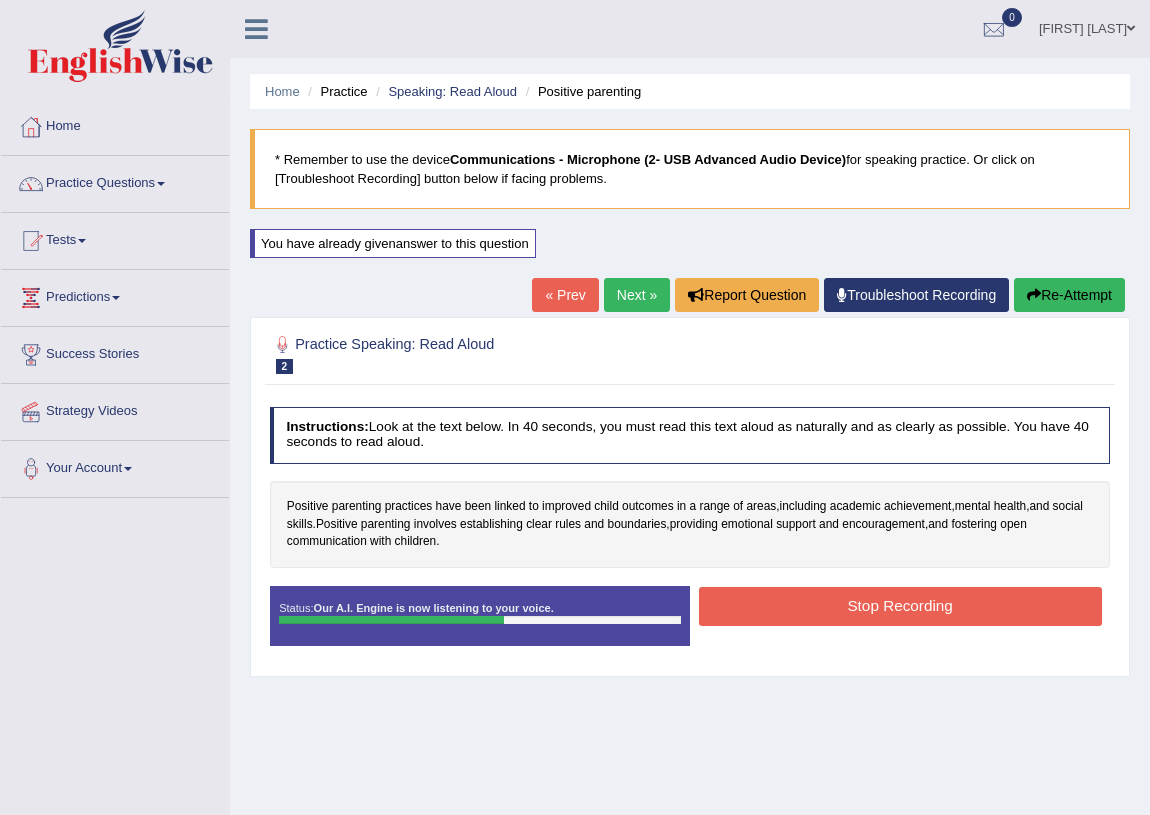 click on "Stop Recording" at bounding box center (900, 606) 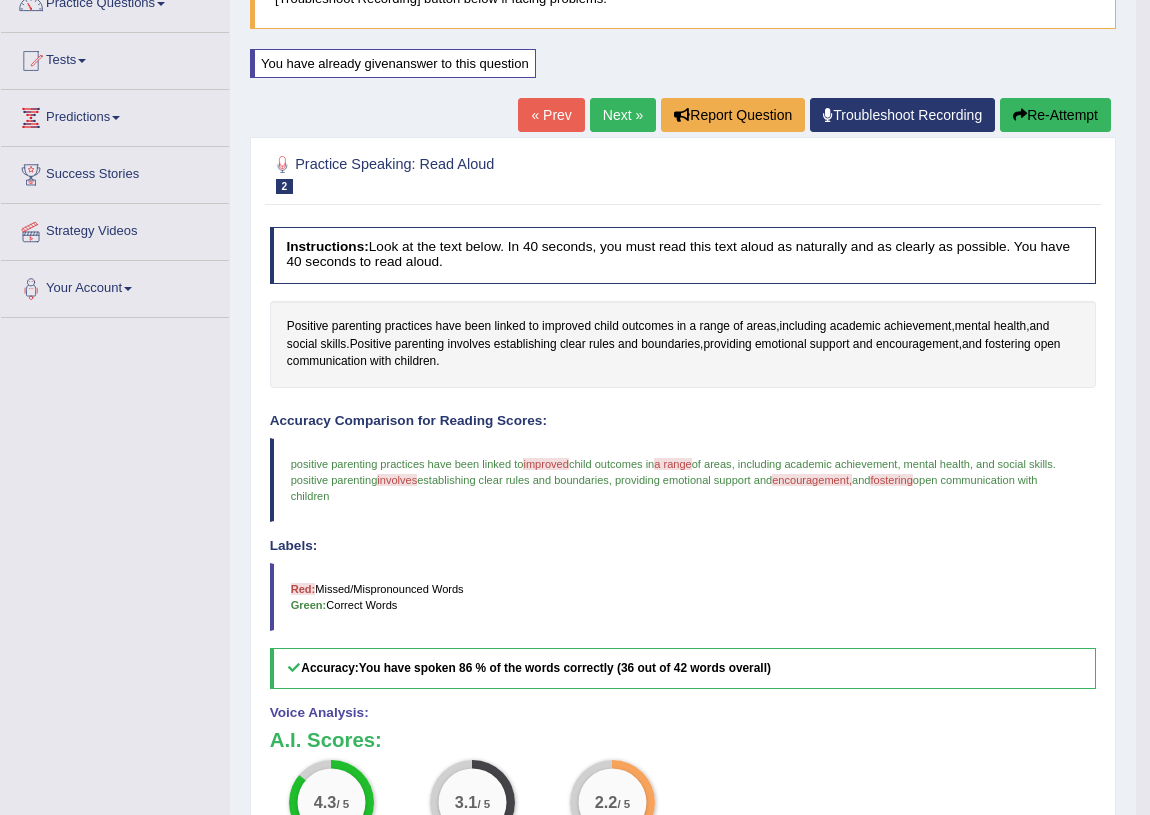 scroll, scrollTop: 181, scrollLeft: 0, axis: vertical 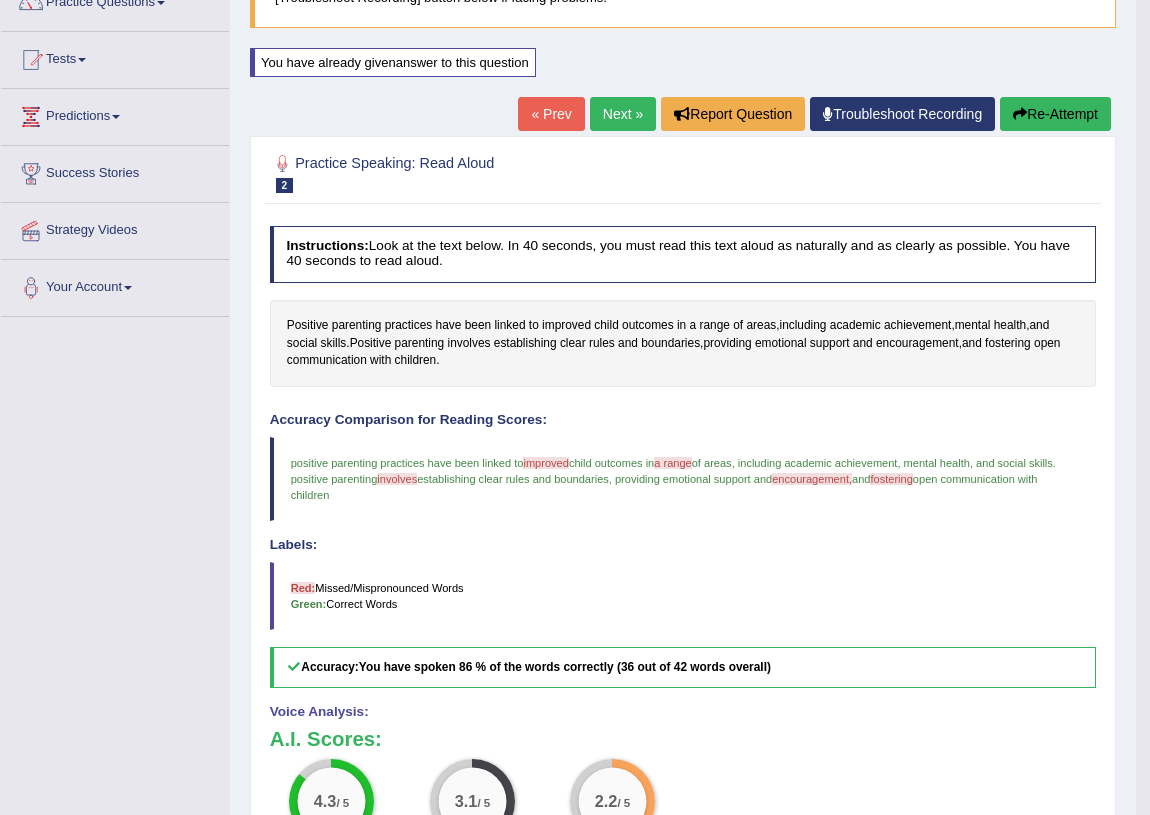 click on "Next »" at bounding box center [623, 114] 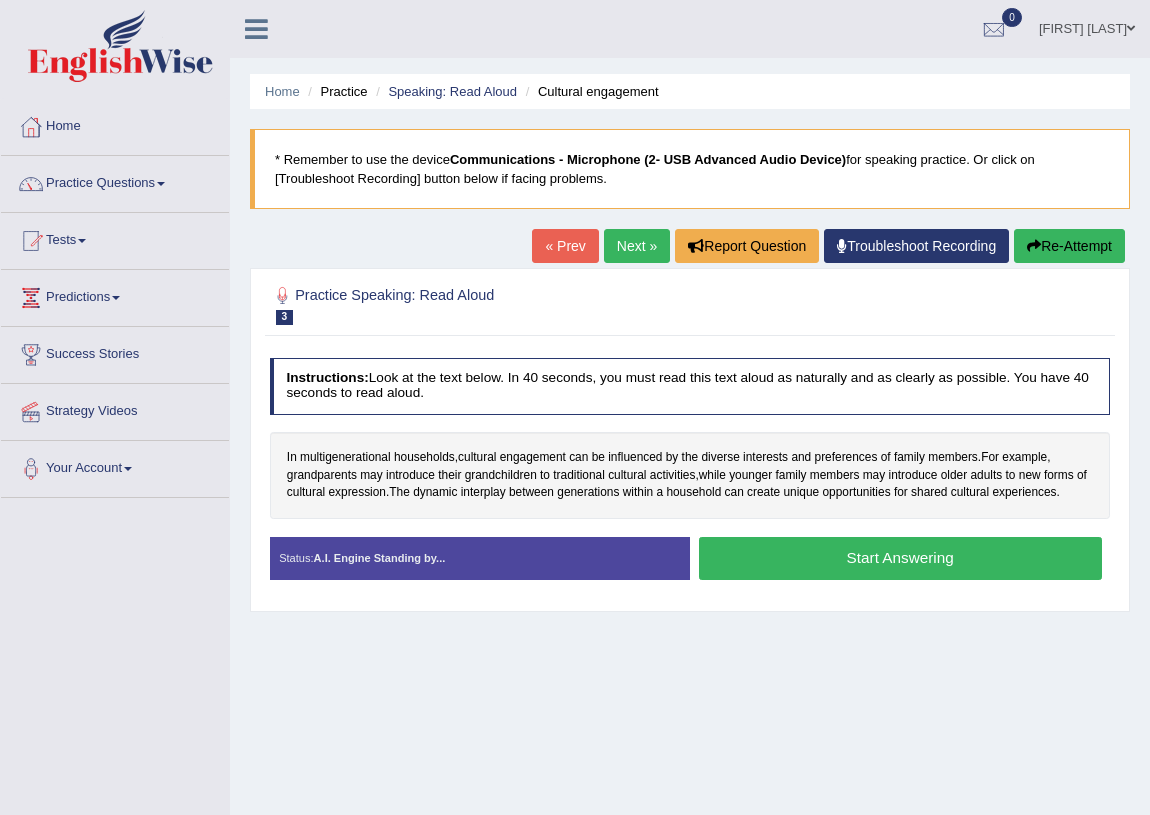 scroll, scrollTop: 0, scrollLeft: 0, axis: both 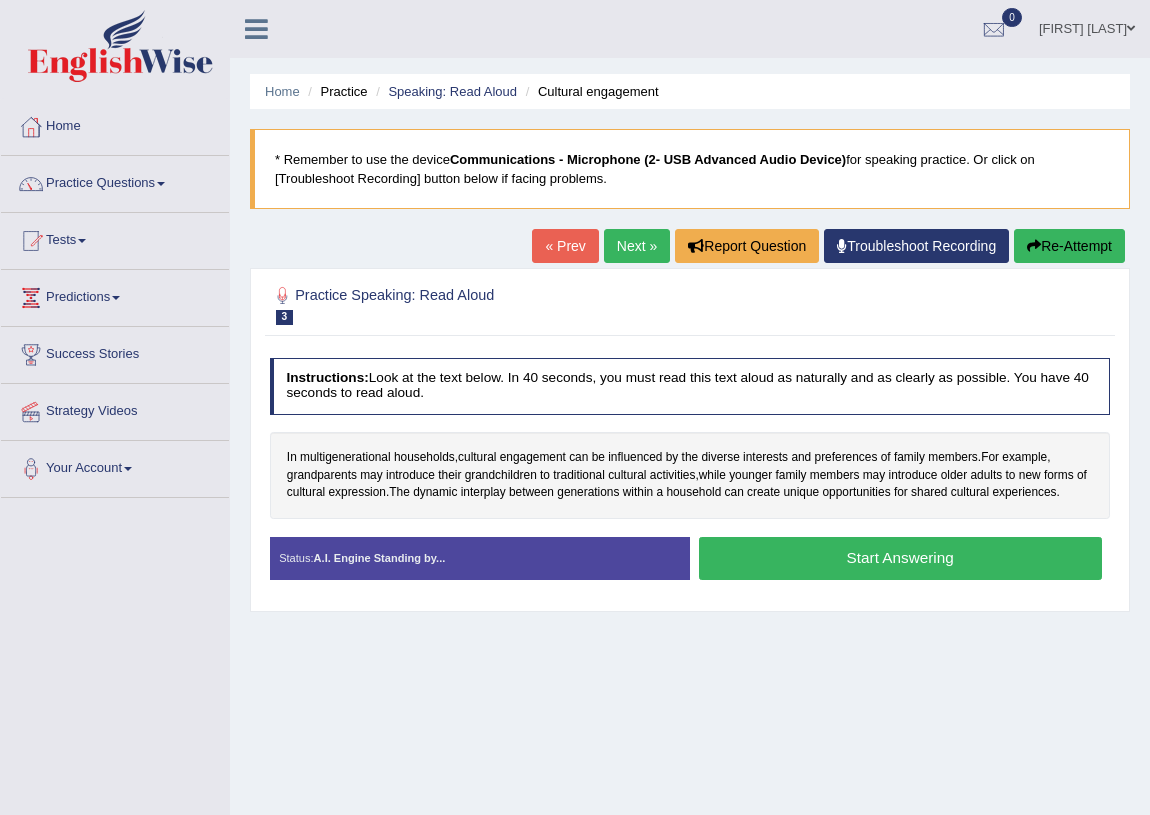 click on "Start Answering" at bounding box center (900, 558) 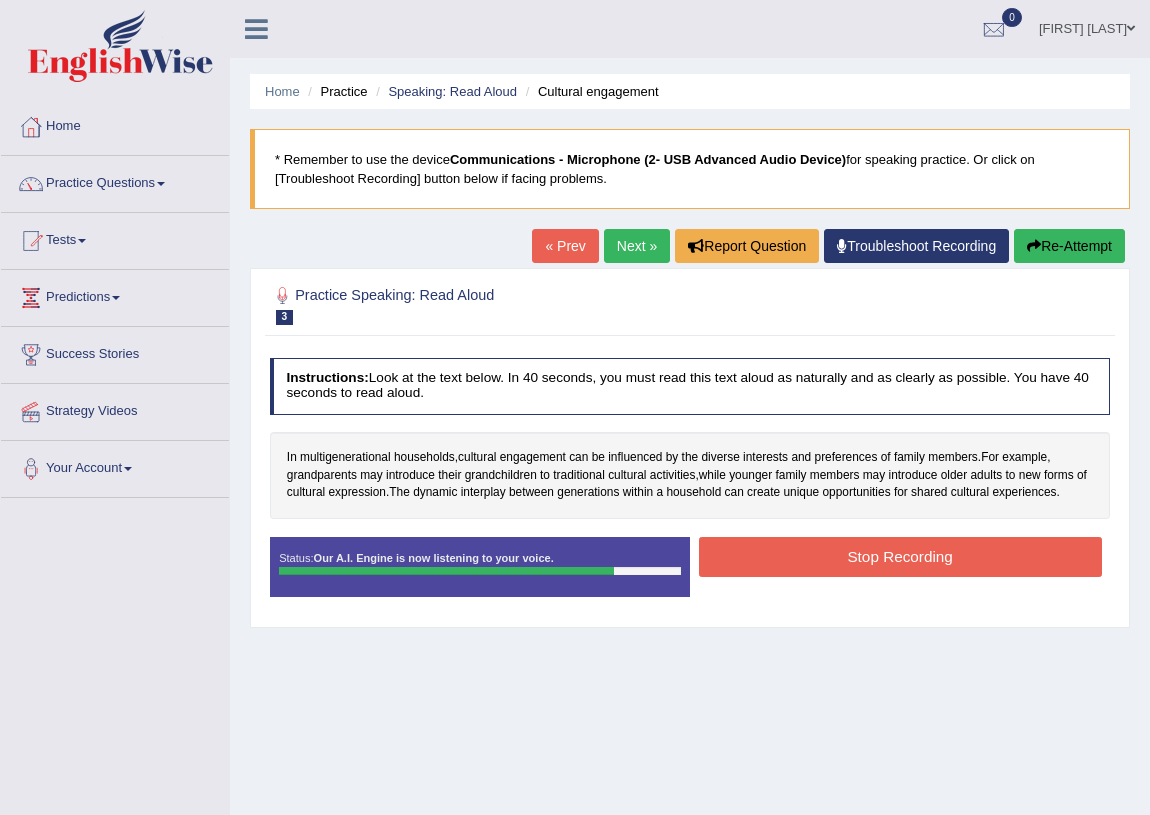 click on "Stop Recording" at bounding box center [900, 556] 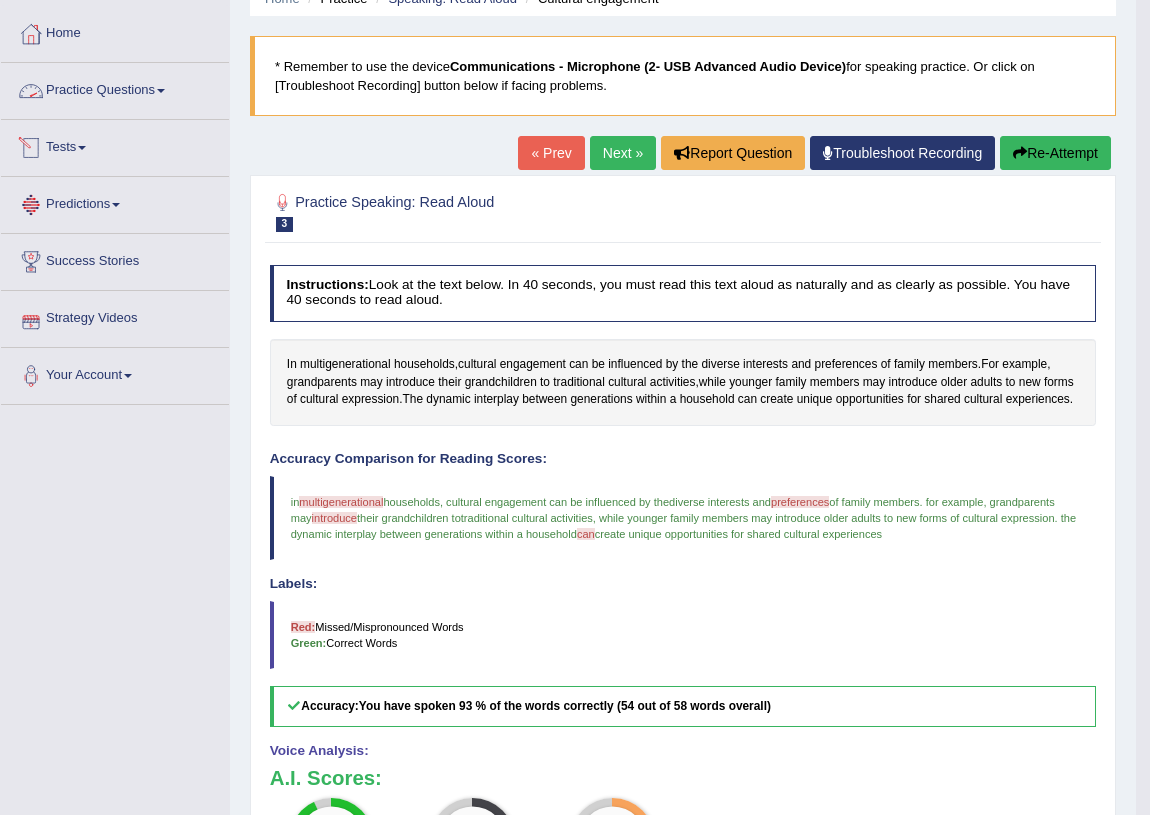 scroll, scrollTop: 0, scrollLeft: 0, axis: both 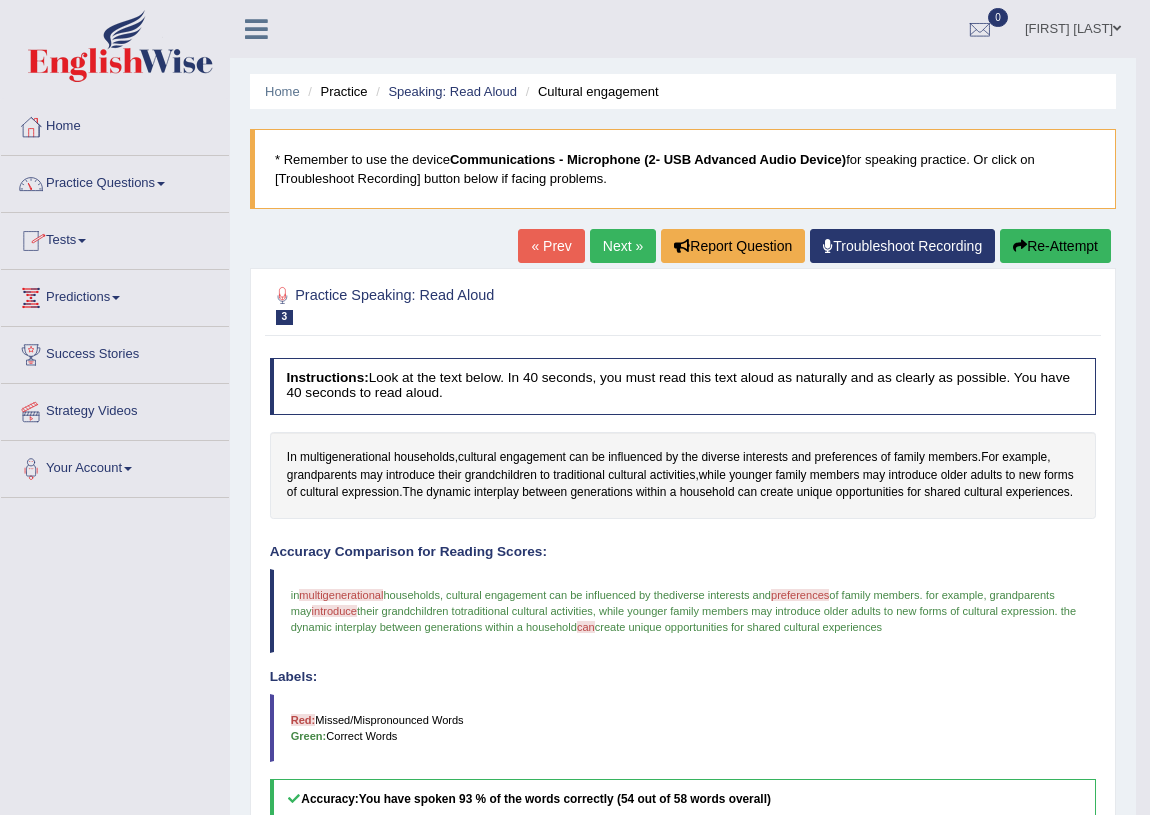 click on "Arnel Remedios" at bounding box center [1073, 26] 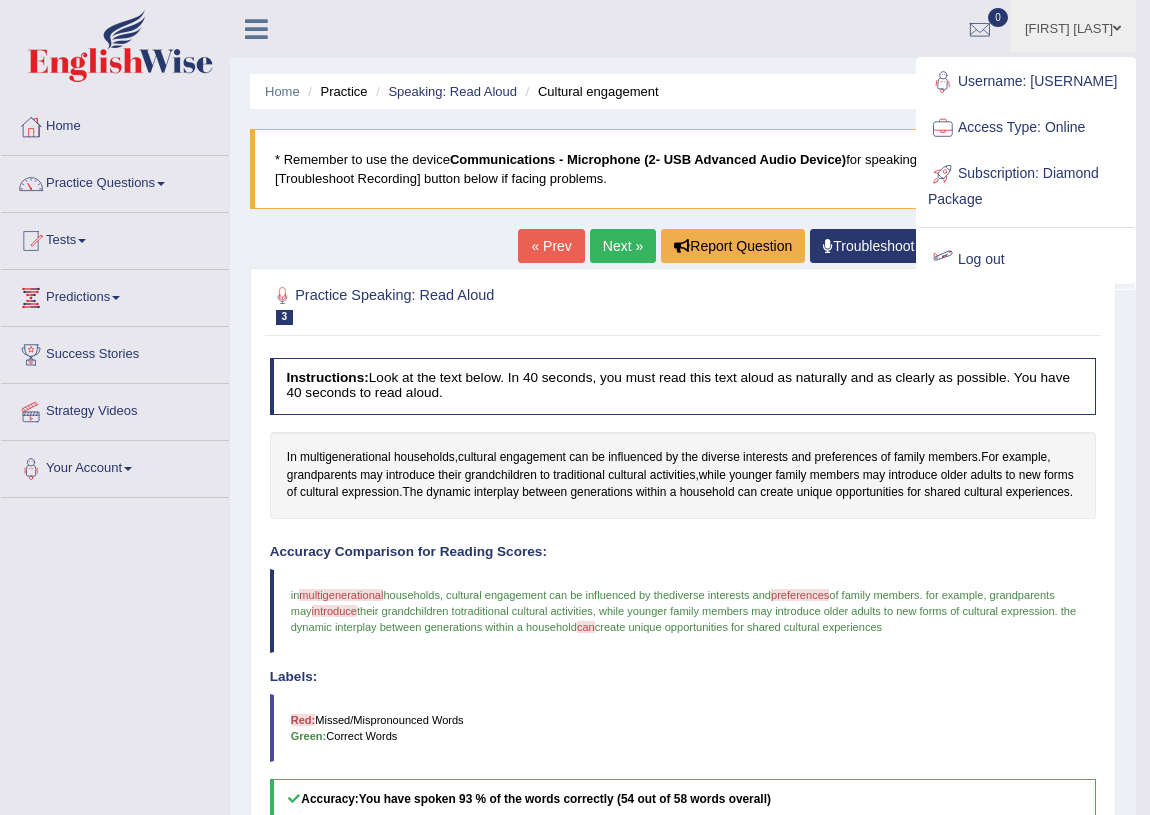 click on "Log out" at bounding box center [1026, 260] 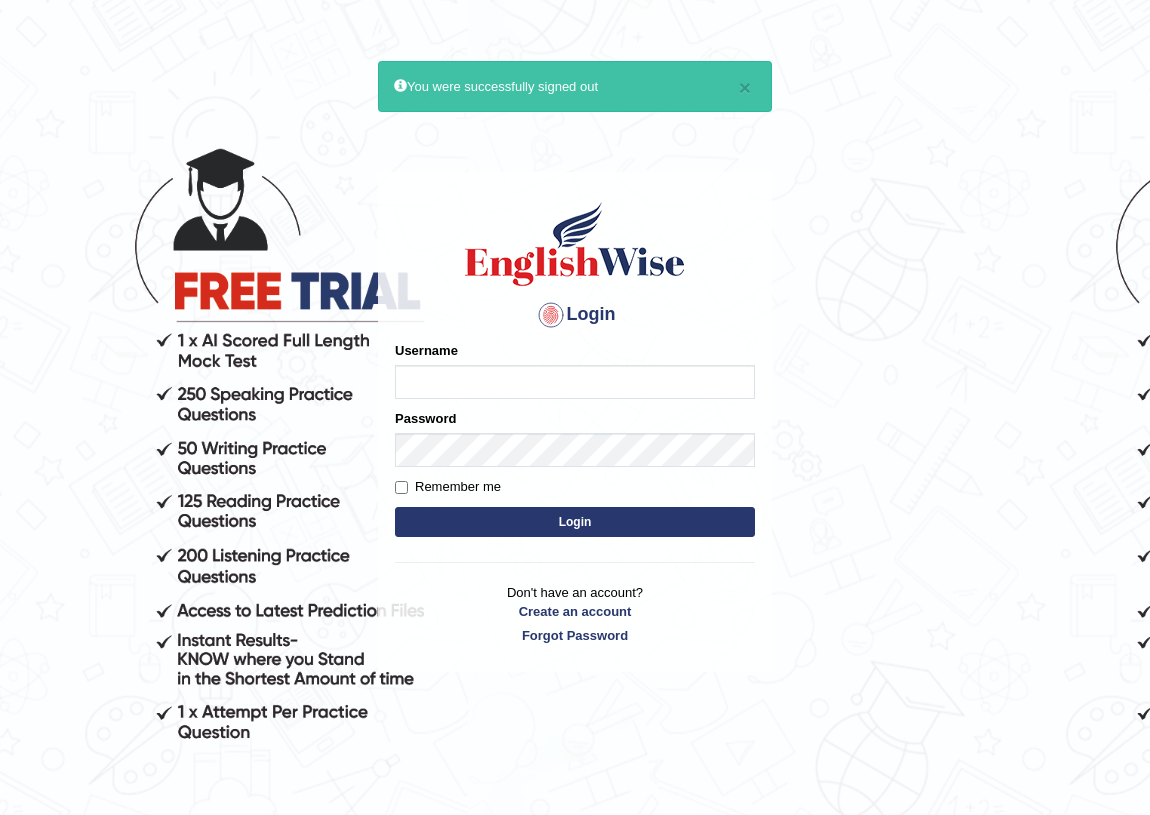 scroll, scrollTop: 0, scrollLeft: 0, axis: both 